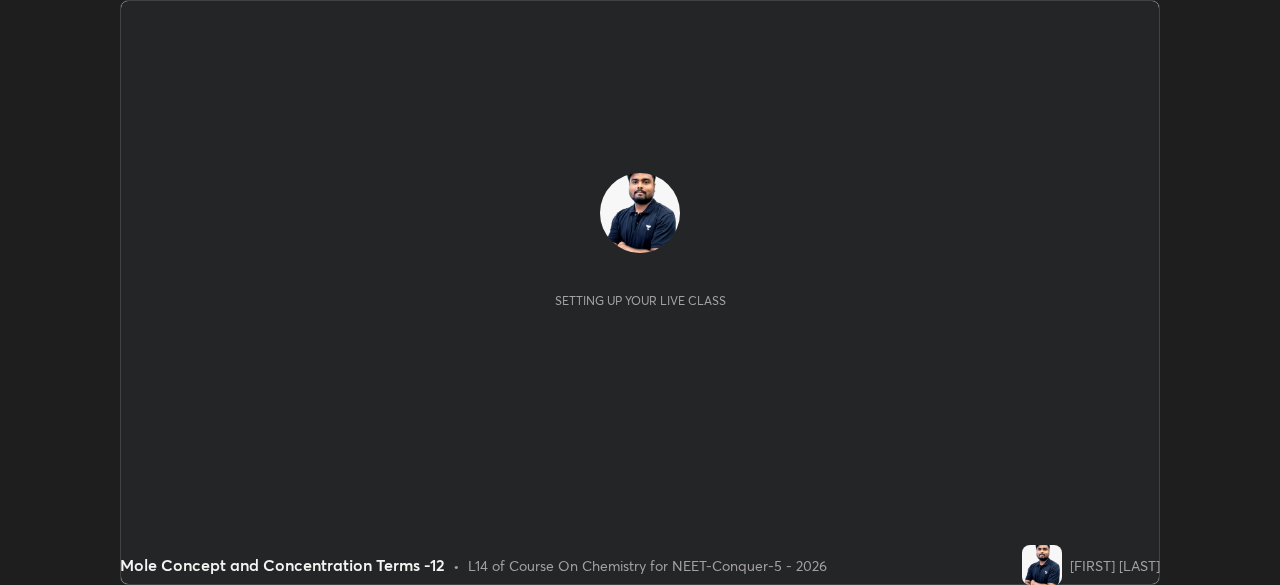 scroll, scrollTop: 0, scrollLeft: 0, axis: both 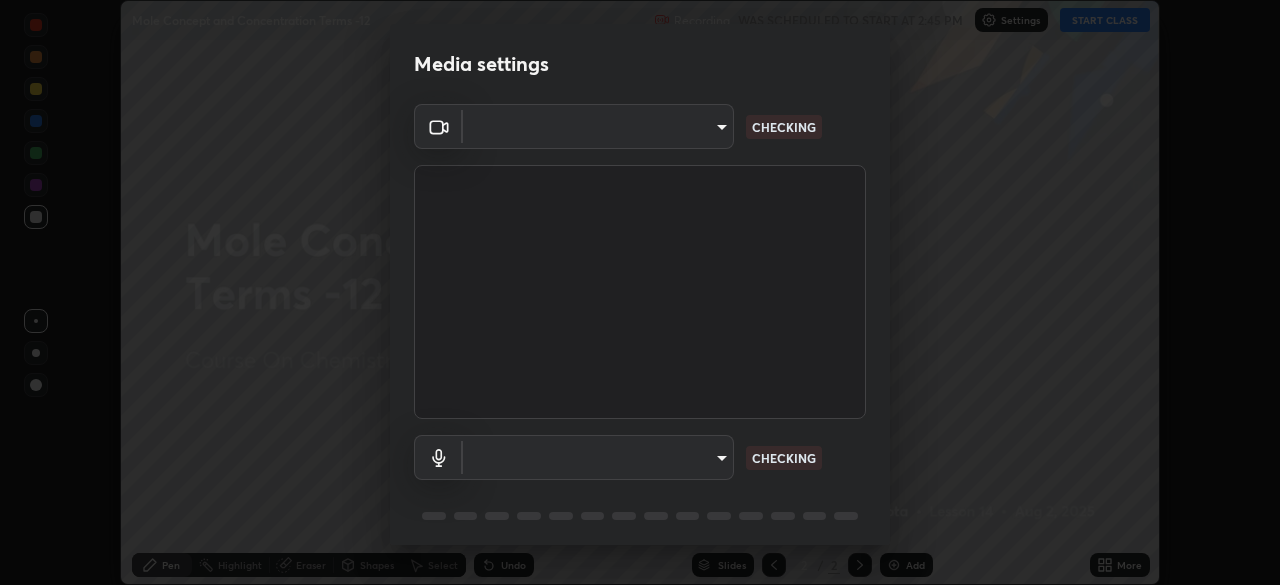 type on "8af73e8d16ef8e3bb7c62716022b9fe157133e9521606ce818031bd72dda2f9e" 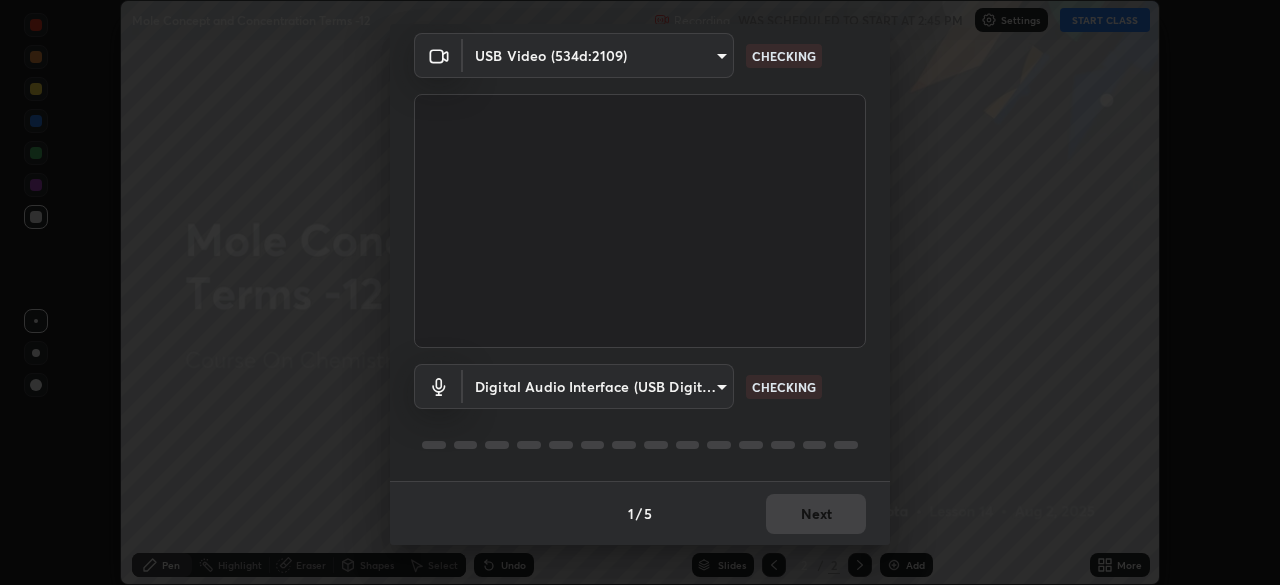 click at bounding box center (640, 445) 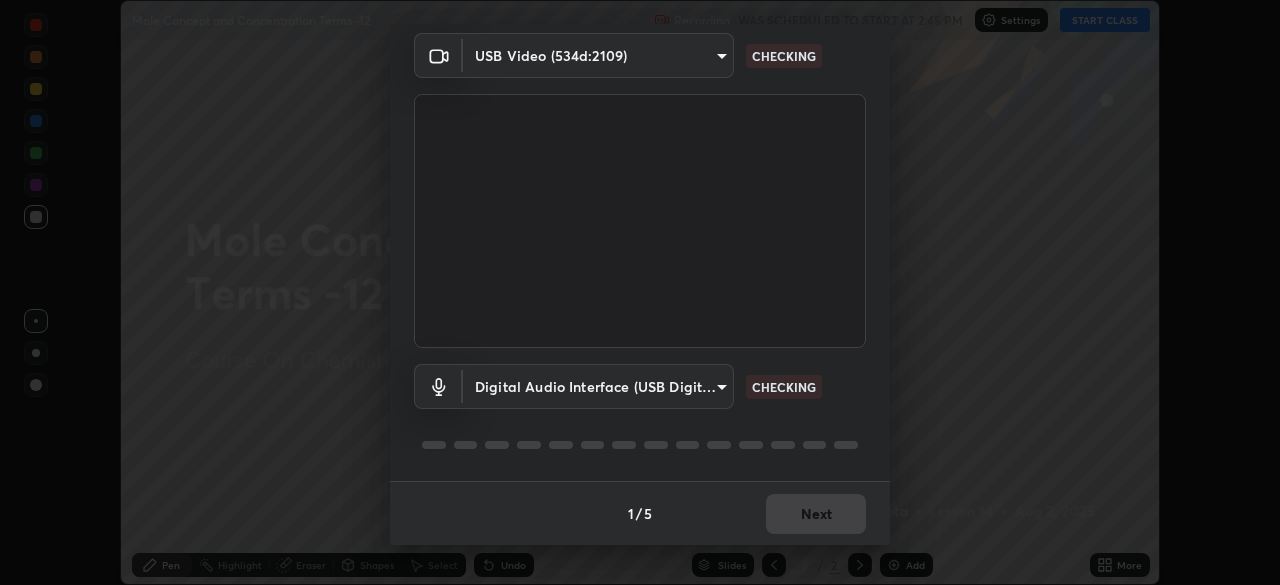 click on "Erase all Mole Concept and Concentration Terms -12 Recording WAS SCHEDULED TO START AT  2:45 PM Settings START CLASS Setting up your live class Mole Concept and Concentration Terms -12 • L14 of Course On Chemistry for NEET-Conquer-5 - 2026 [FIRST] [LAST] Pen Highlight Eraser Shapes Select Undo Slides 2 / 2 Add More No doubts shared Encourage your learners to ask a doubt for better clarity Report an issue Reason for reporting Buffering Chat not working Audio - Video sync issue Educator video quality low ​ Attach an image Report Media settings USB Video (534d:2109) [HASH] CHECKING Digital Audio Interface (USB Digital Audio) [HASH] CHECKING 1 / 5 Next" at bounding box center [640, 292] 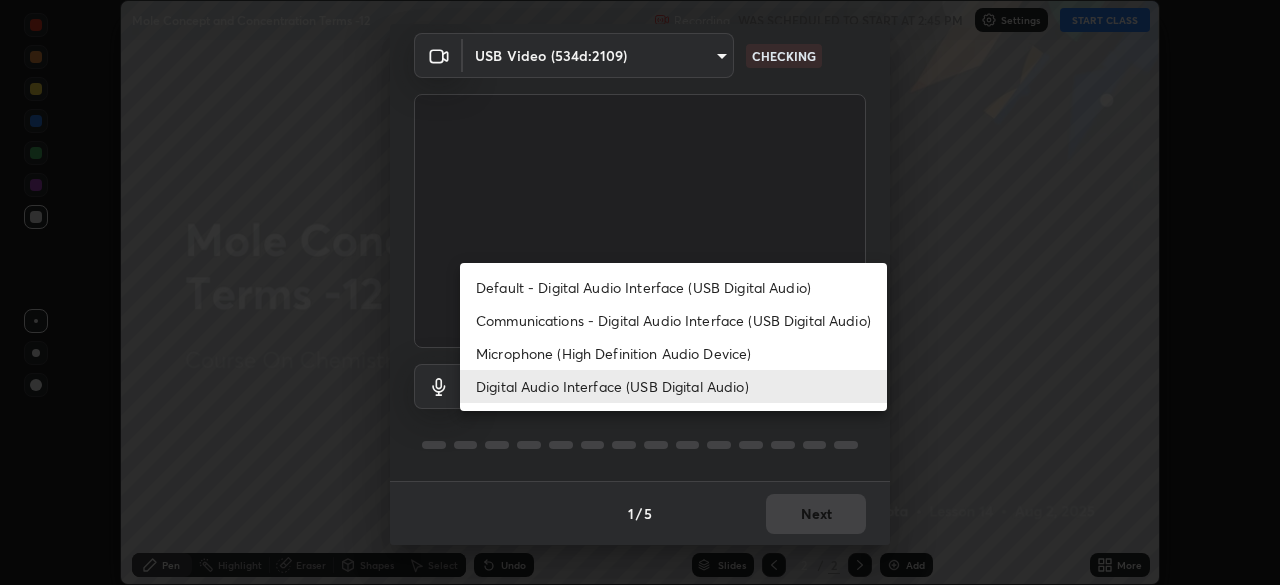 click on "Microphone (High Definition Audio Device)" at bounding box center [673, 353] 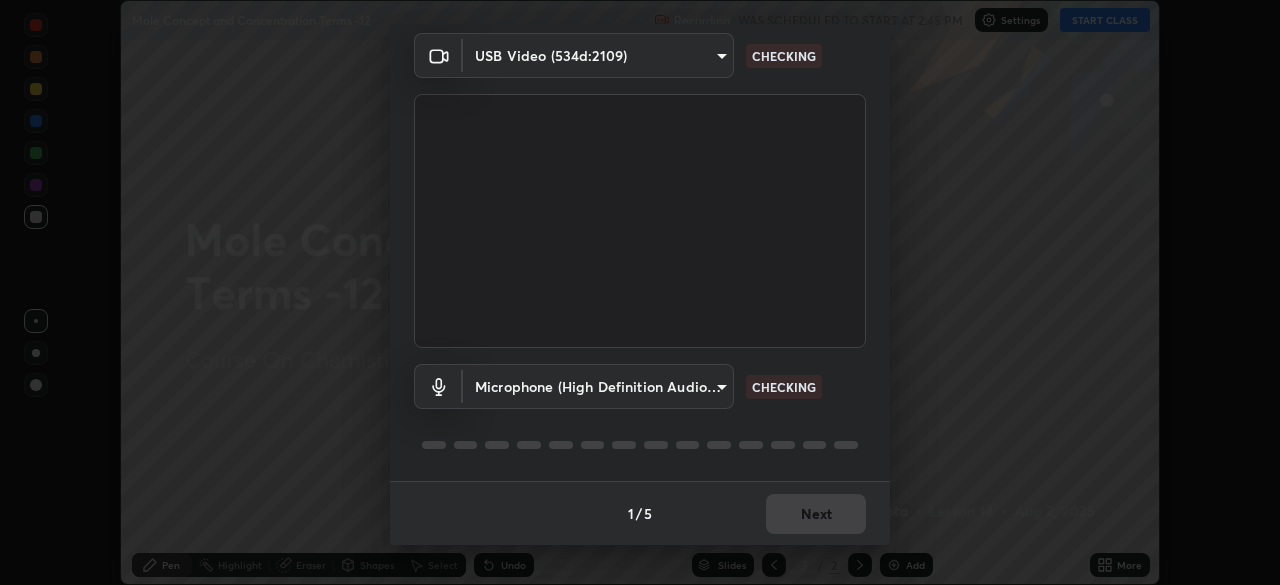 click on "Digital Audio Interface (USB Digital Audio)" at bounding box center [620, 386] 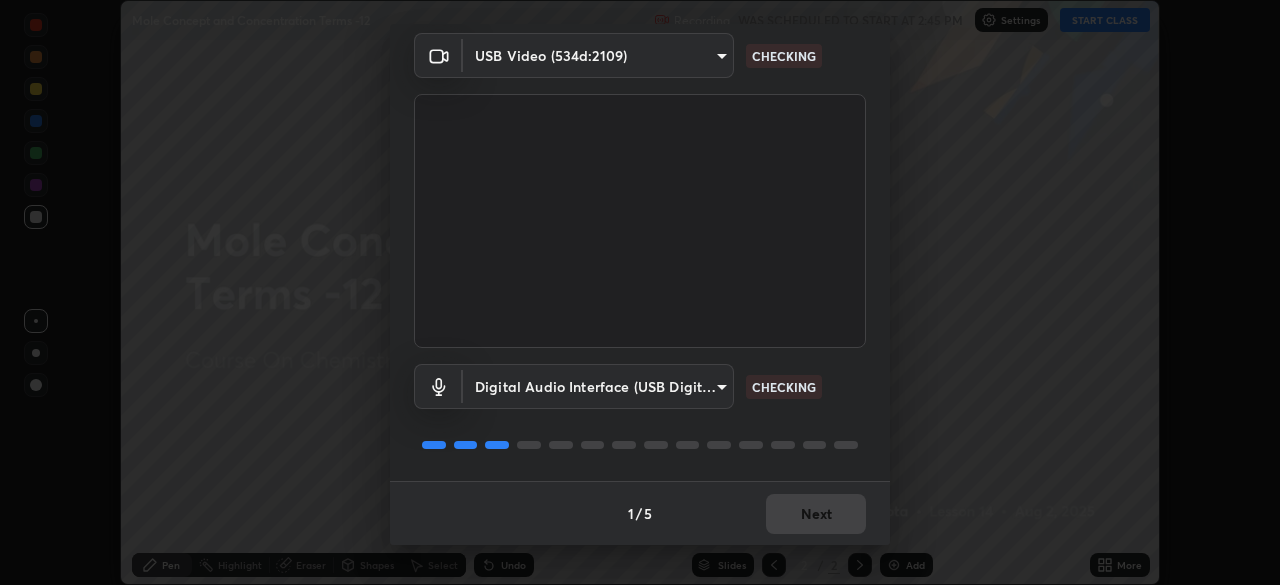 scroll, scrollTop: 68, scrollLeft: 0, axis: vertical 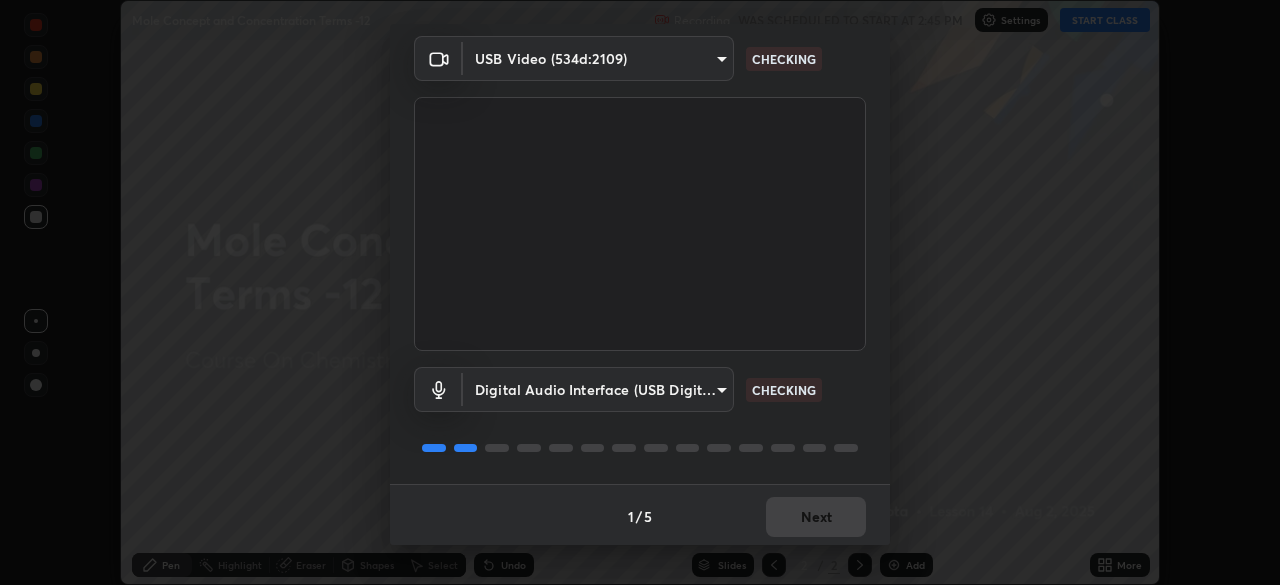 click on "1 / 5 Next" at bounding box center (640, 516) 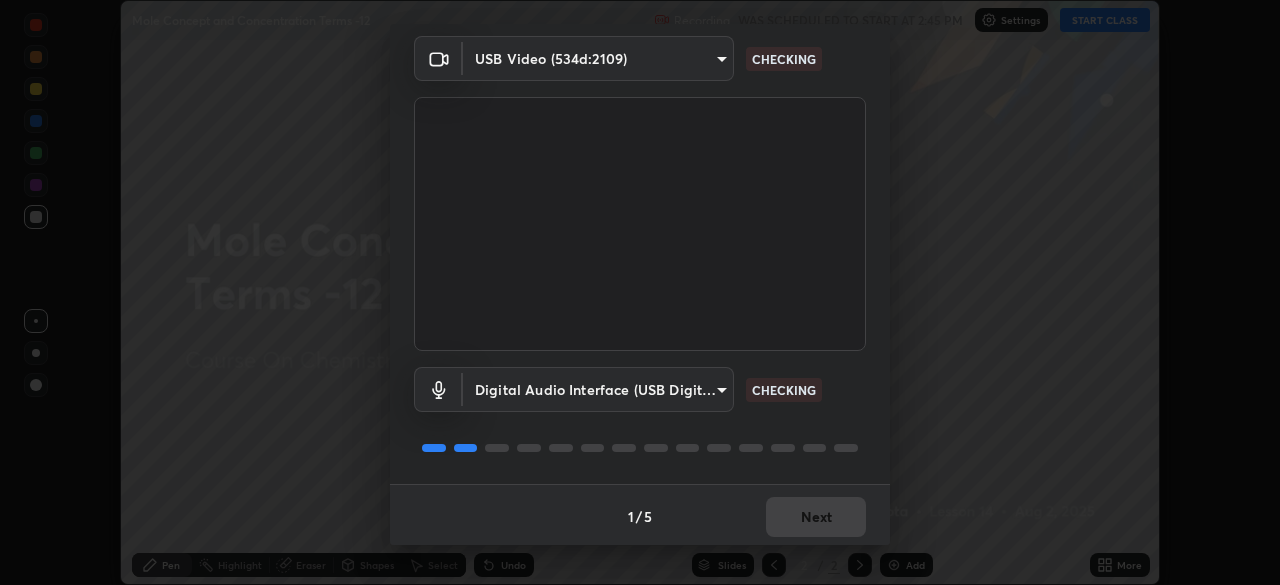 click on "1 / 5 Next" at bounding box center [640, 516] 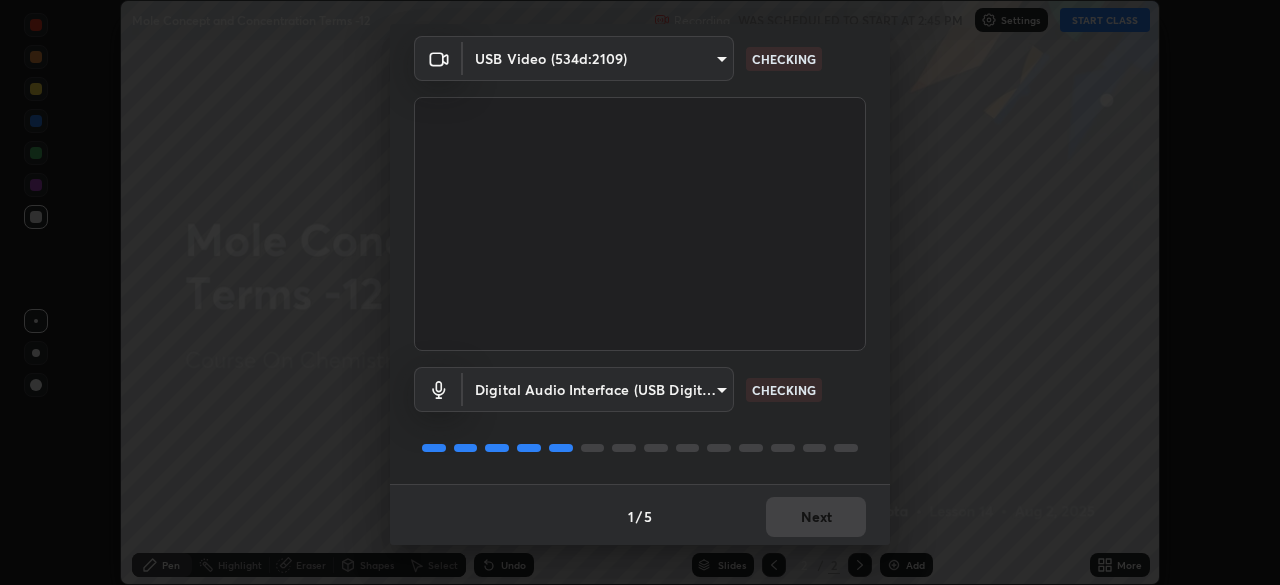 click on "1 / 5 Next" at bounding box center (640, 516) 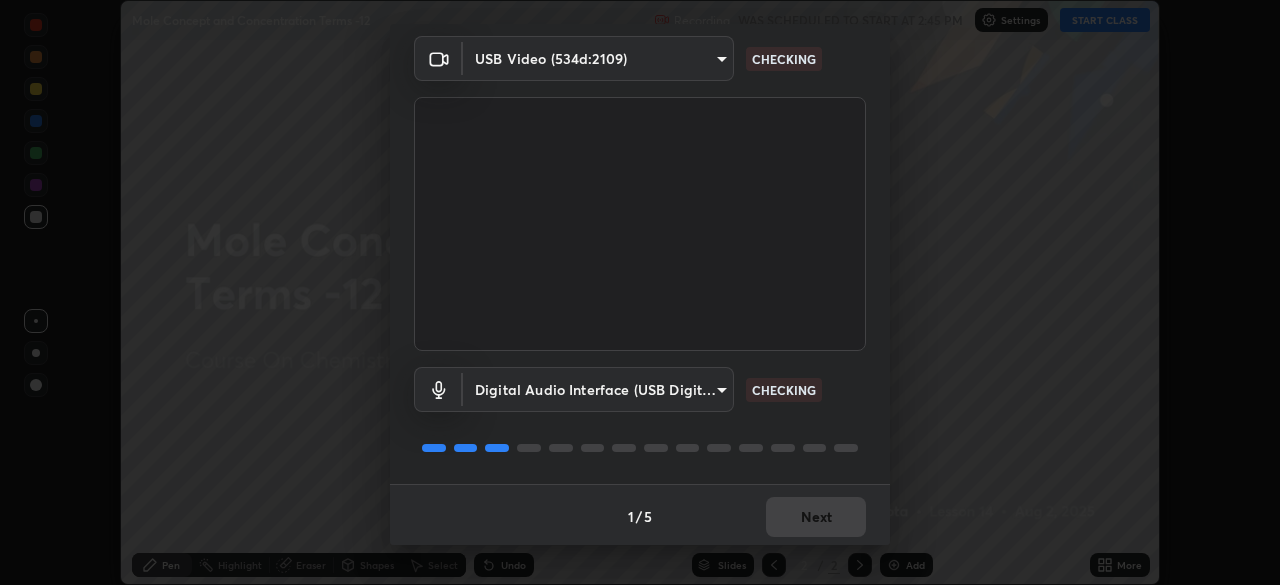 click on "1 / 5 Next" at bounding box center (640, 516) 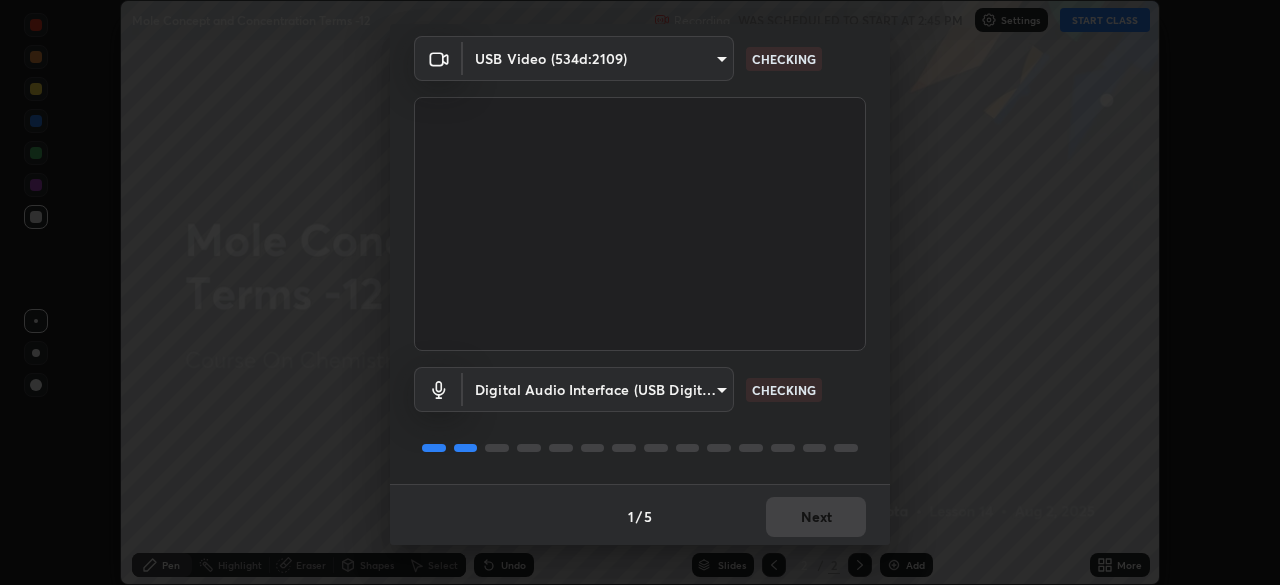 click on "1 / 5 Next" at bounding box center (640, 516) 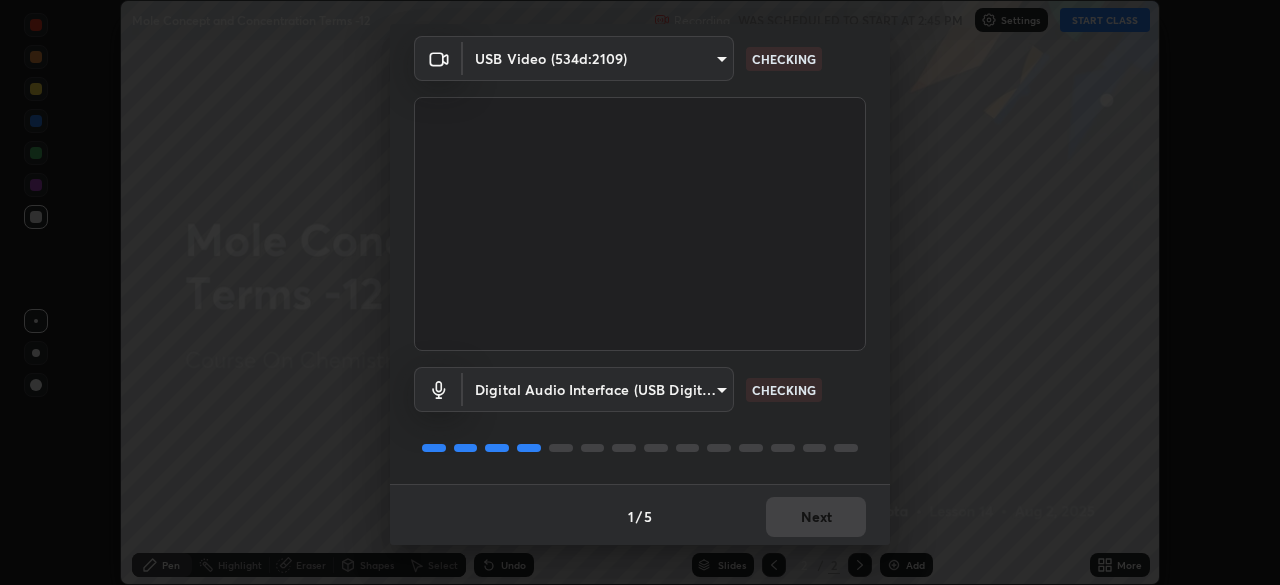 click on "1 / 5 Next" at bounding box center [640, 516] 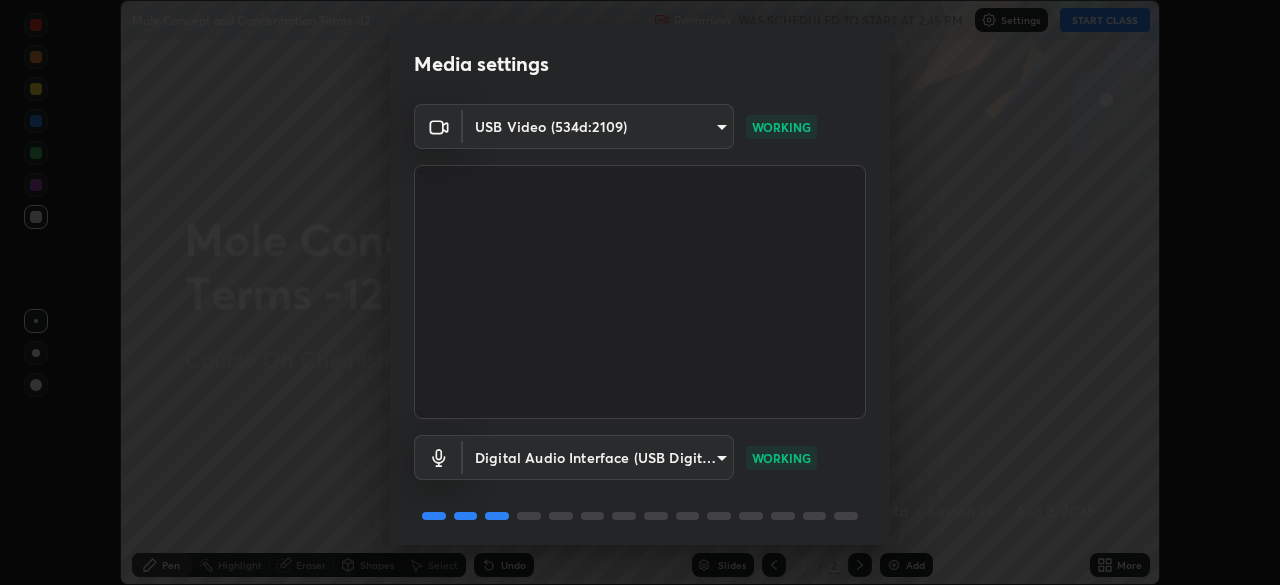 scroll, scrollTop: 71, scrollLeft: 0, axis: vertical 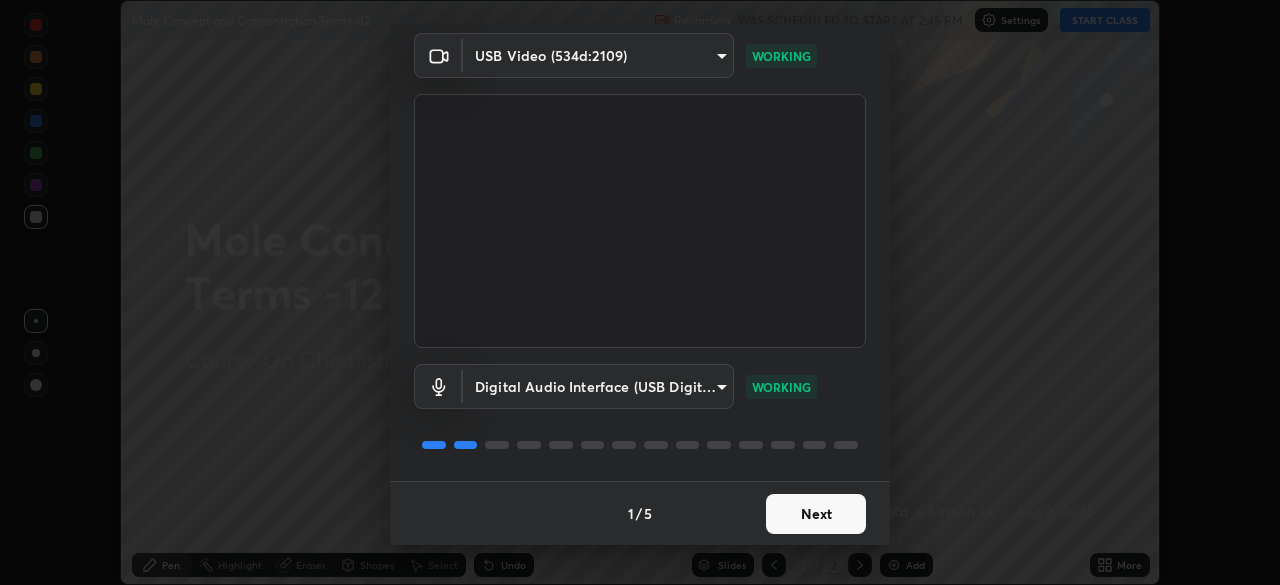 click on "Next" at bounding box center [816, 514] 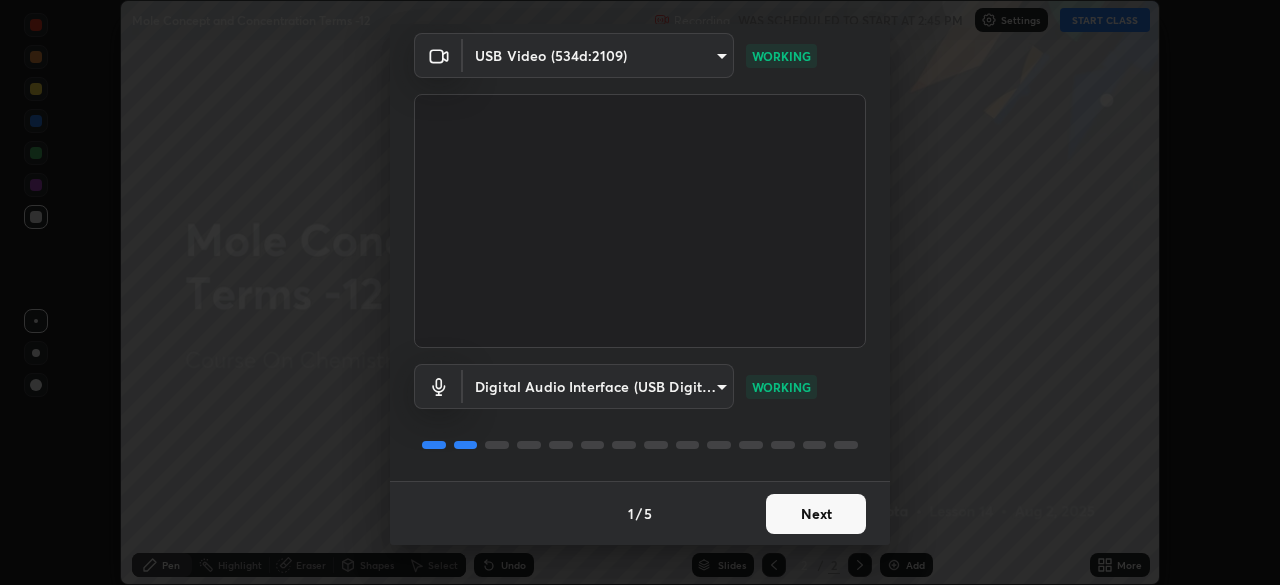 scroll, scrollTop: 0, scrollLeft: 0, axis: both 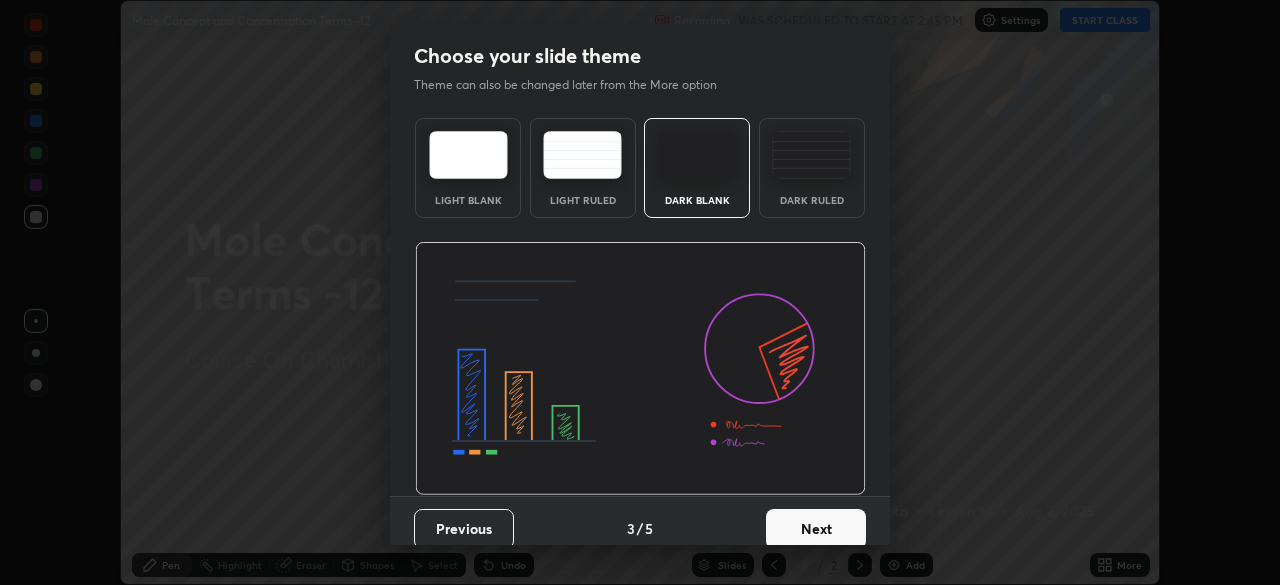 click on "Next" at bounding box center (816, 529) 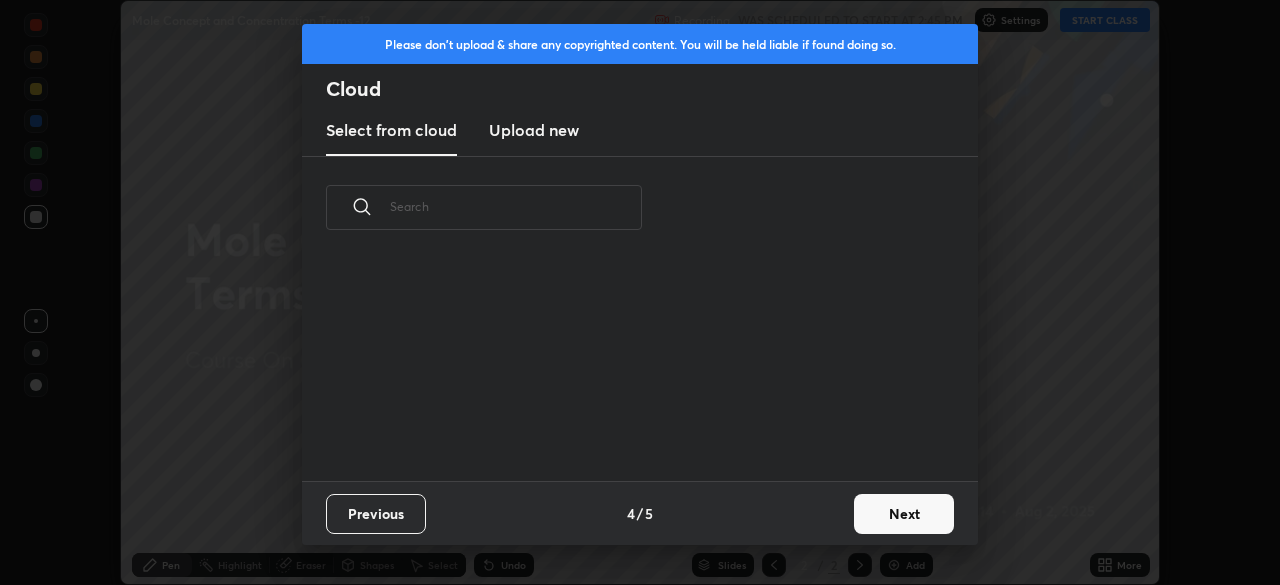 click on "Next" at bounding box center (904, 514) 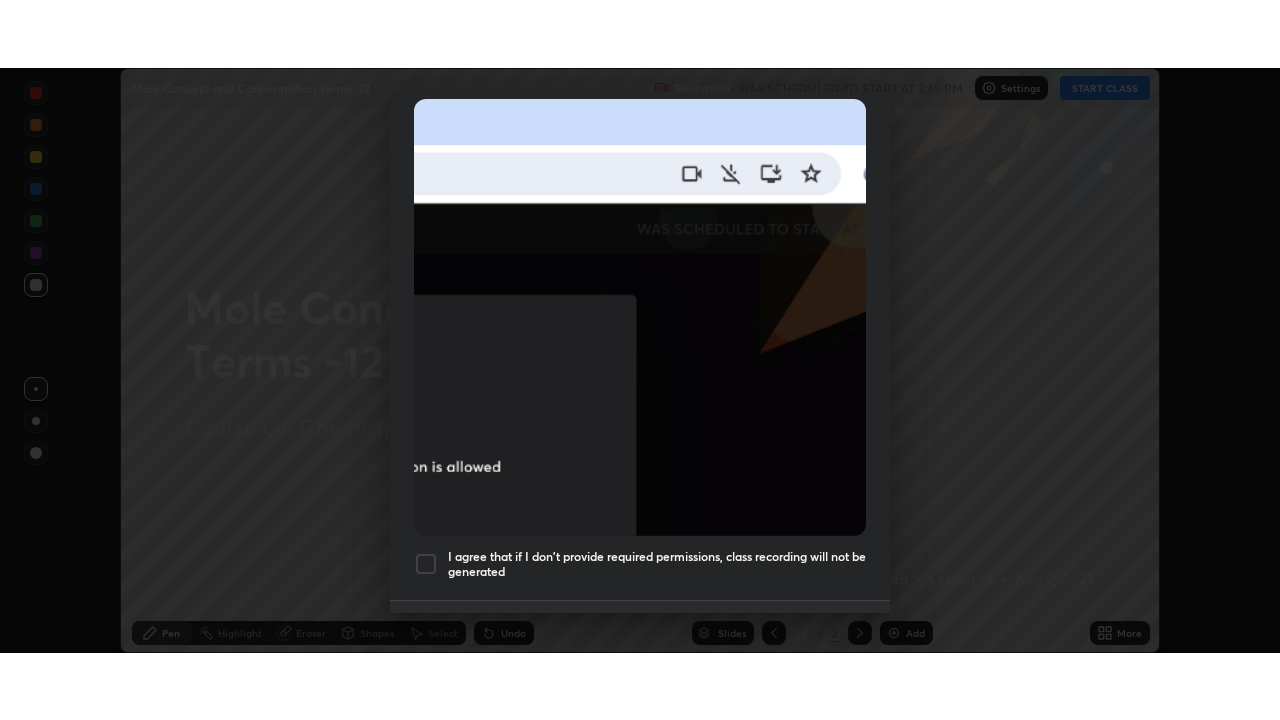 scroll, scrollTop: 479, scrollLeft: 0, axis: vertical 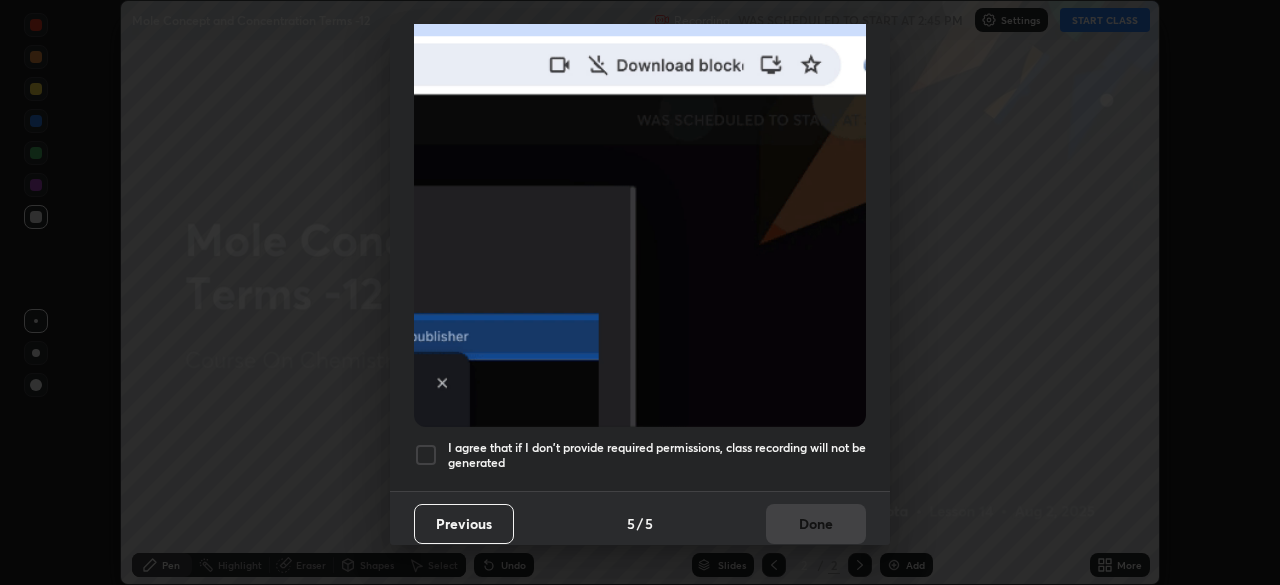 click at bounding box center (426, 455) 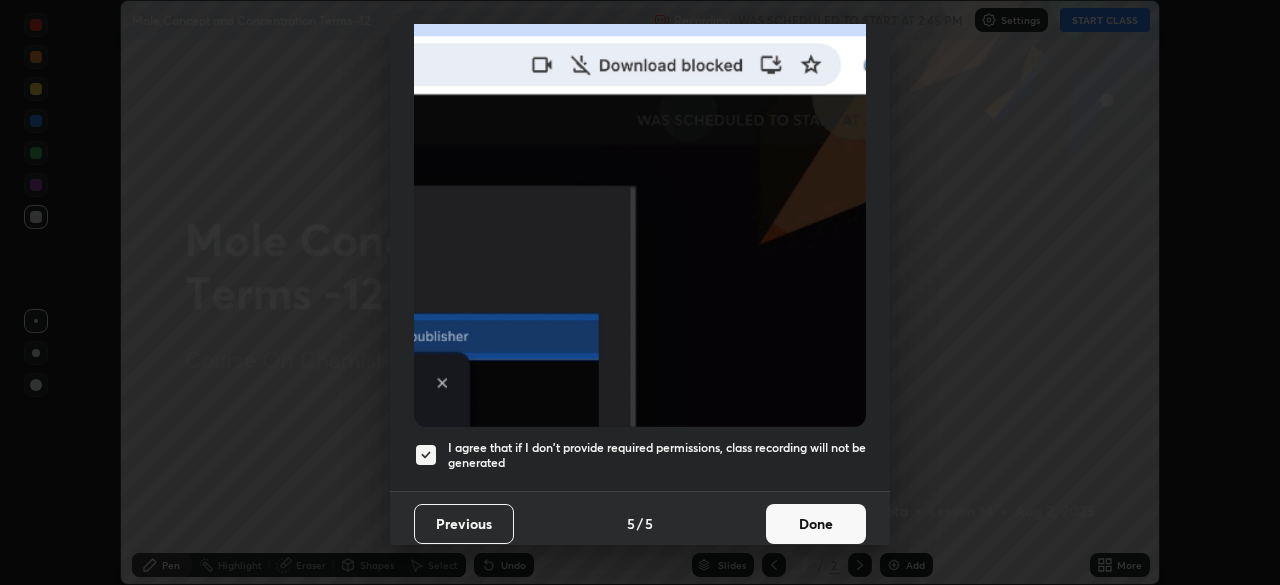 click on "Done" at bounding box center [816, 524] 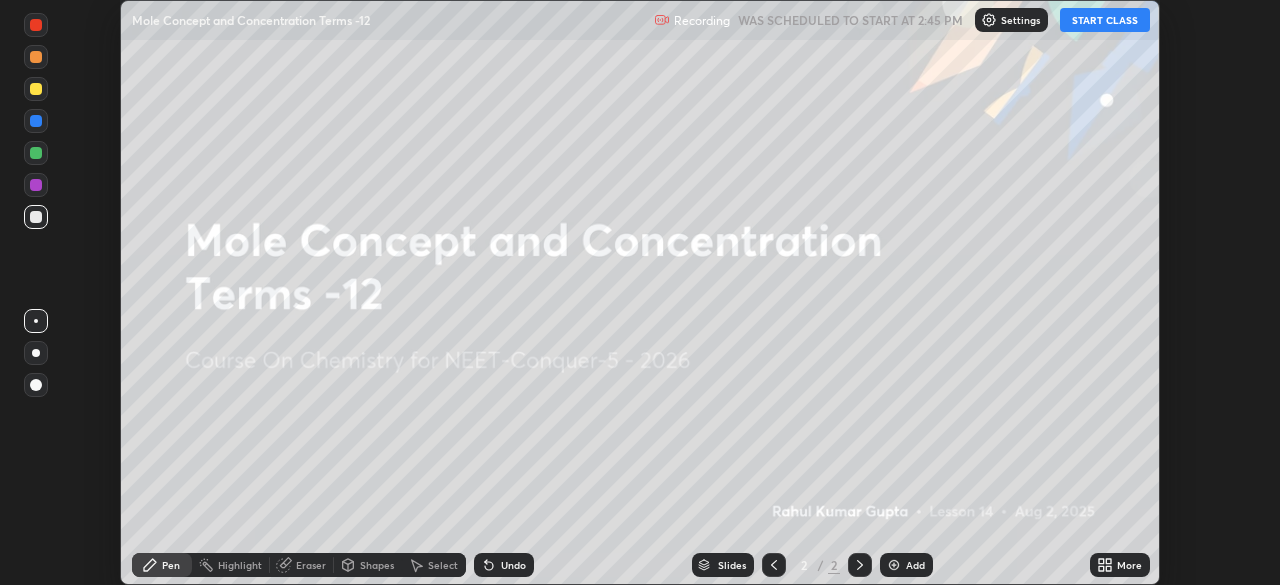 click 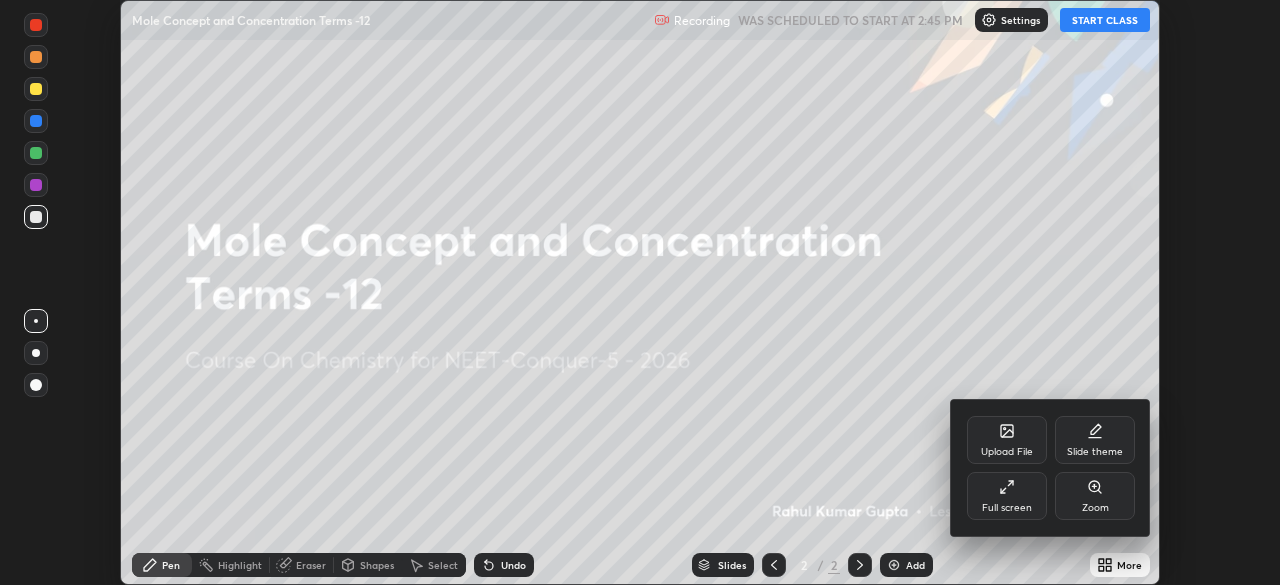 click on "Full screen" at bounding box center [1007, 508] 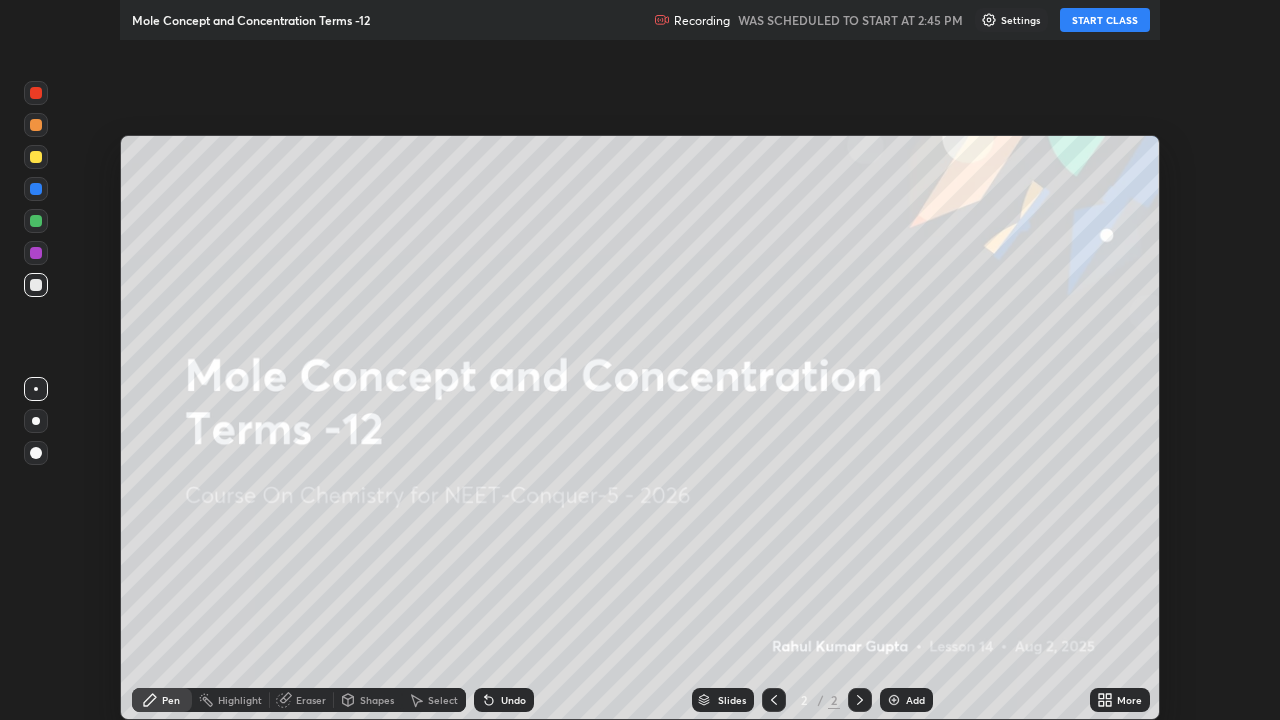 scroll, scrollTop: 99280, scrollLeft: 98720, axis: both 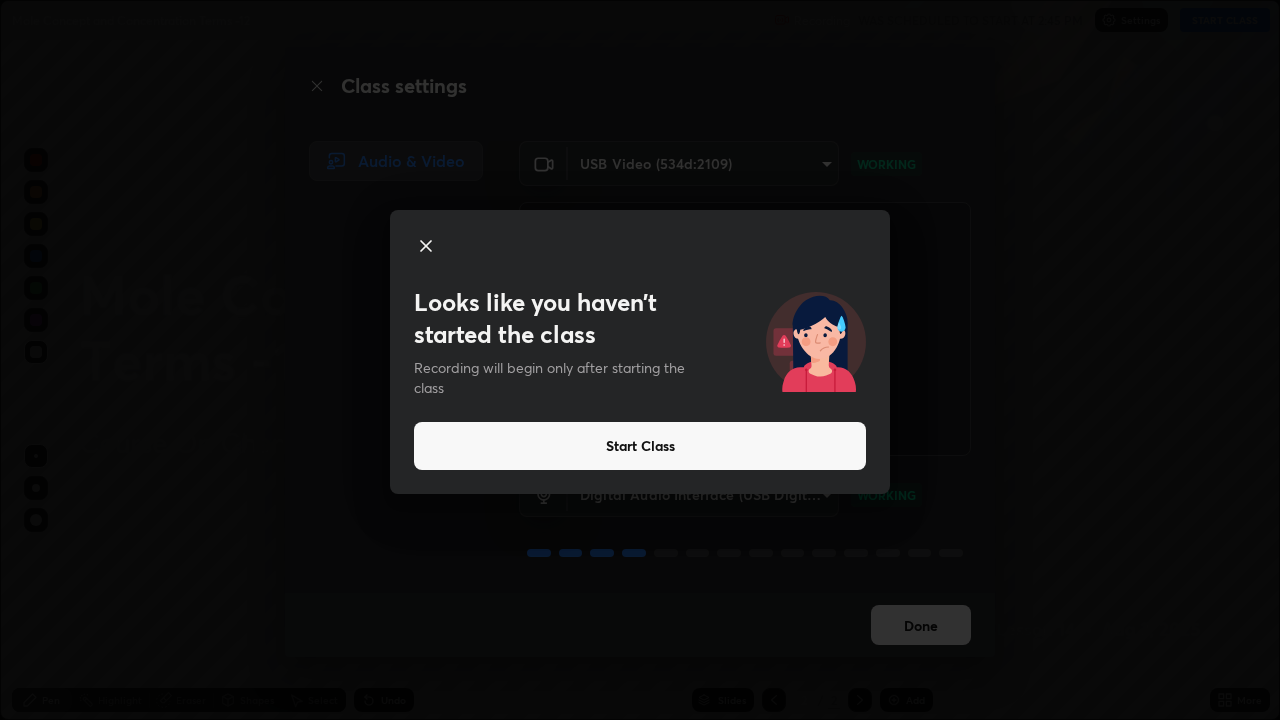 click on "Start Class" at bounding box center [640, 446] 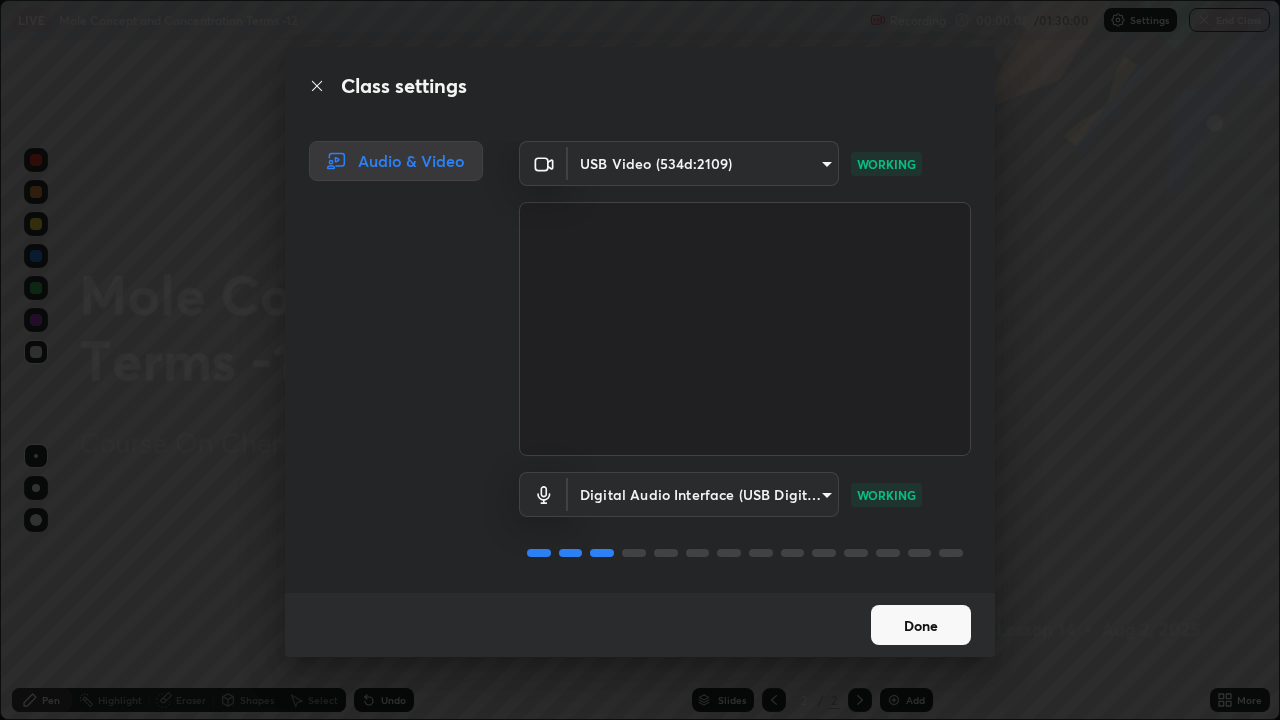 click on "Done" at bounding box center (921, 625) 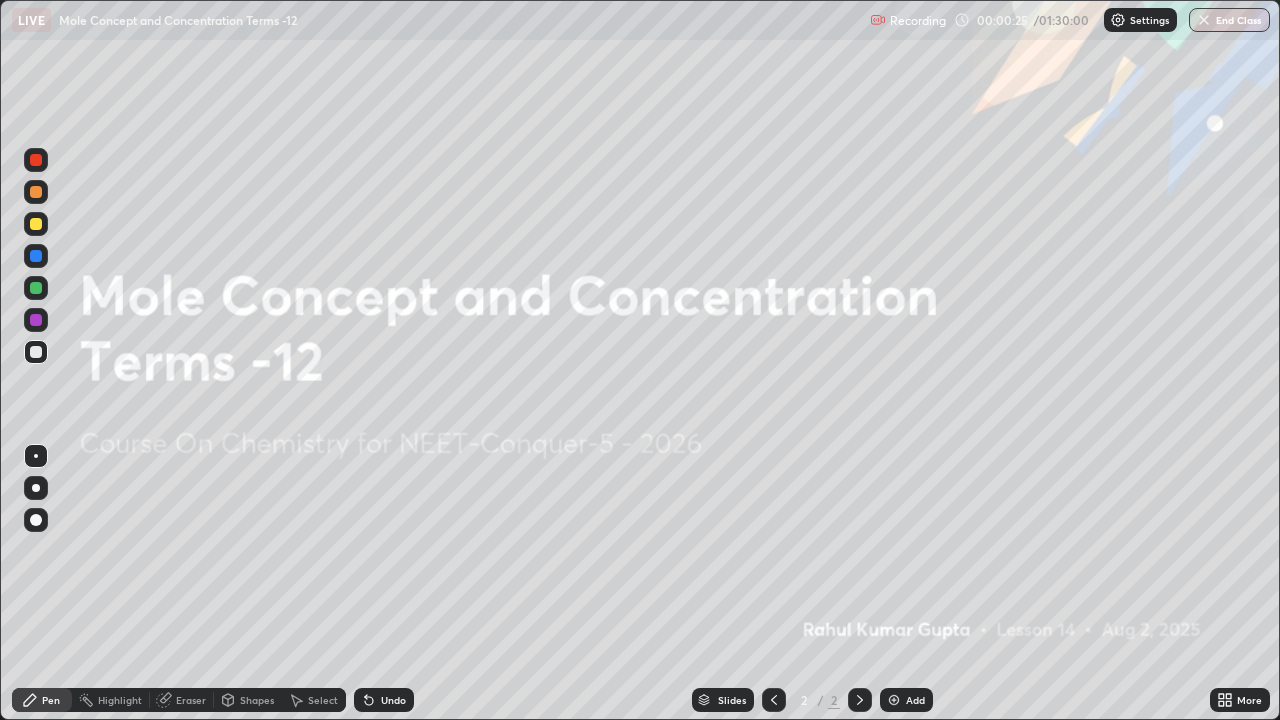 click on "Add" at bounding box center (915, 700) 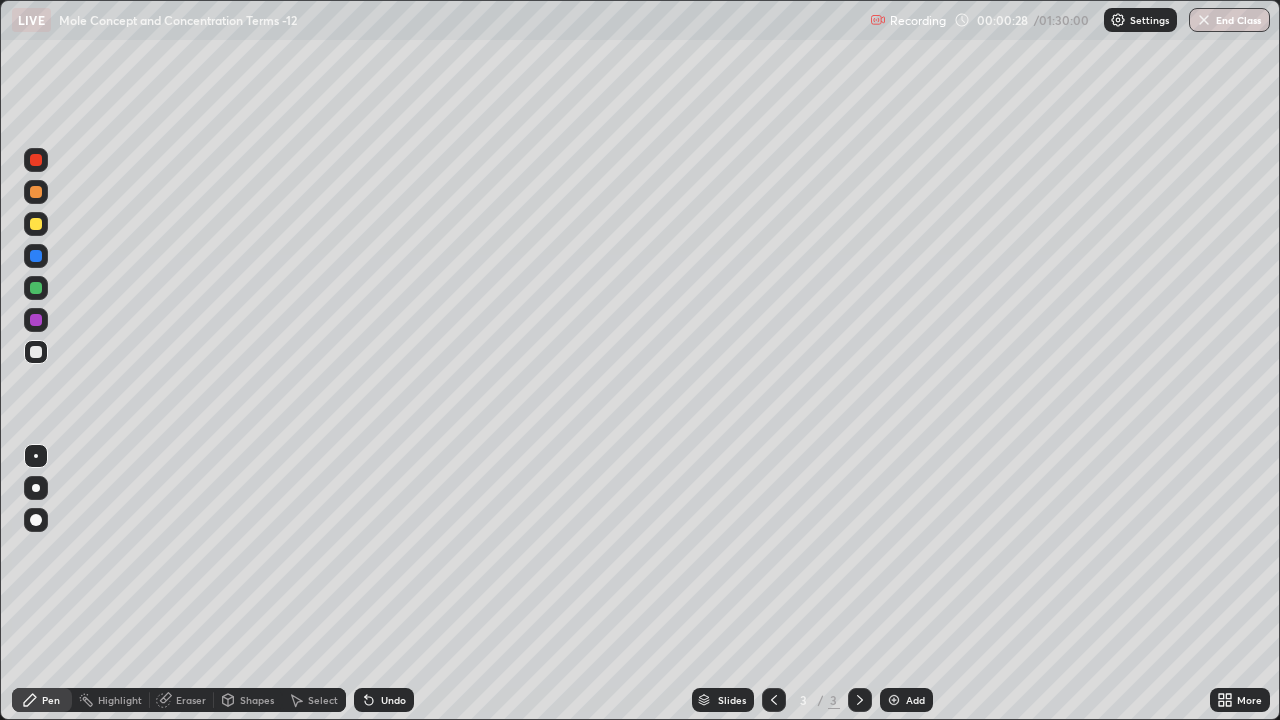 click at bounding box center (36, 224) 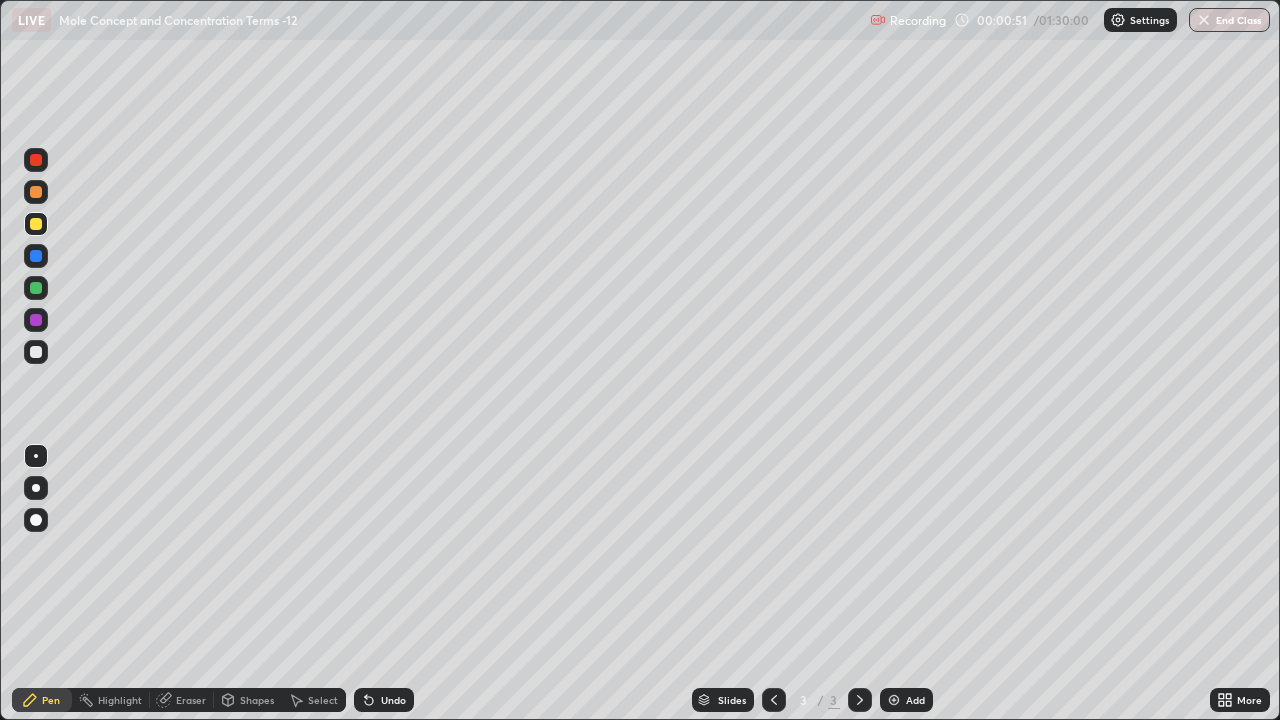click at bounding box center (36, 192) 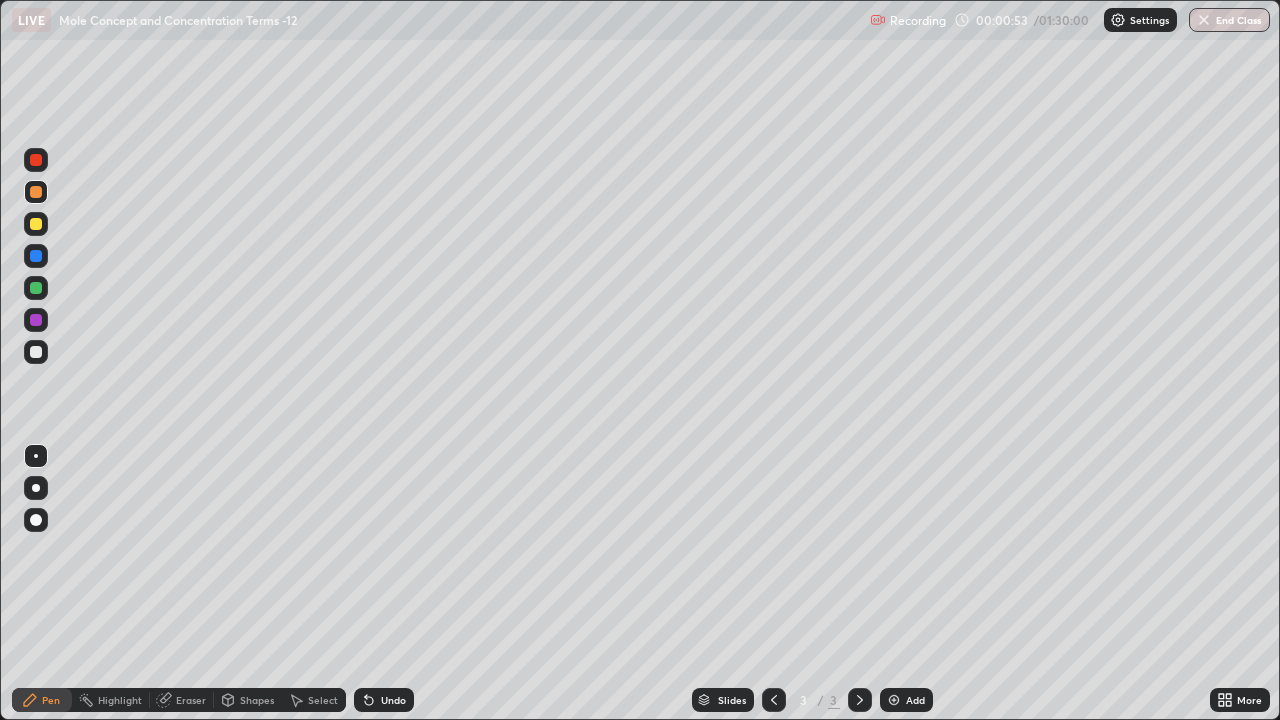 click at bounding box center [36, 488] 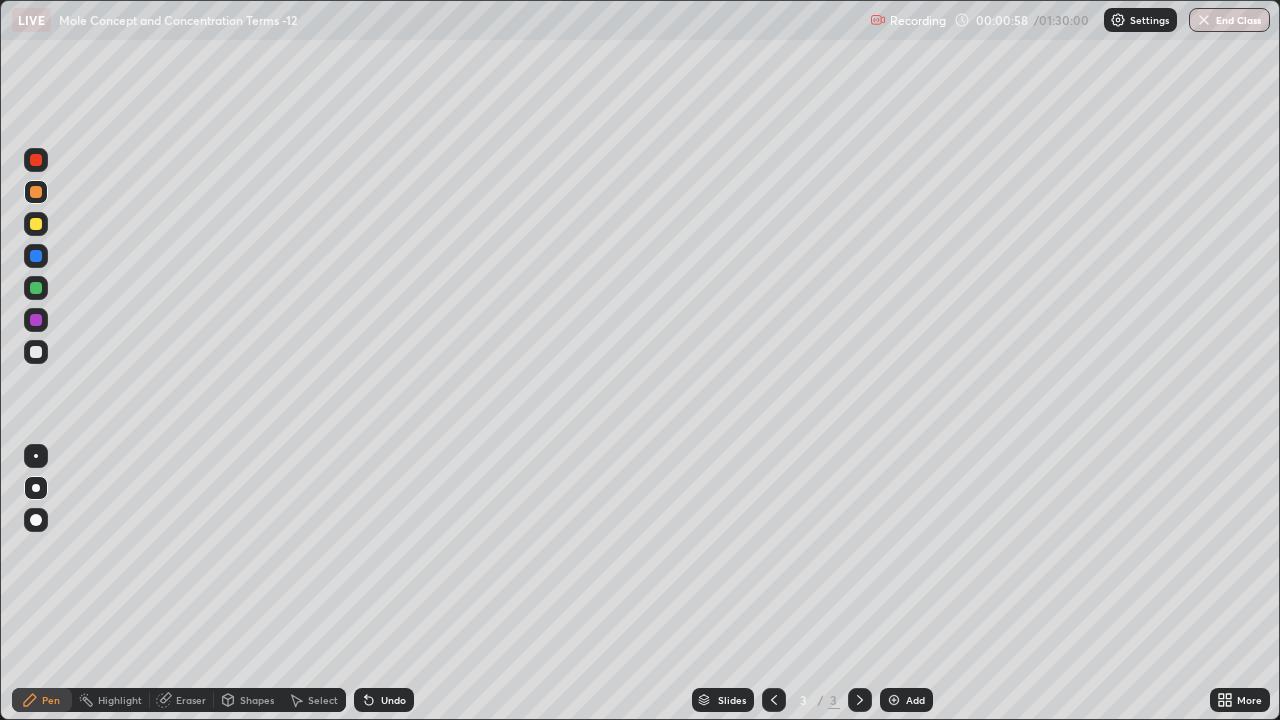 click on "Shapes" at bounding box center [257, 700] 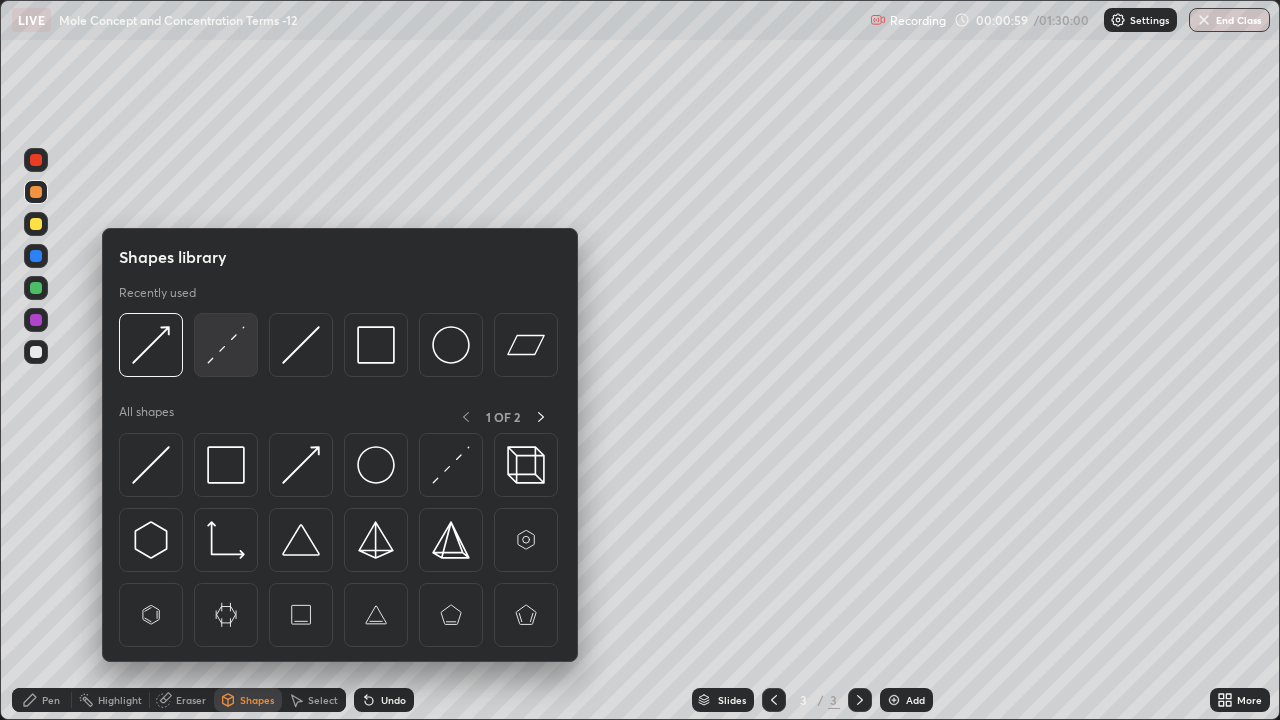 click at bounding box center [226, 345] 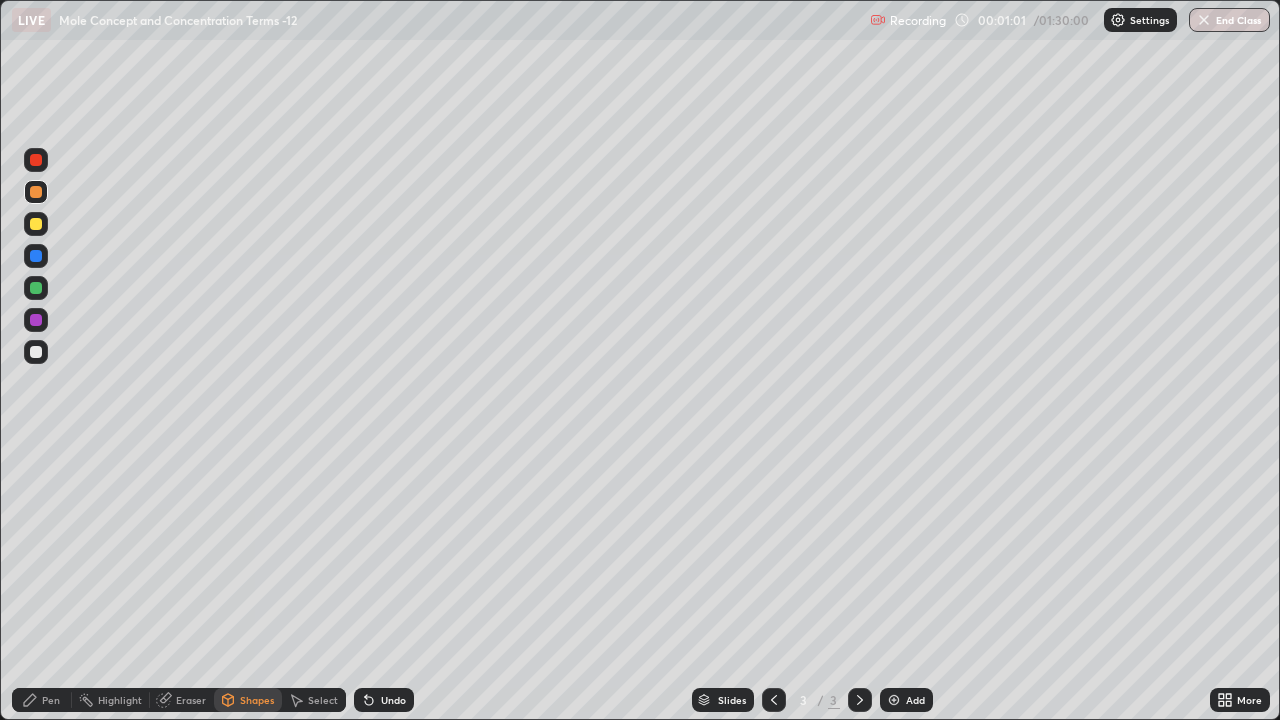 click on "Pen" at bounding box center (42, 700) 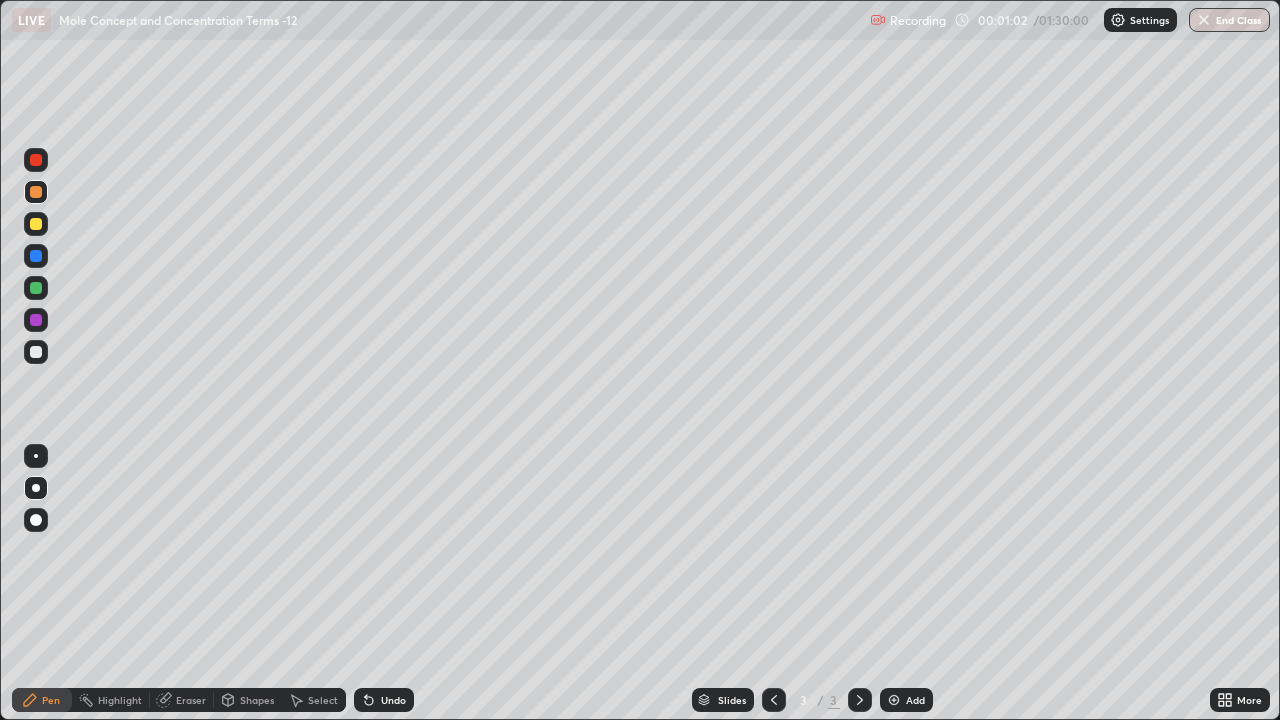 click at bounding box center (36, 352) 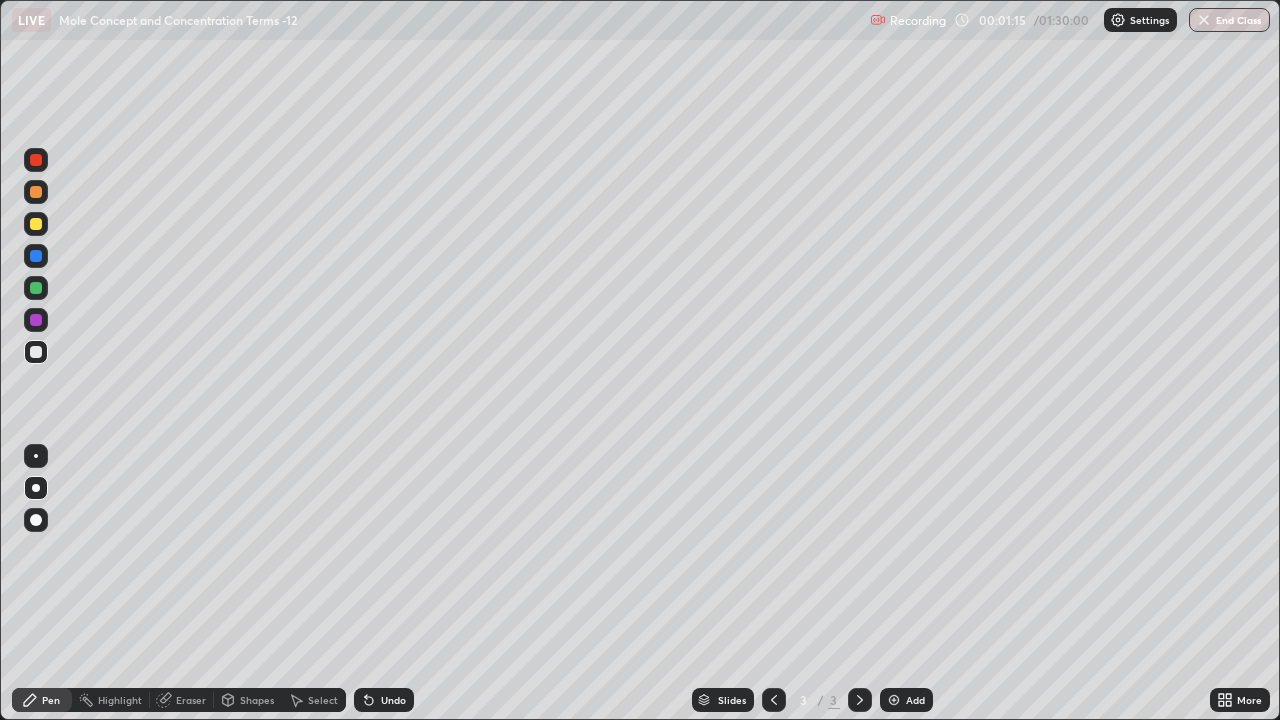 click at bounding box center [36, 256] 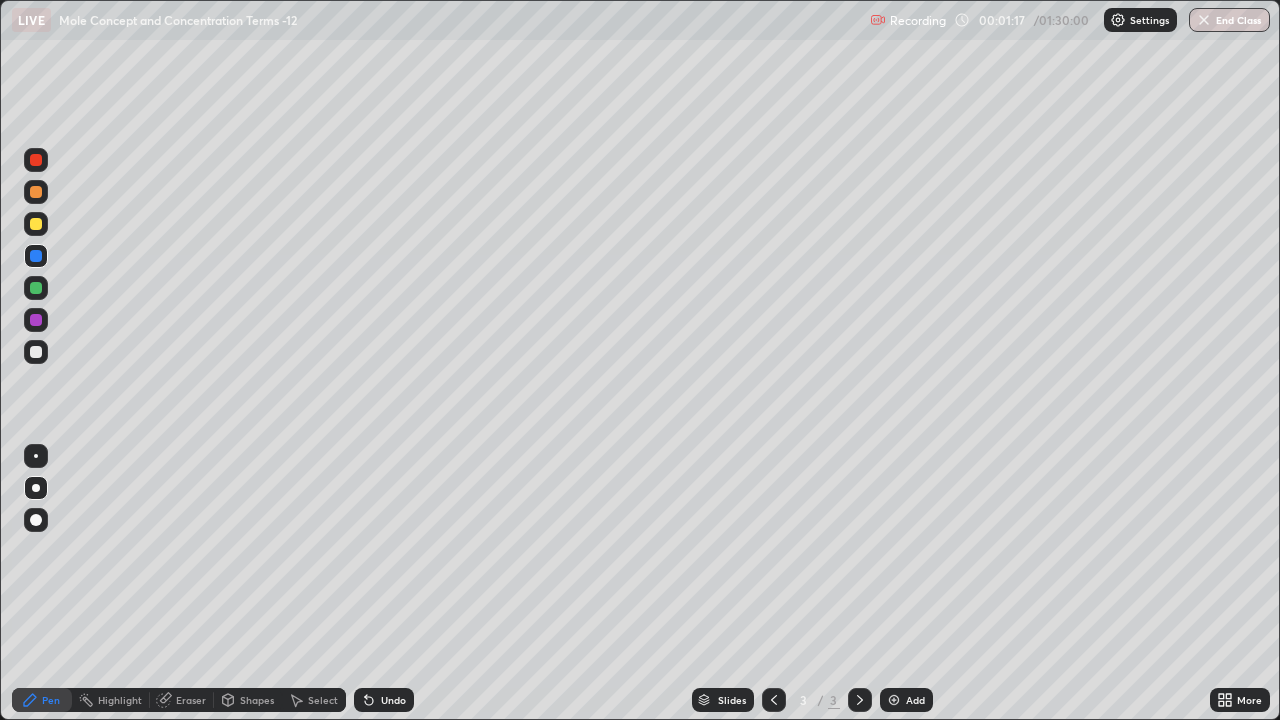 click at bounding box center [36, 352] 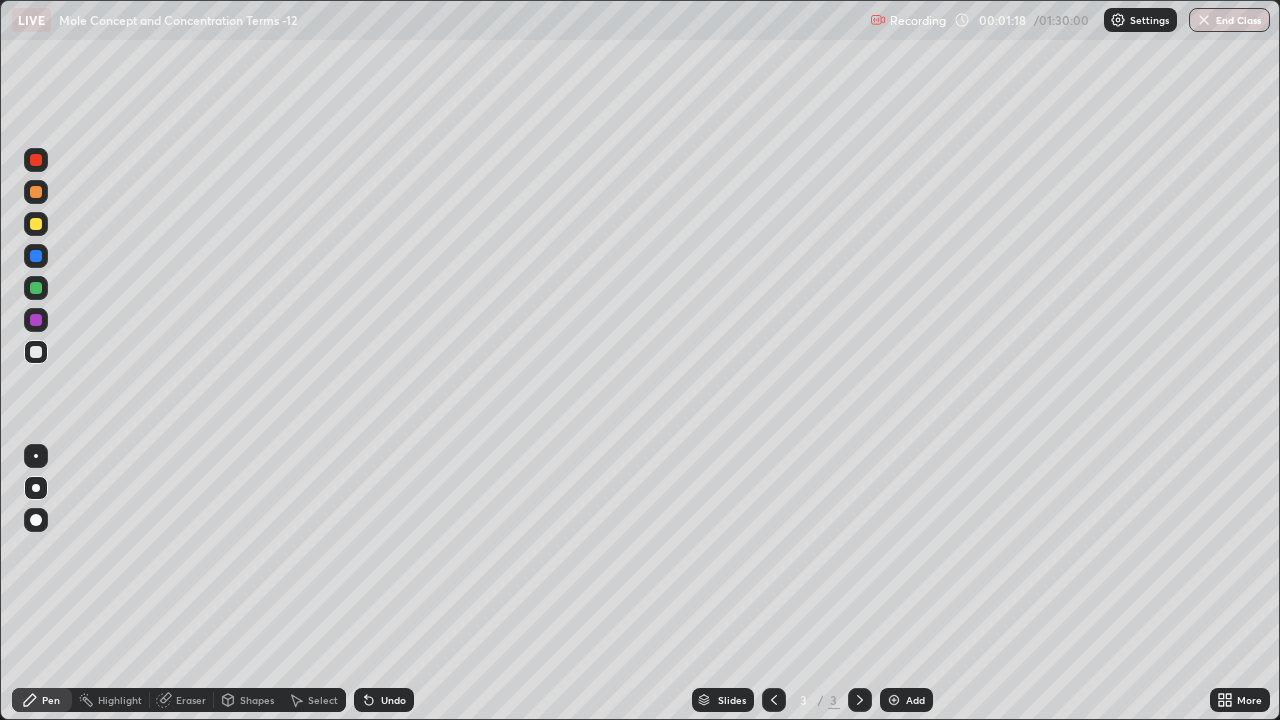 click at bounding box center [36, 320] 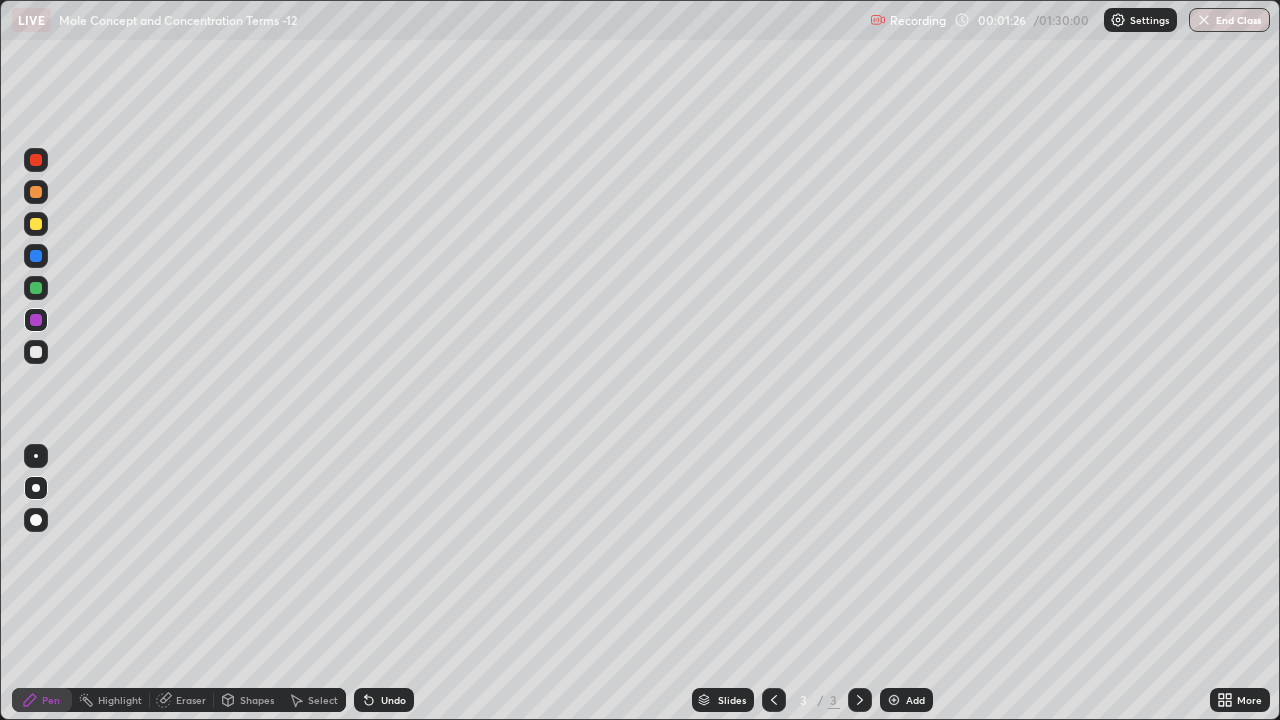click at bounding box center (36, 352) 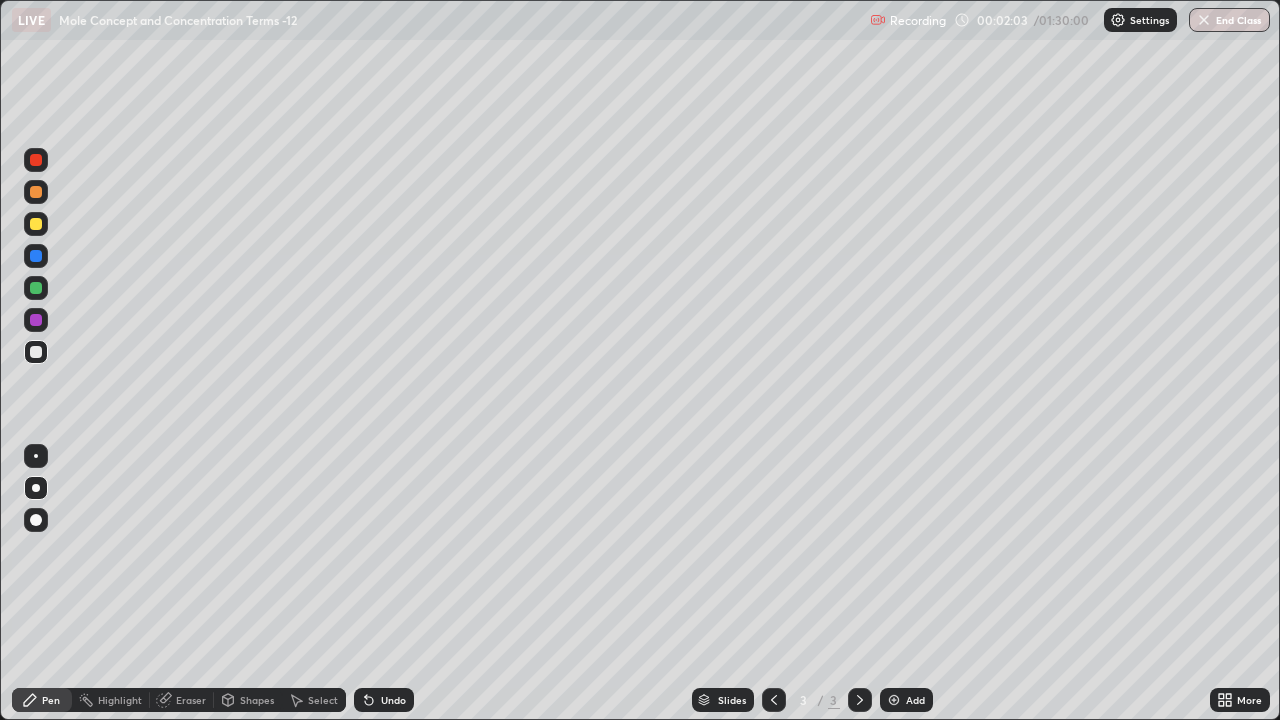 click at bounding box center [36, 288] 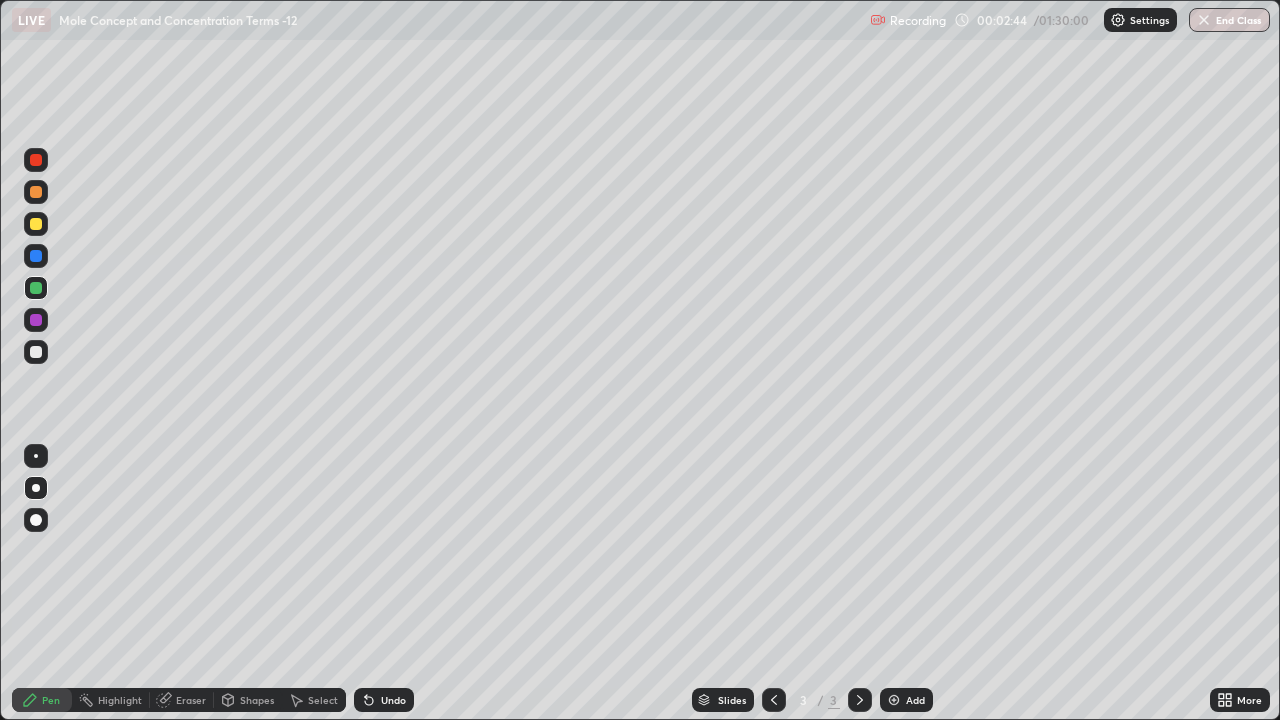 click on "Undo" at bounding box center (384, 700) 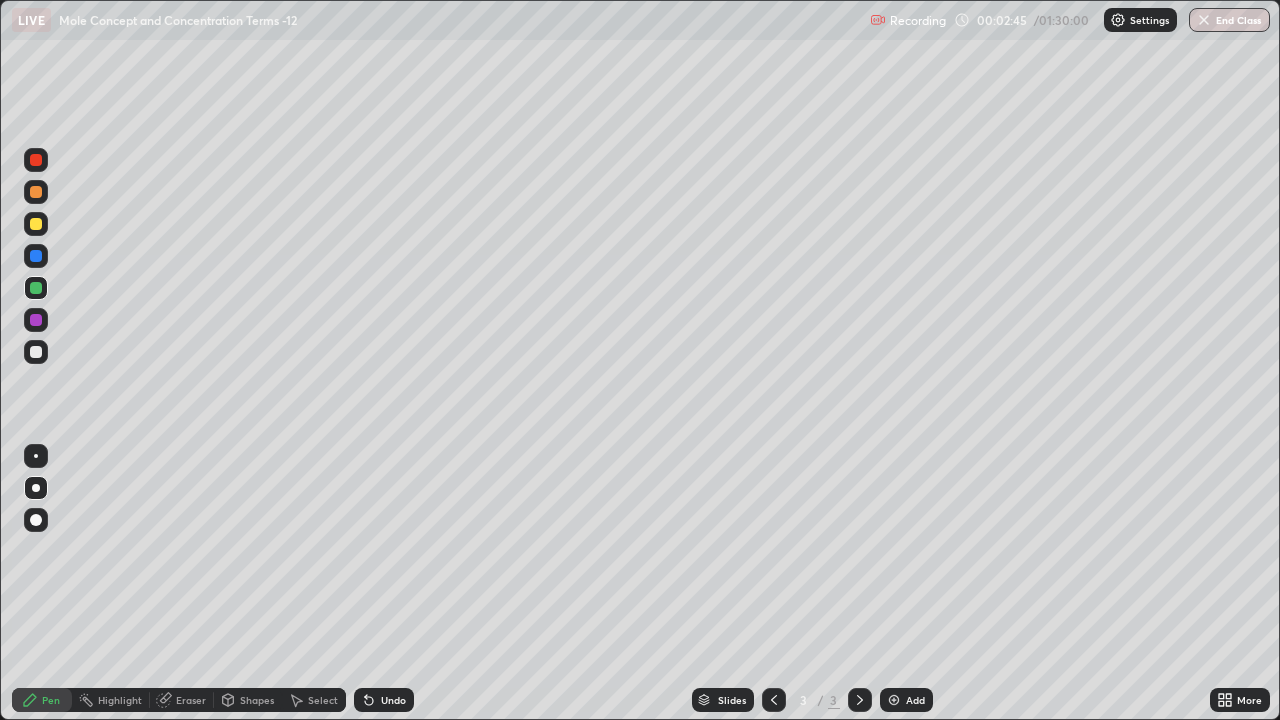 click at bounding box center (36, 352) 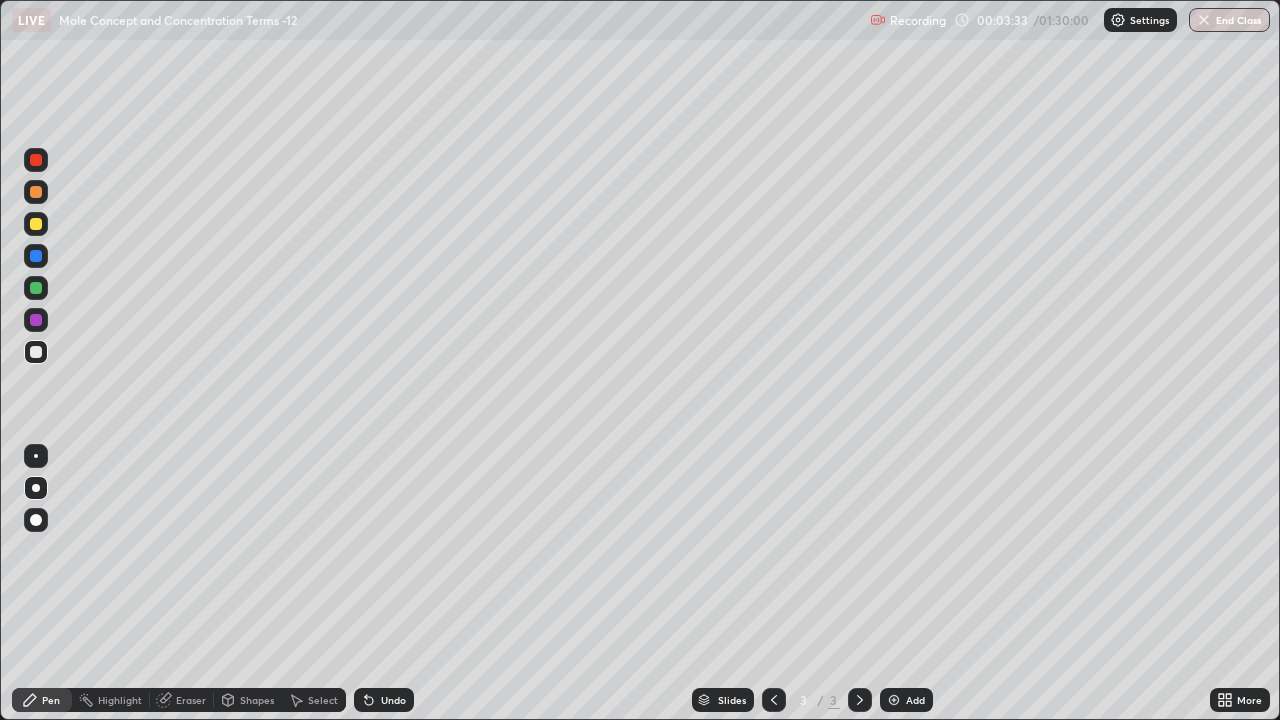 click at bounding box center (36, 288) 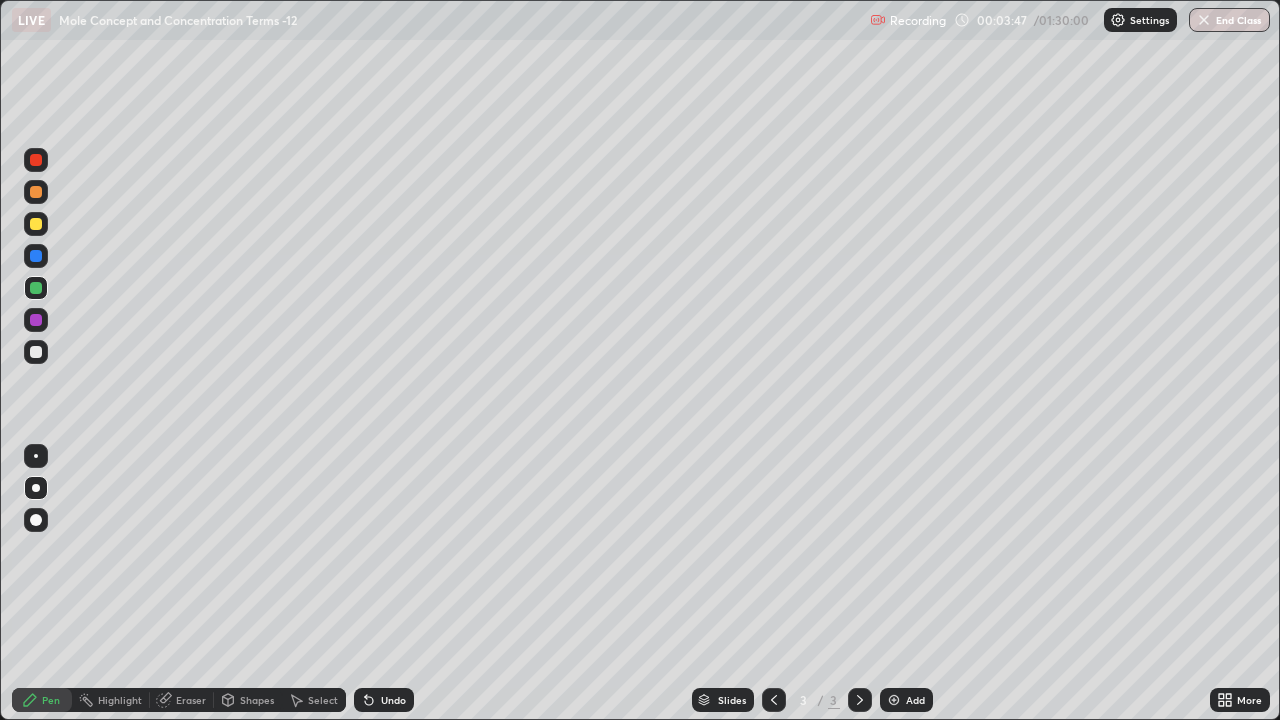 click on "Shapes" at bounding box center [257, 700] 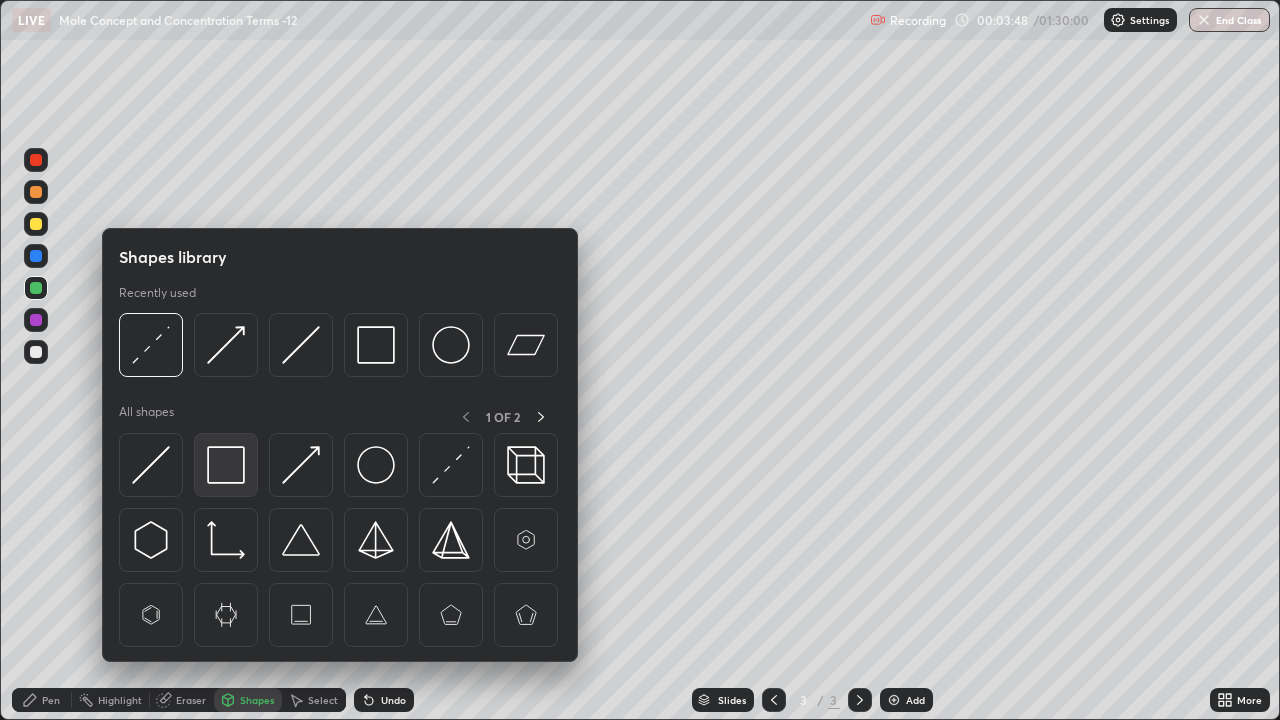 click at bounding box center (226, 465) 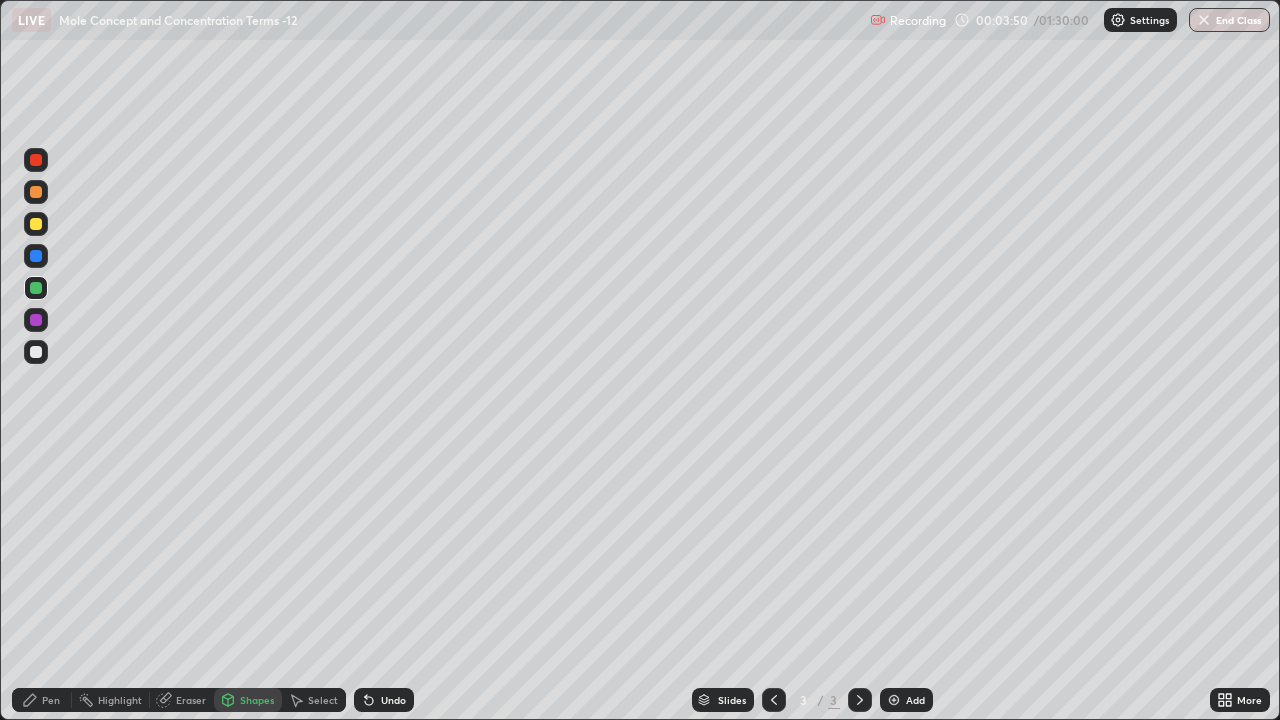 click on "Pen" at bounding box center [42, 700] 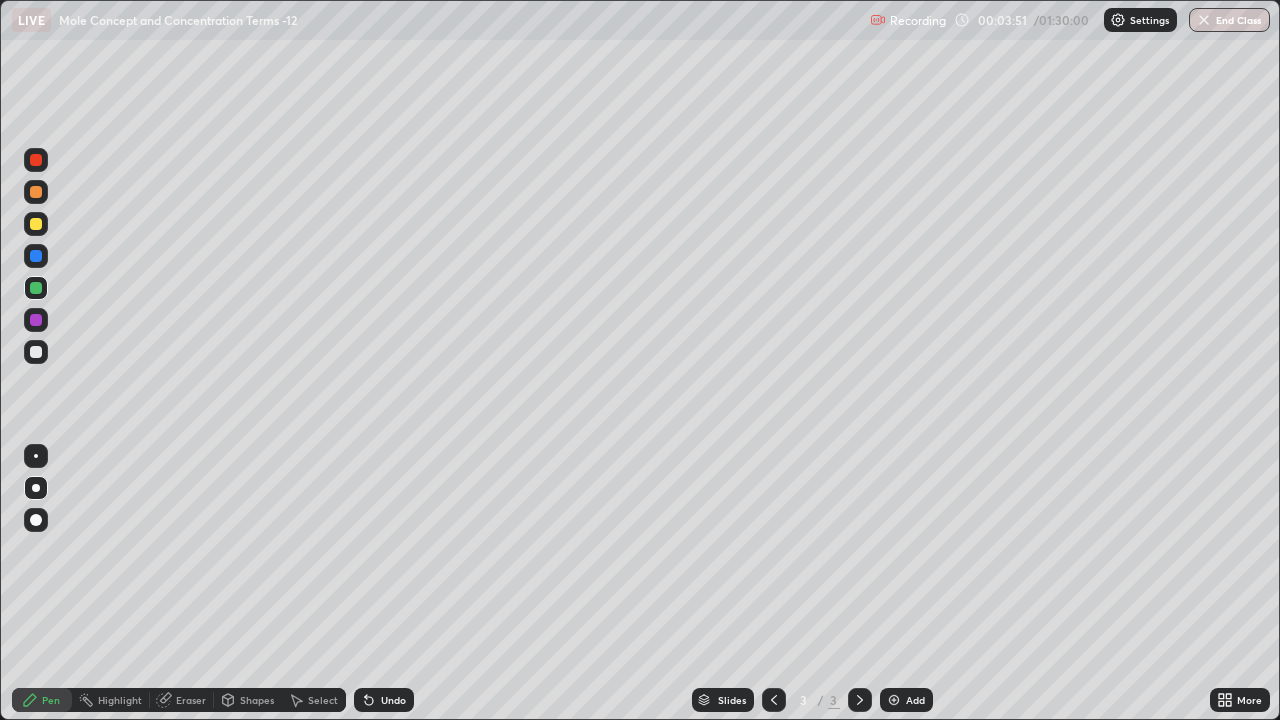 click at bounding box center [36, 352] 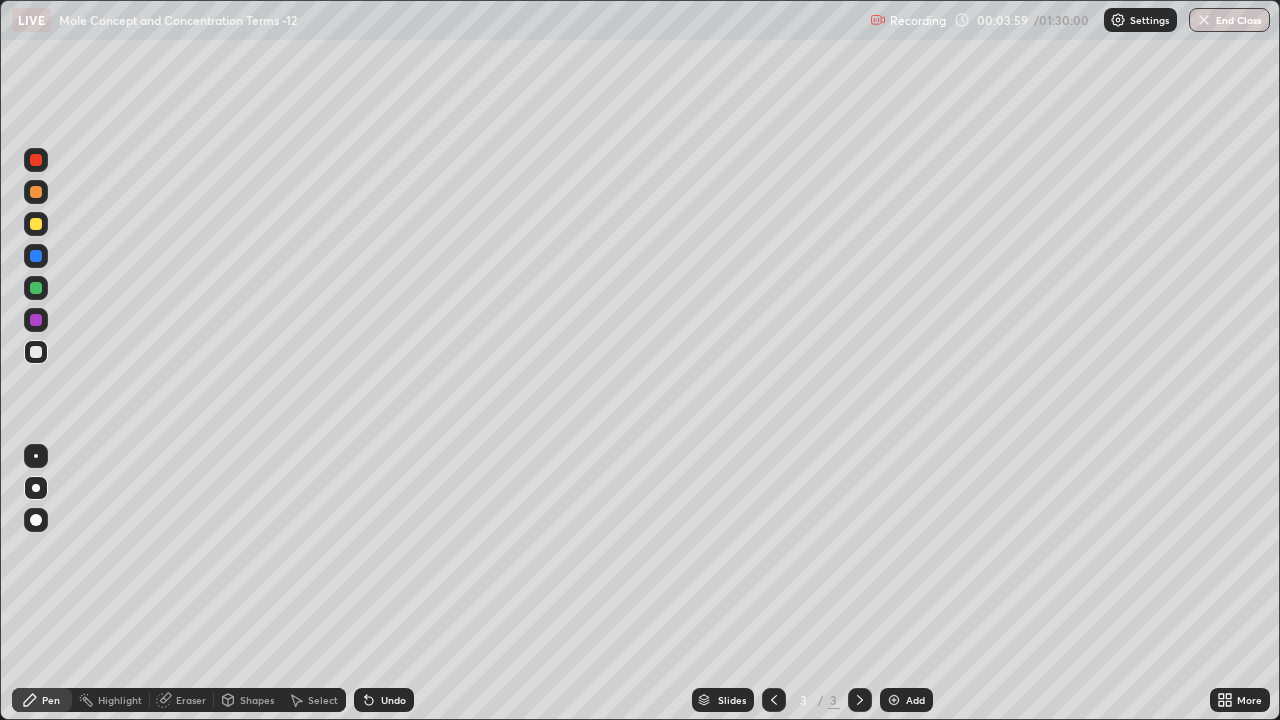 click at bounding box center (894, 700) 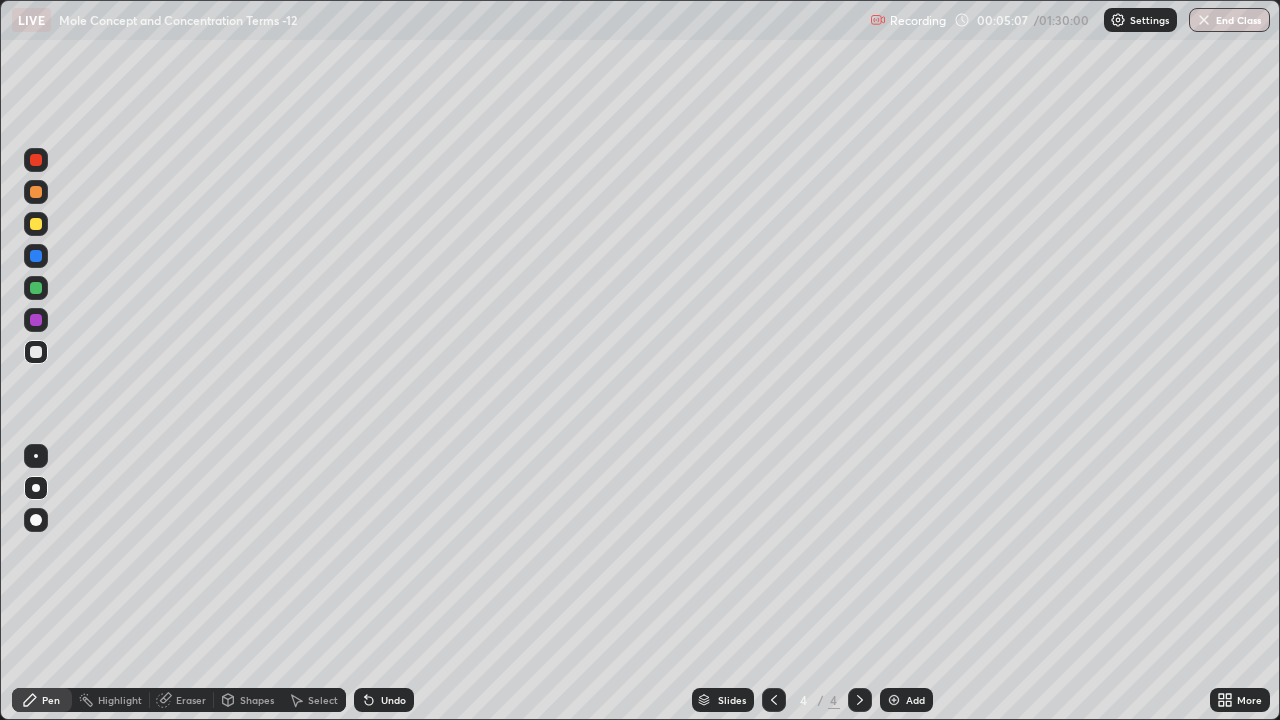 click 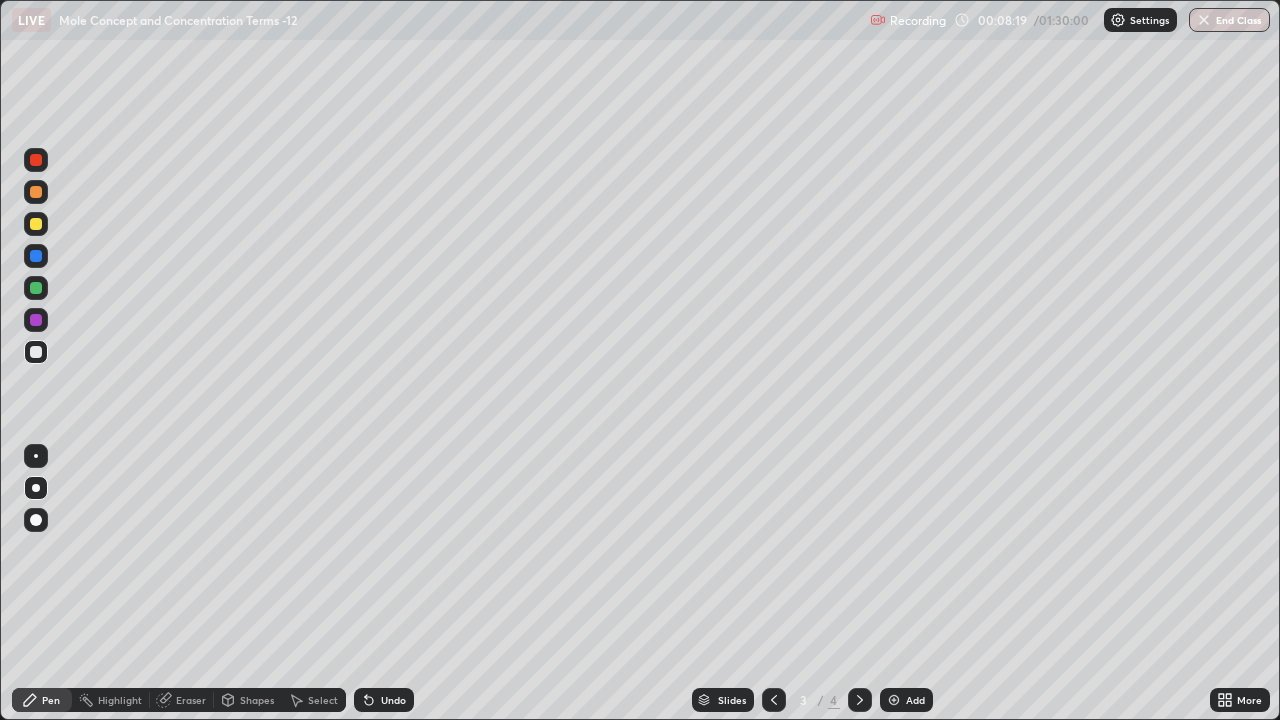 click 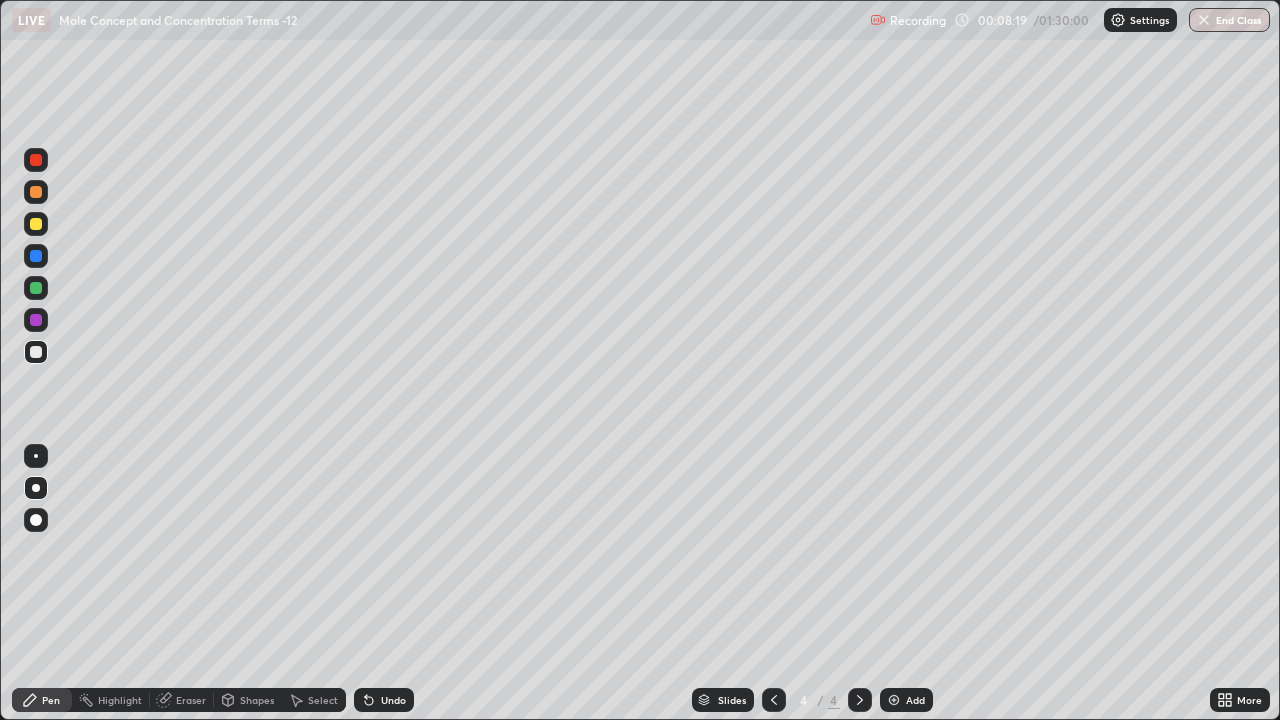 click 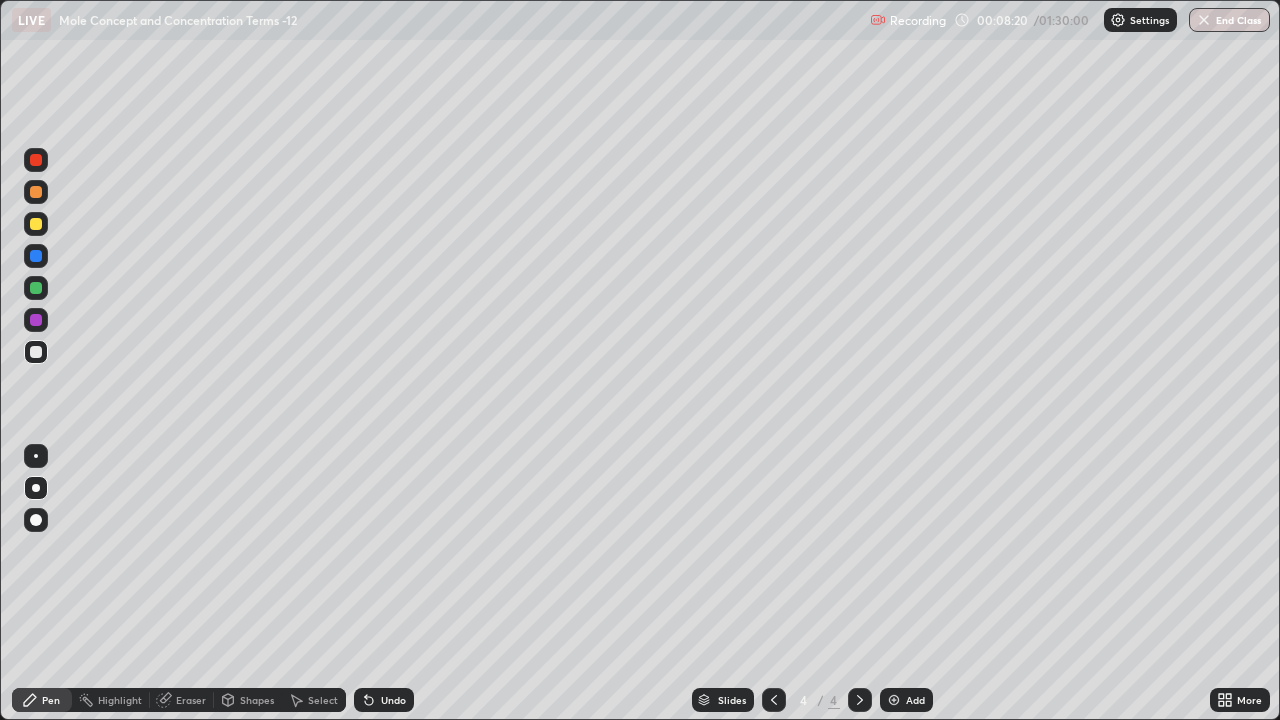 click on "Add" at bounding box center (915, 700) 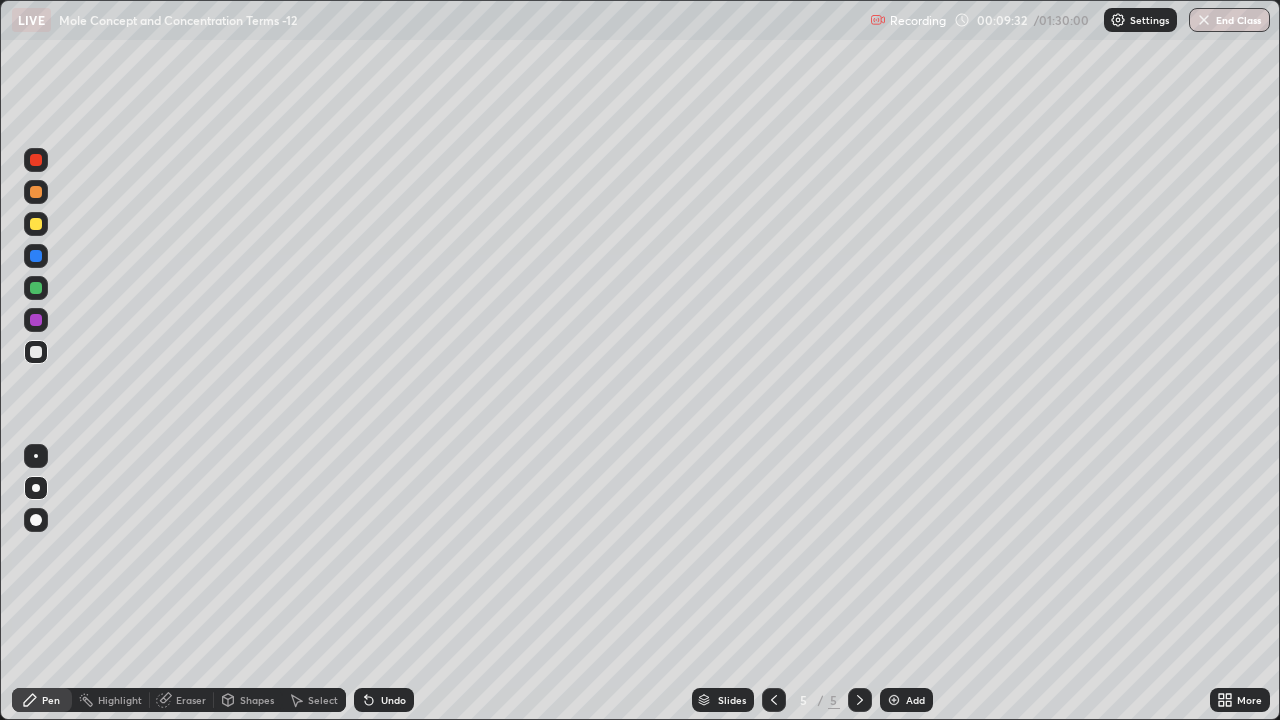 click 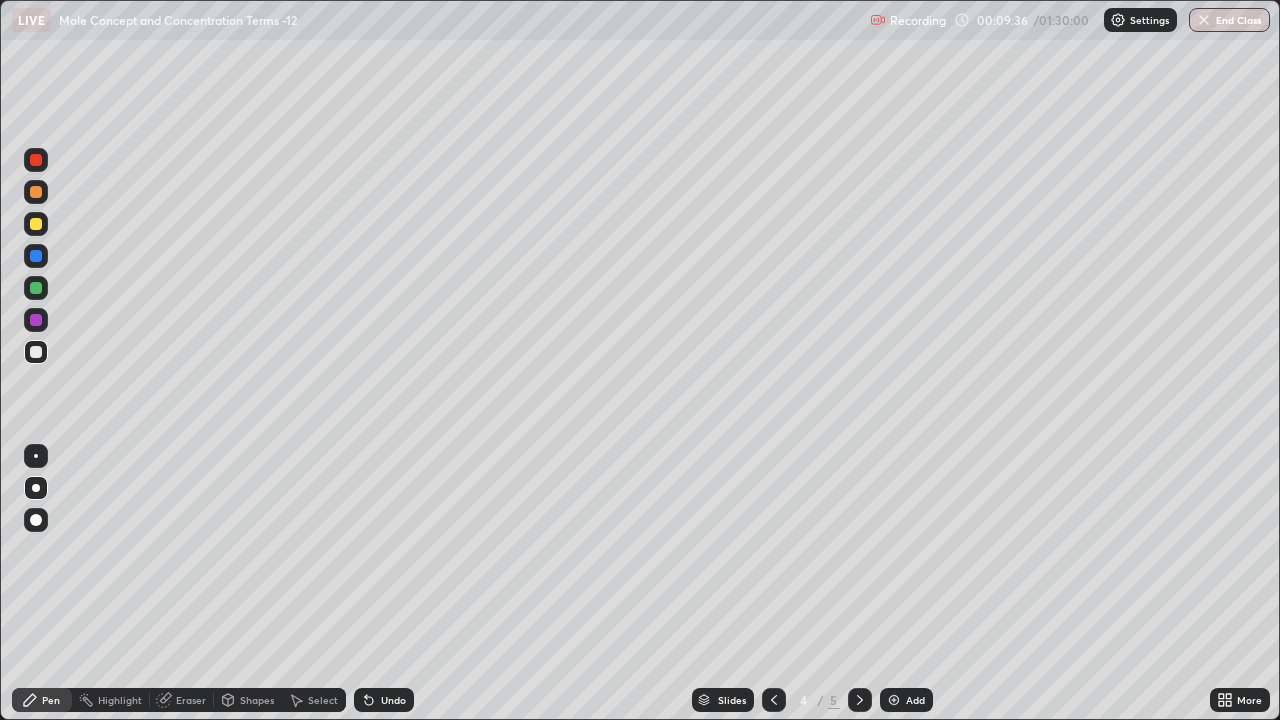 click 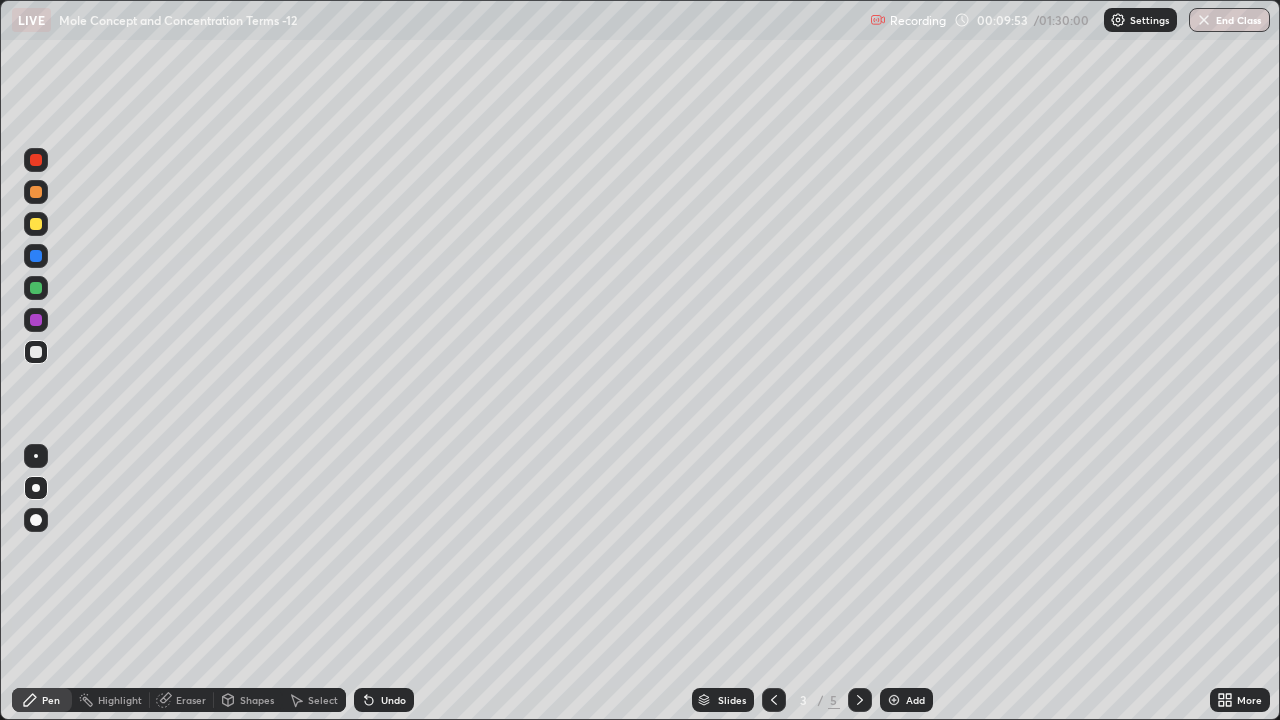 click 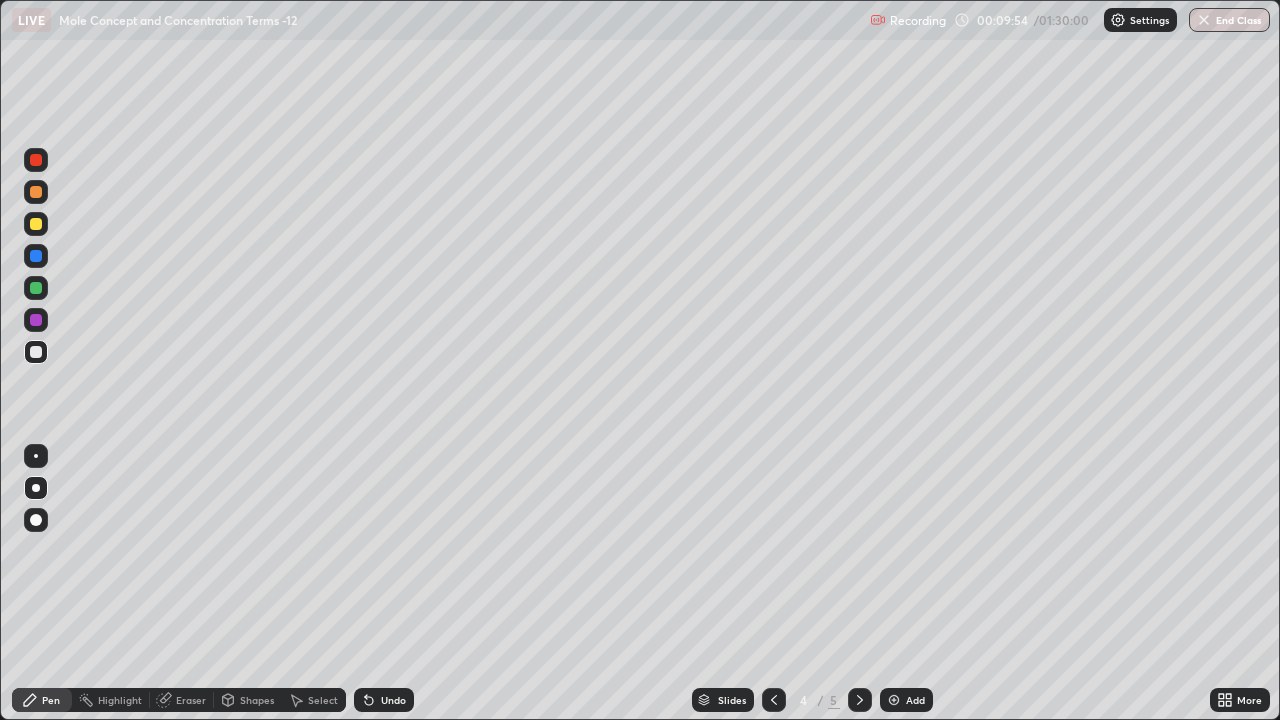 click 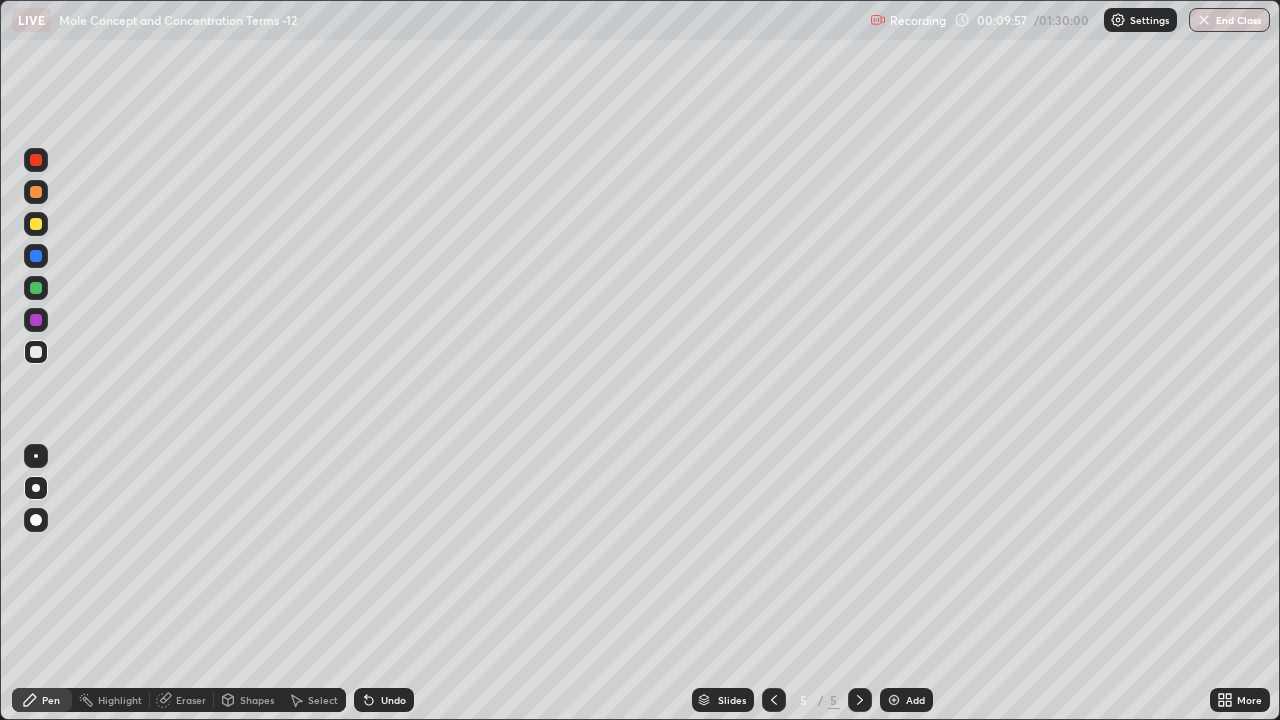 click at bounding box center (36, 288) 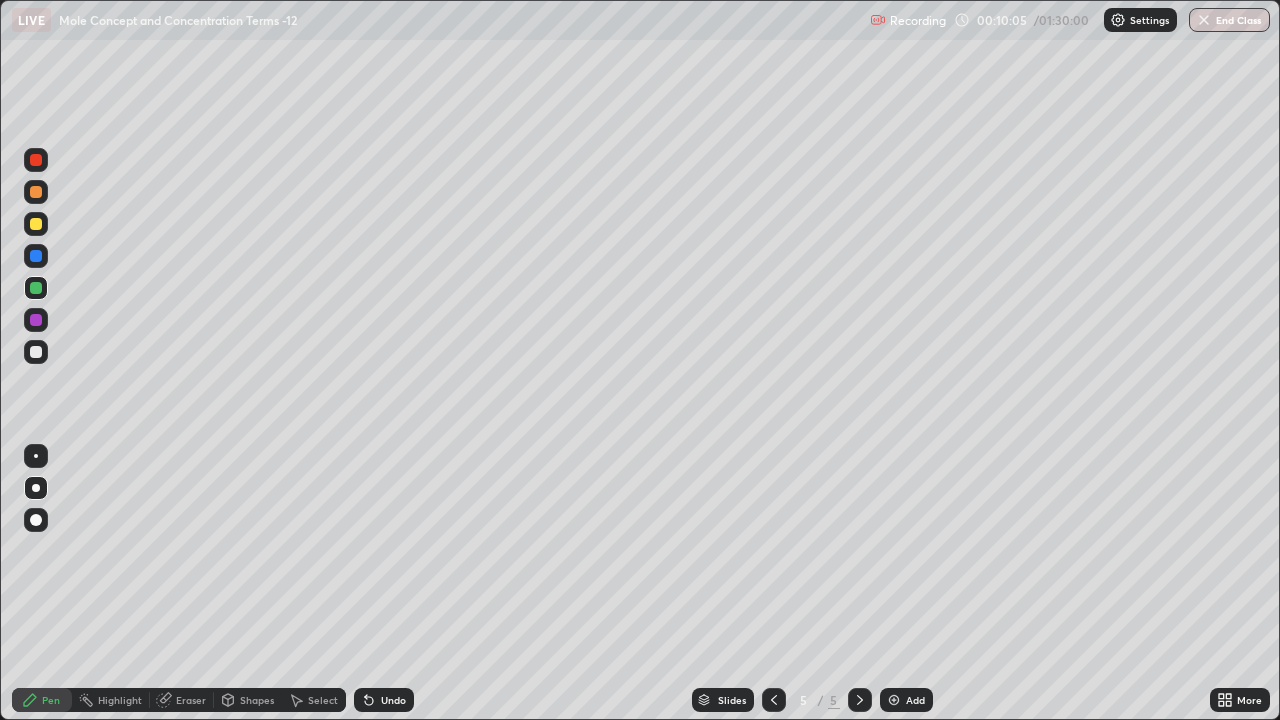 click at bounding box center (36, 352) 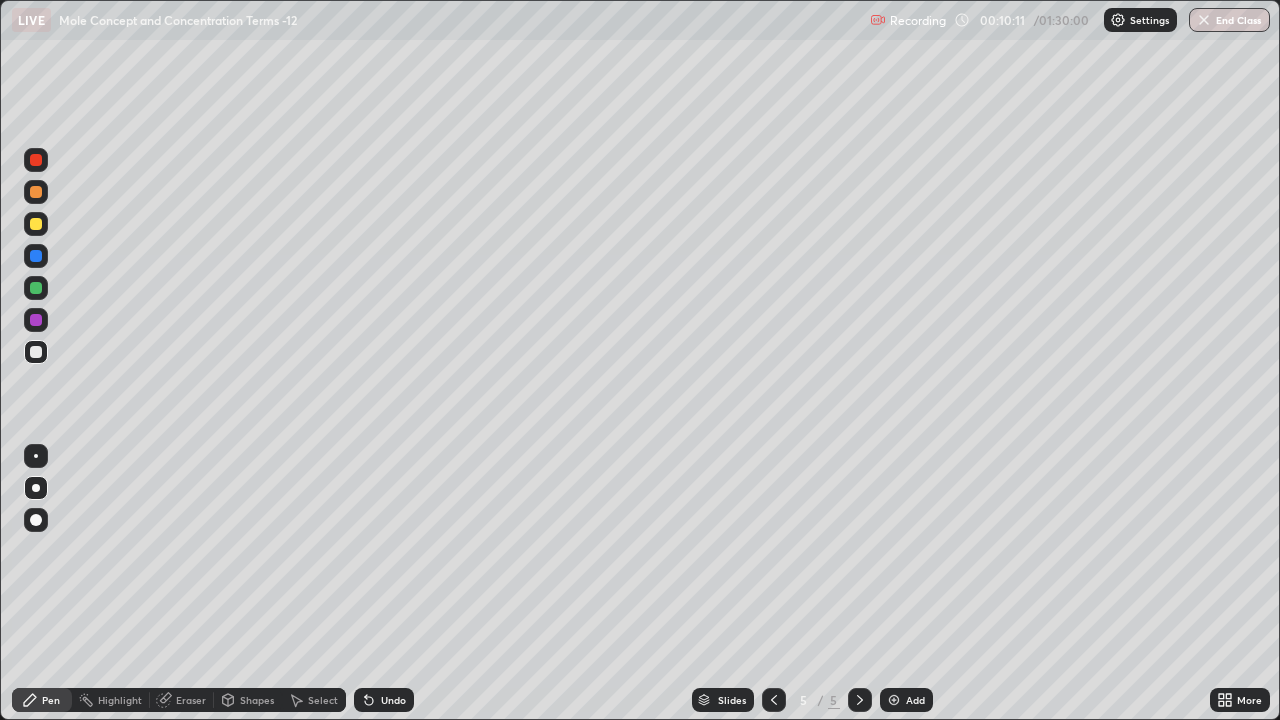 click at bounding box center (36, 352) 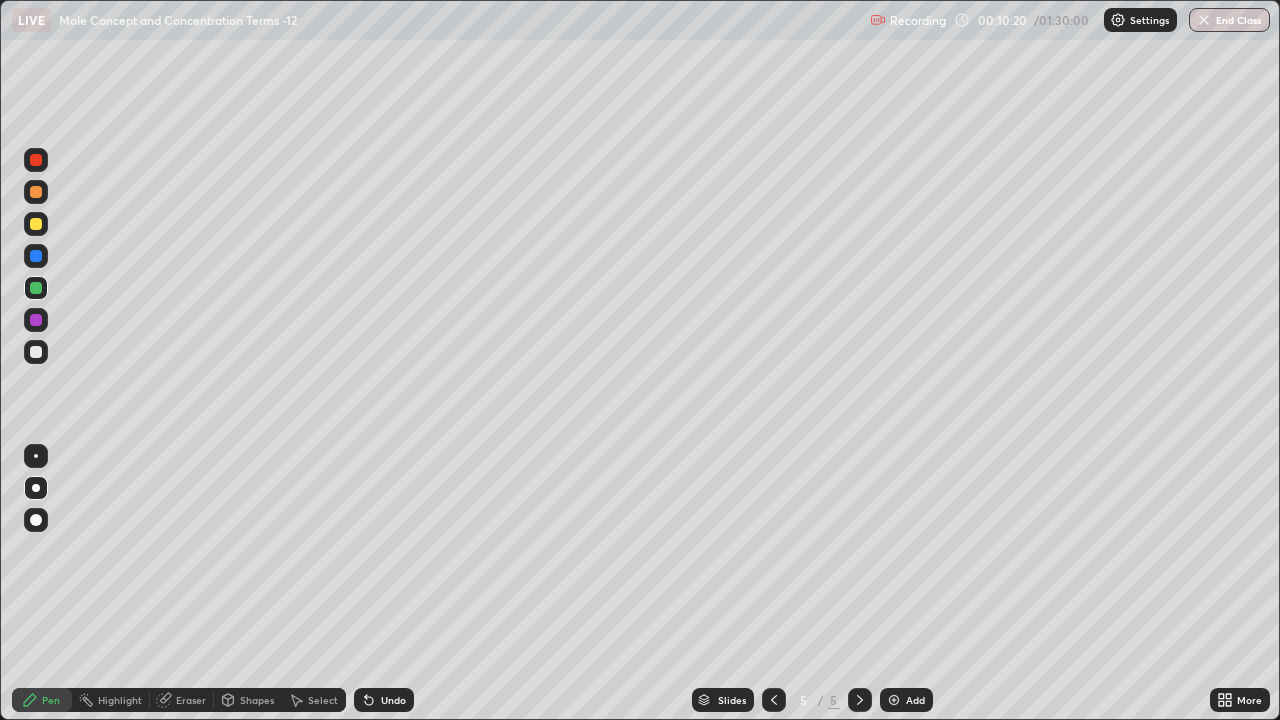 click at bounding box center [36, 352] 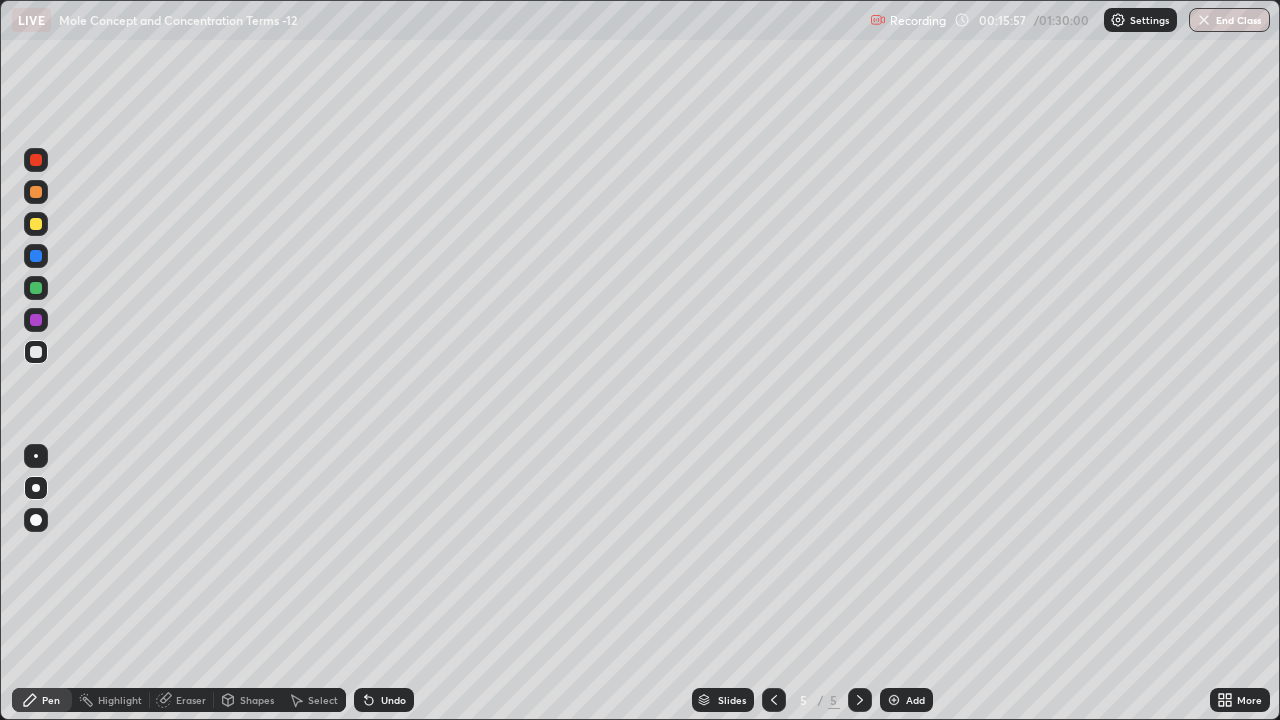 click at bounding box center (36, 224) 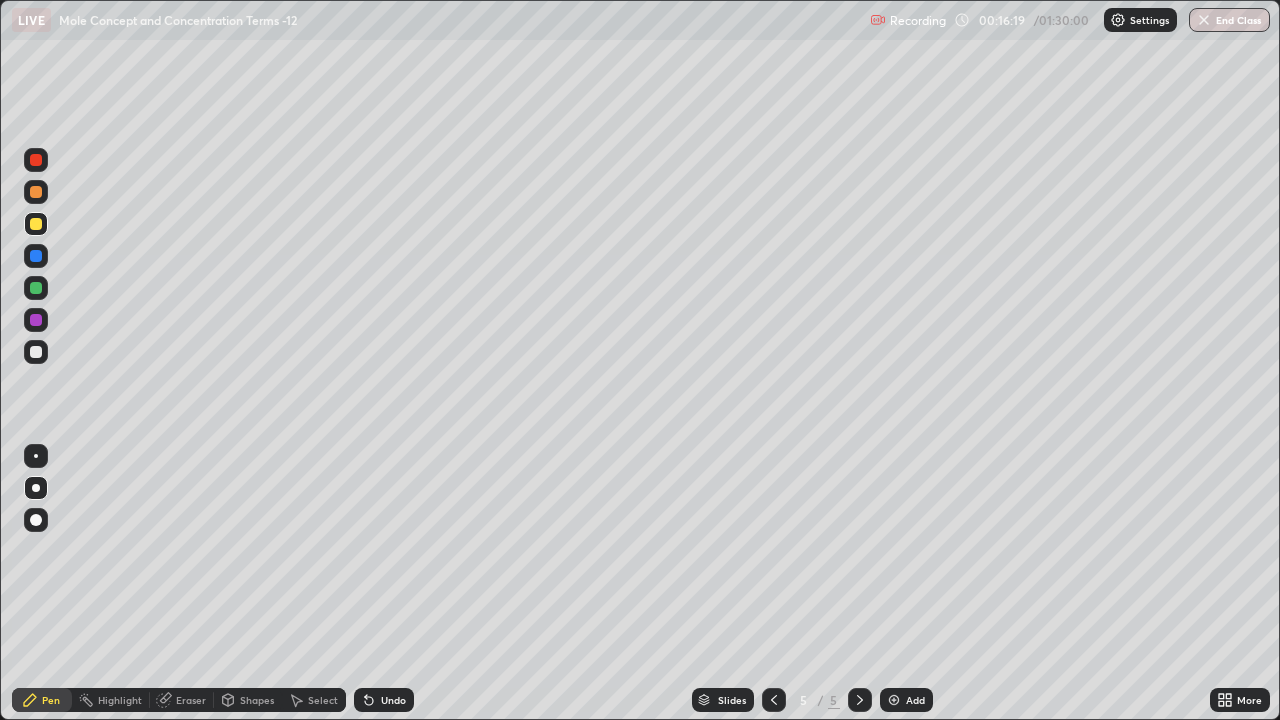 click at bounding box center [894, 700] 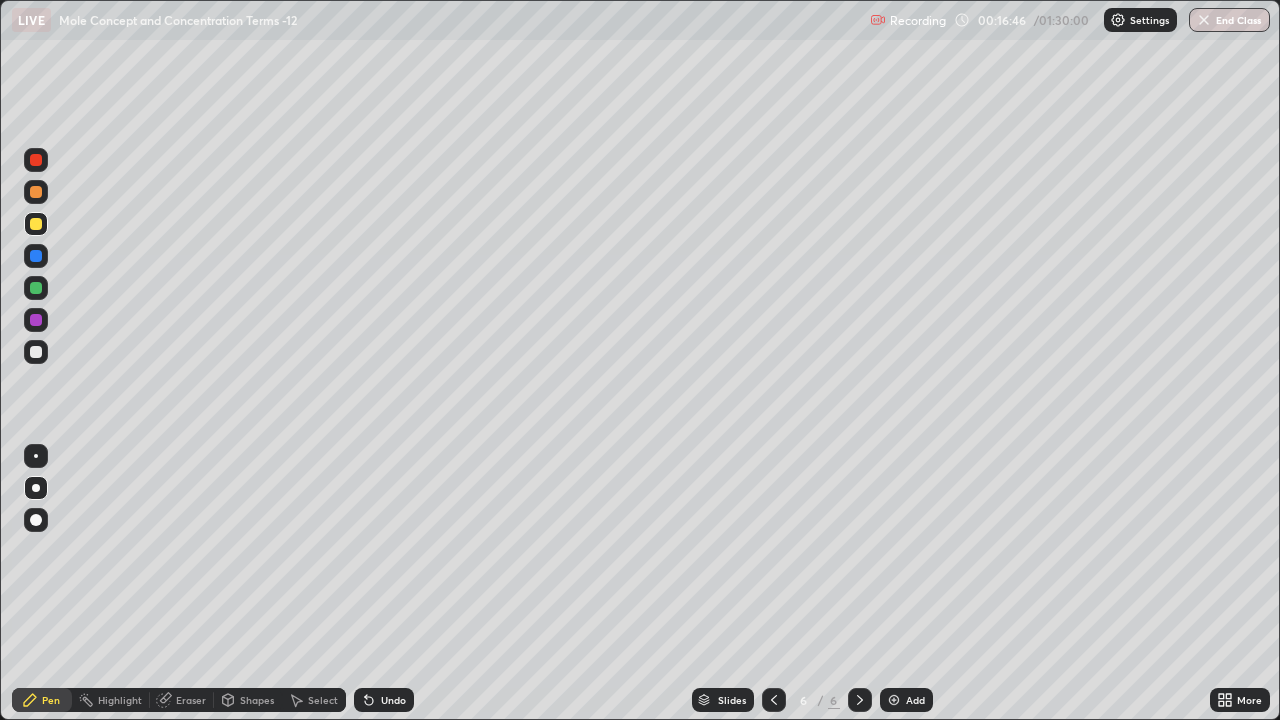 click at bounding box center (36, 352) 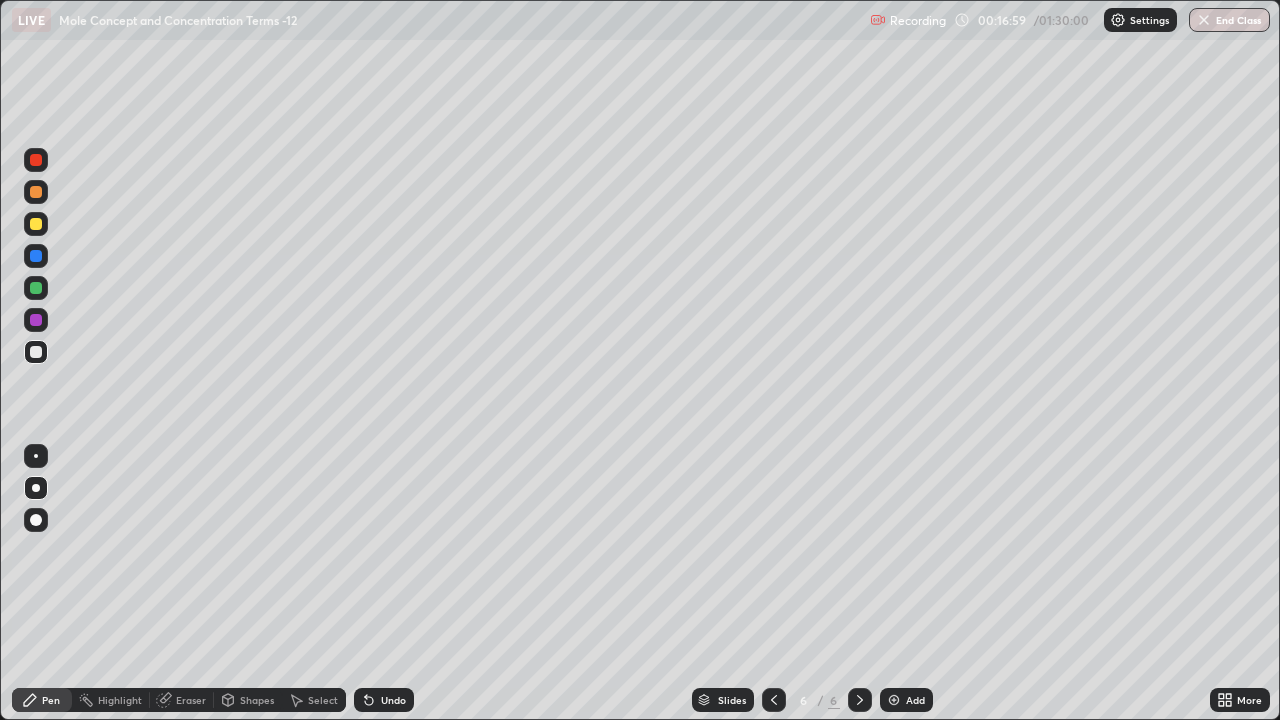 click on "Undo" at bounding box center [384, 700] 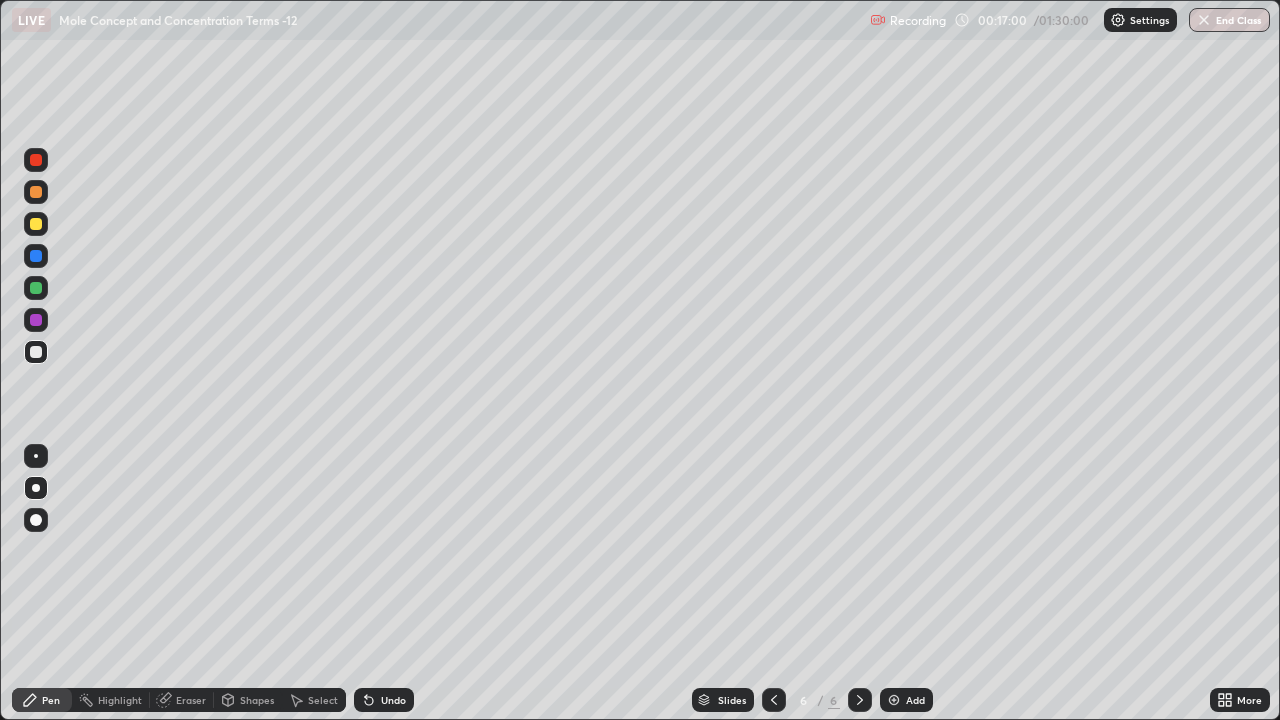 click on "Undo" at bounding box center (393, 700) 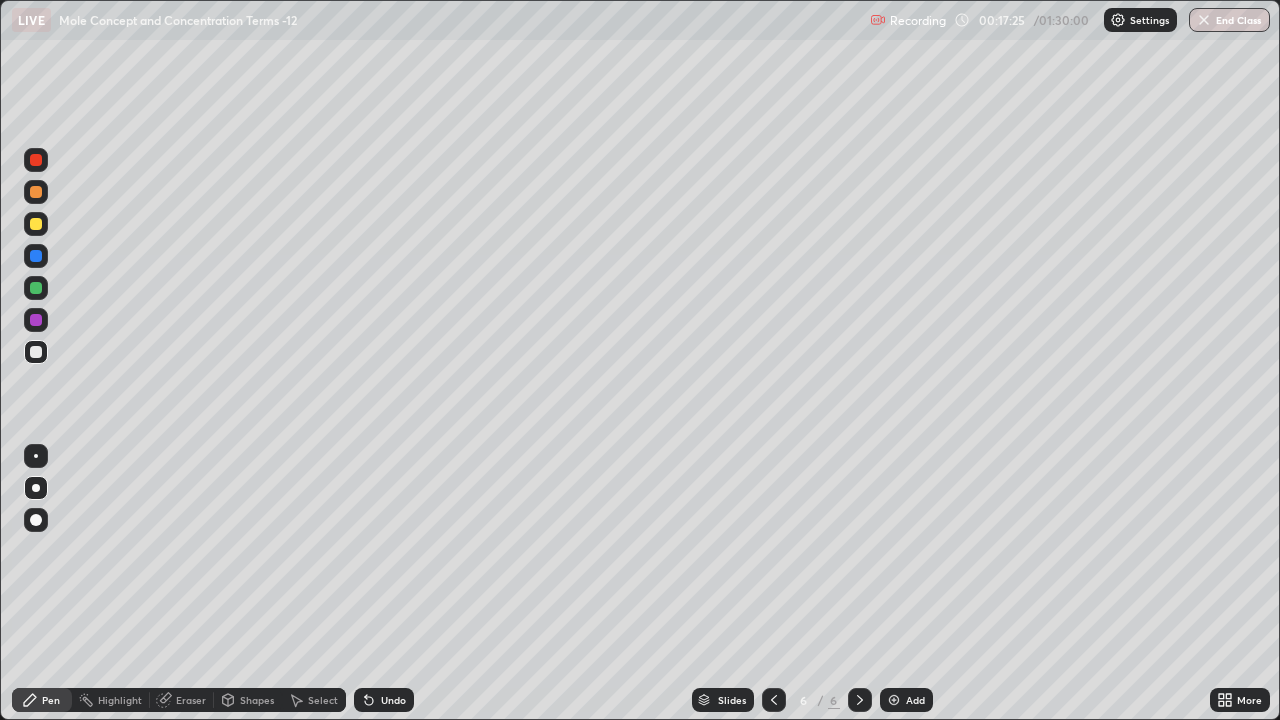 click at bounding box center (36, 224) 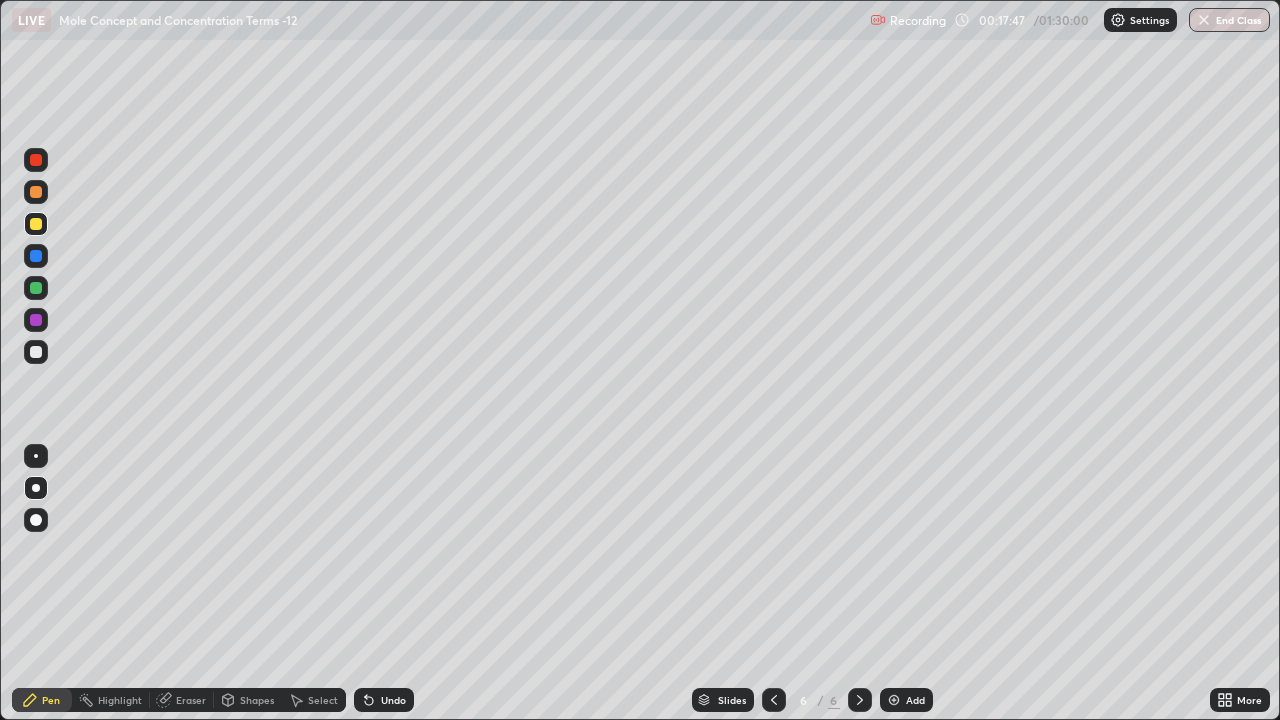 click at bounding box center (36, 352) 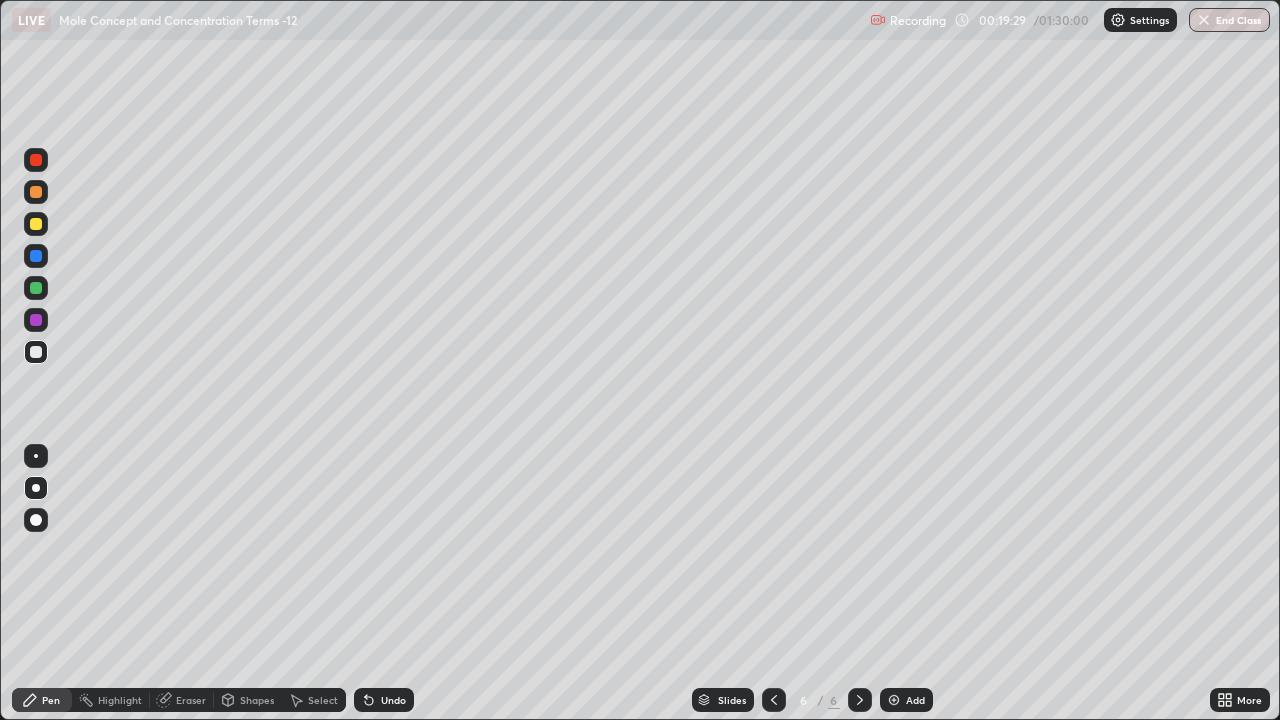 click at bounding box center [36, 288] 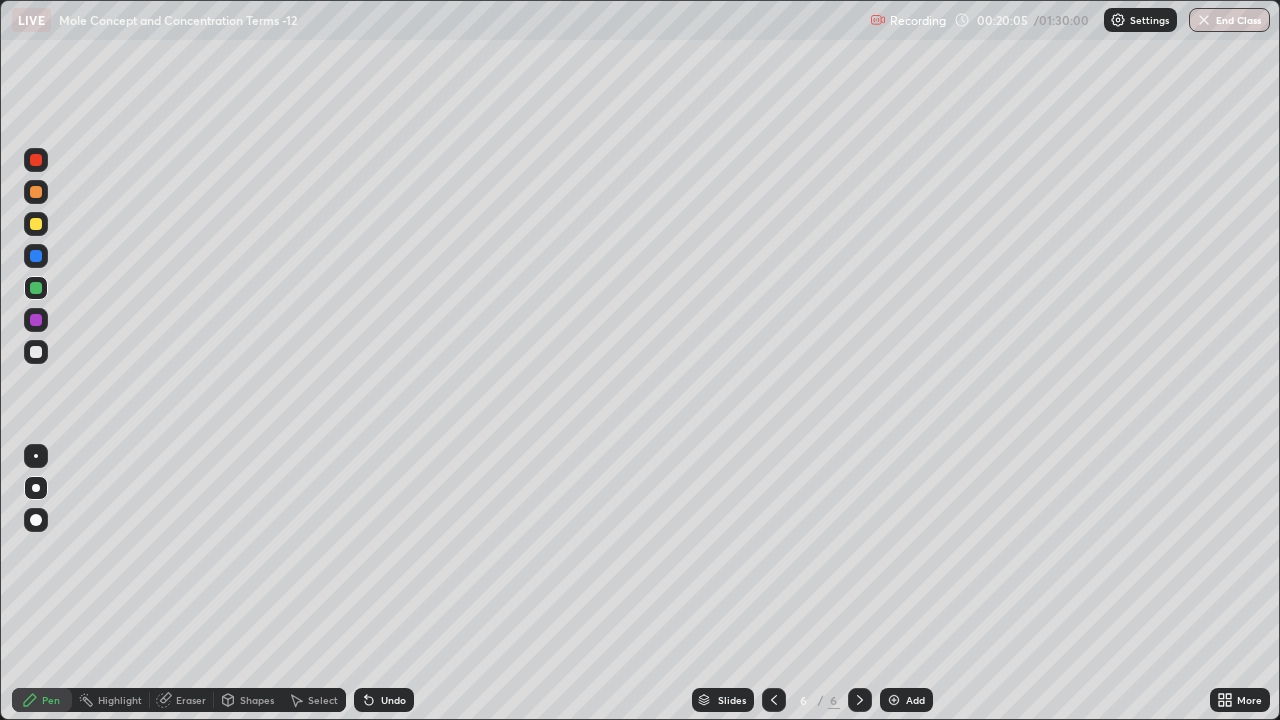 click 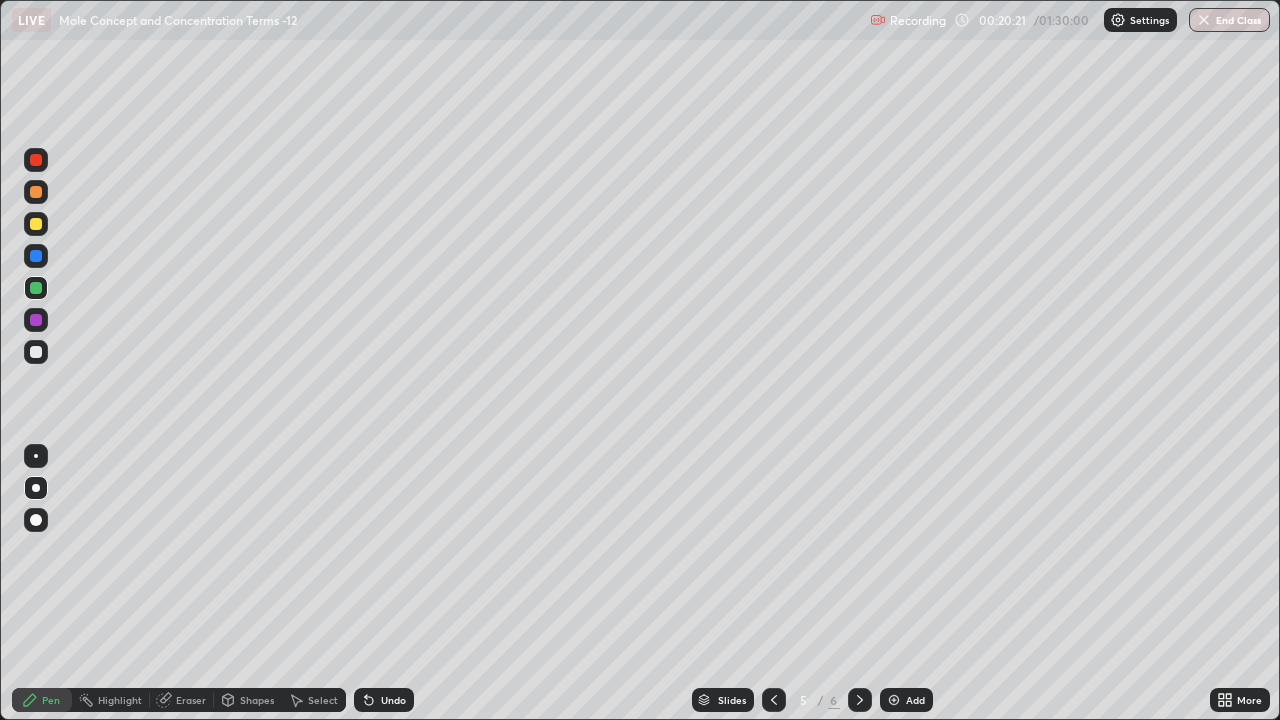 click 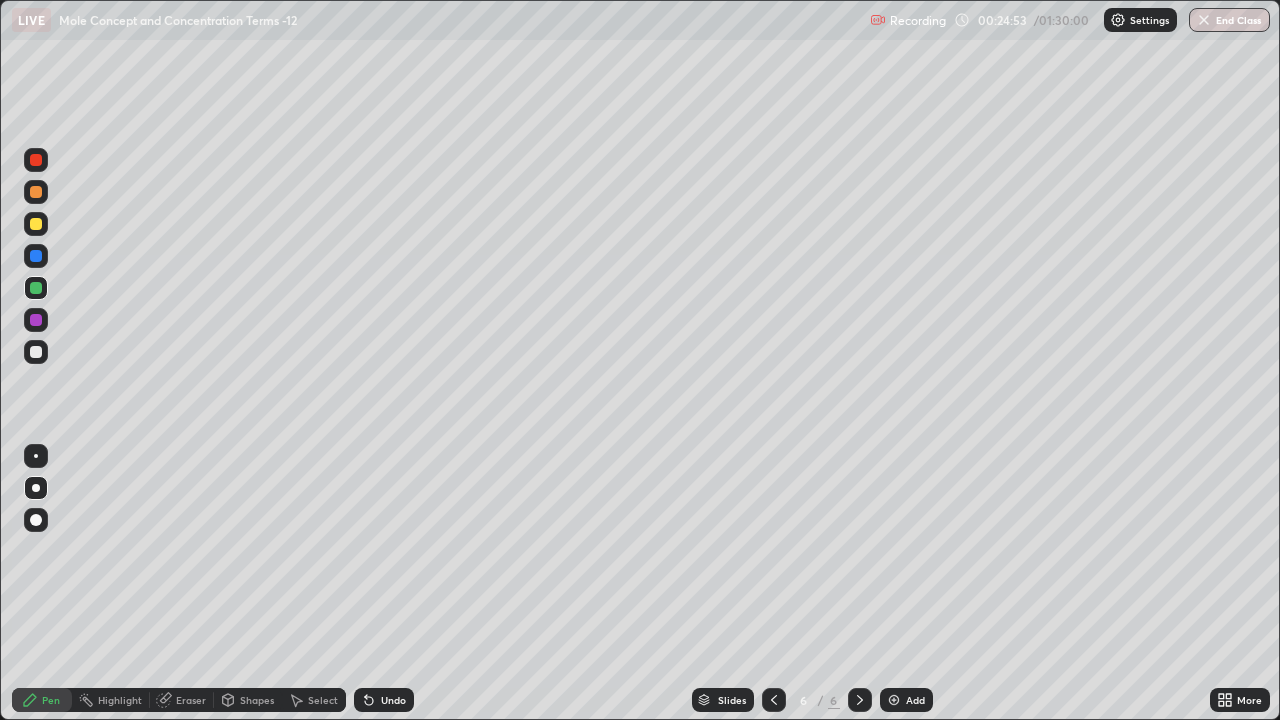 click at bounding box center [894, 700] 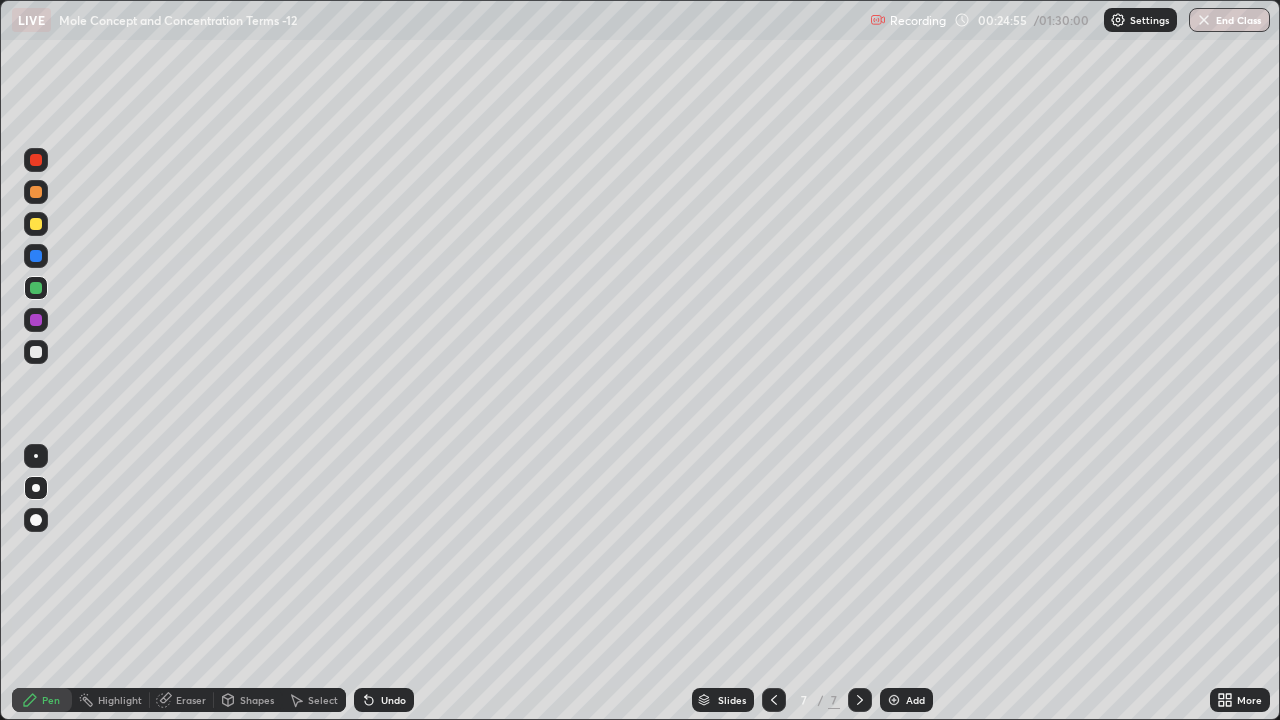 click at bounding box center (36, 224) 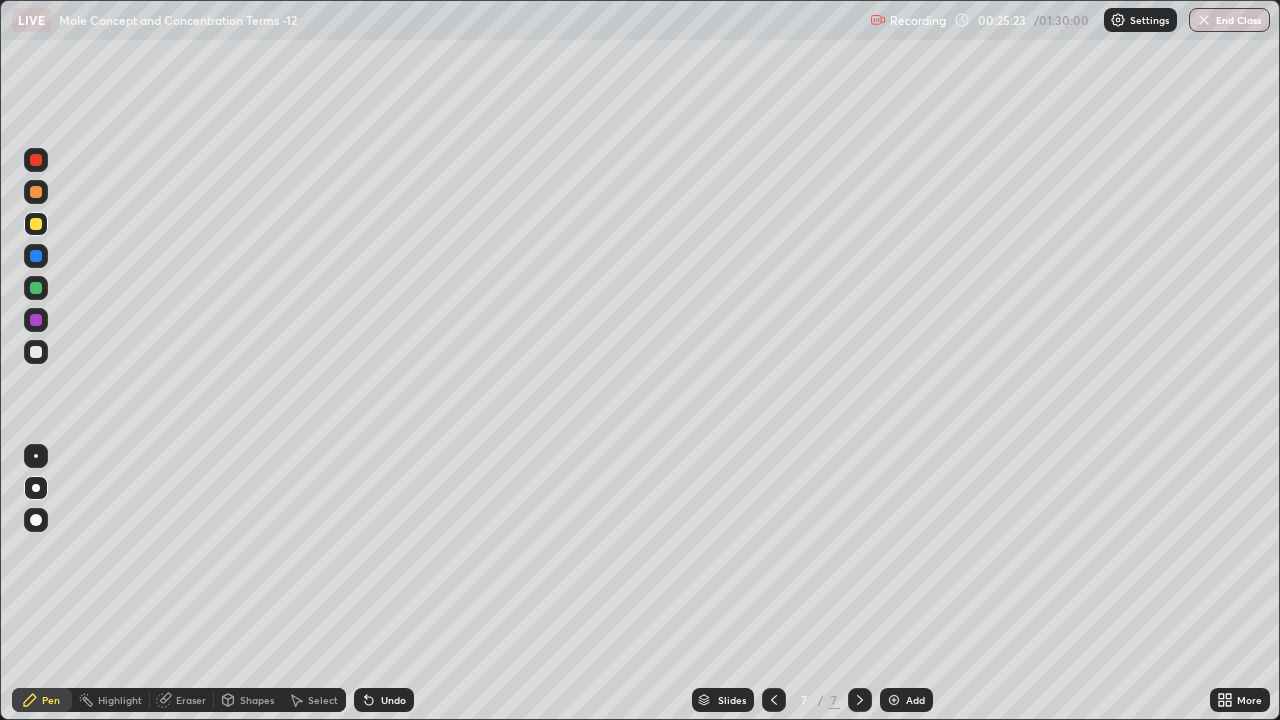 click at bounding box center [36, 352] 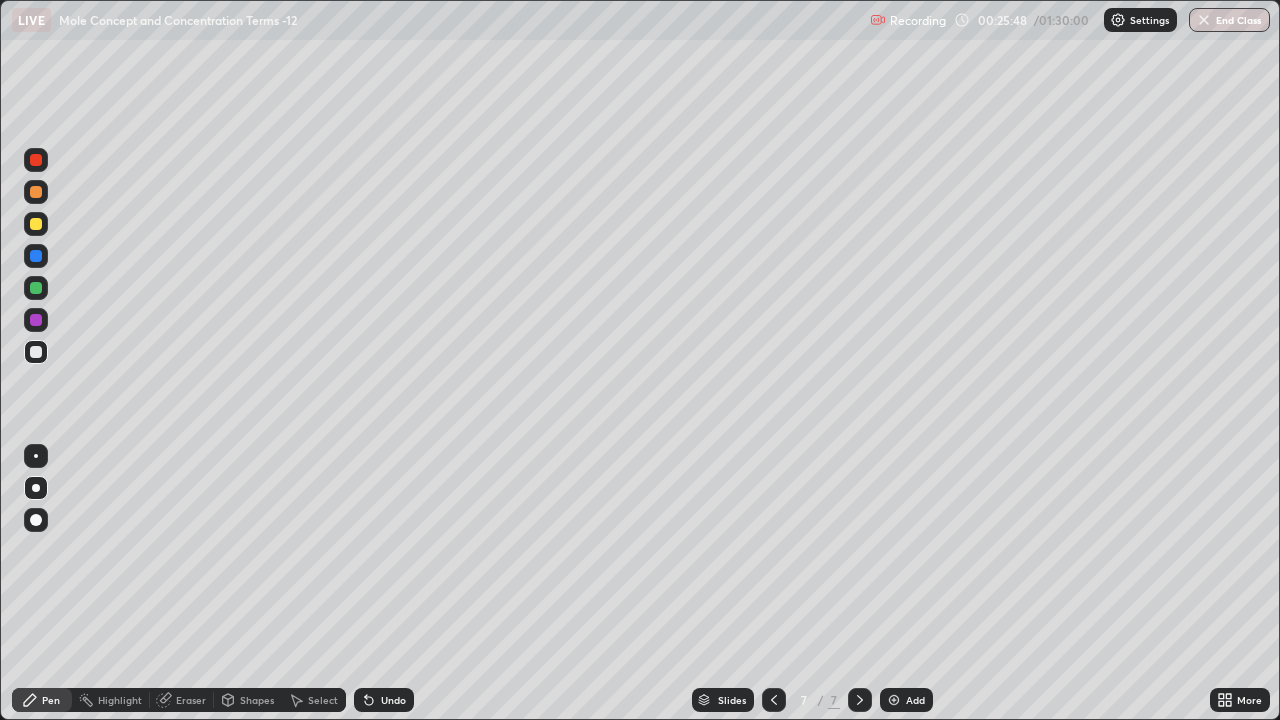 click at bounding box center (36, 288) 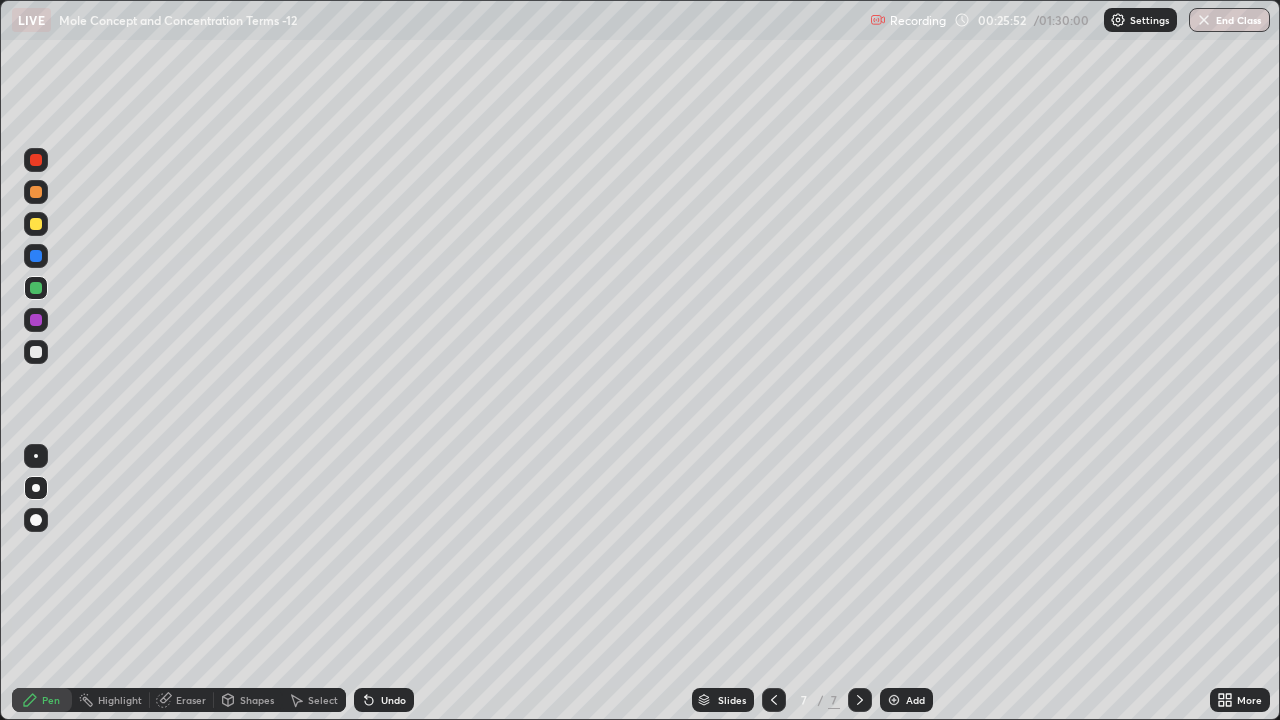 click at bounding box center [36, 352] 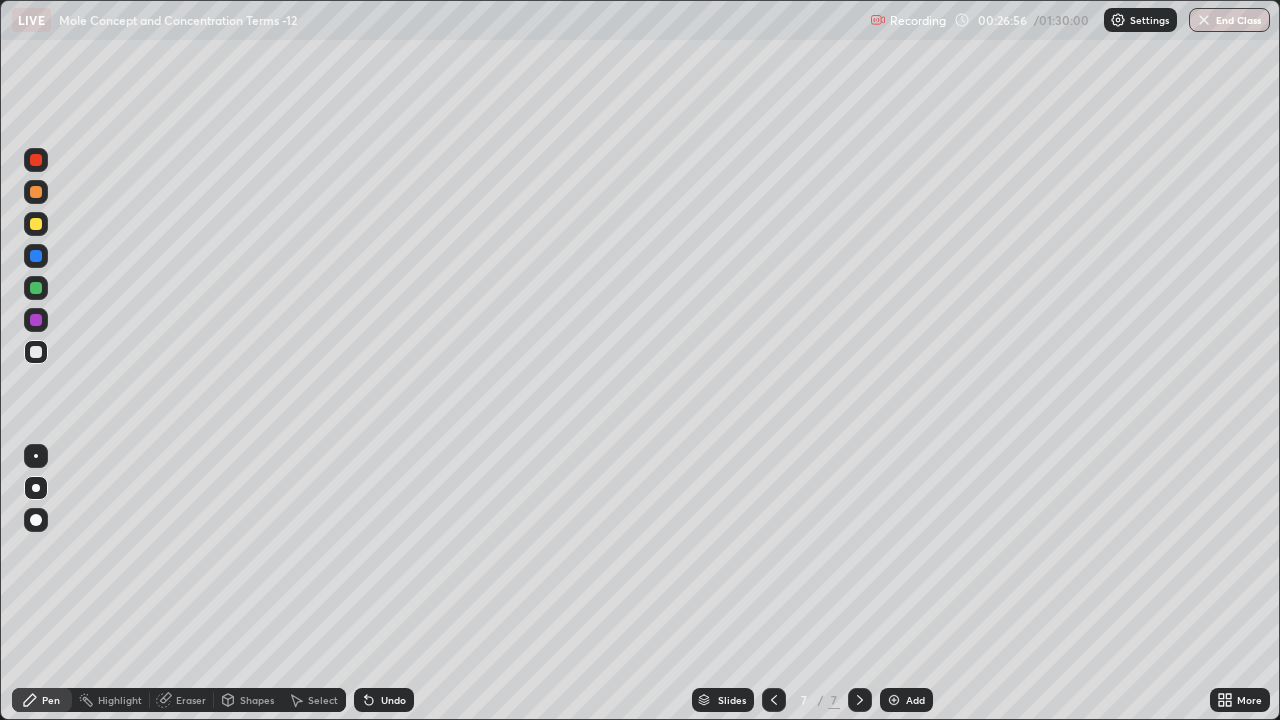 click at bounding box center [36, 320] 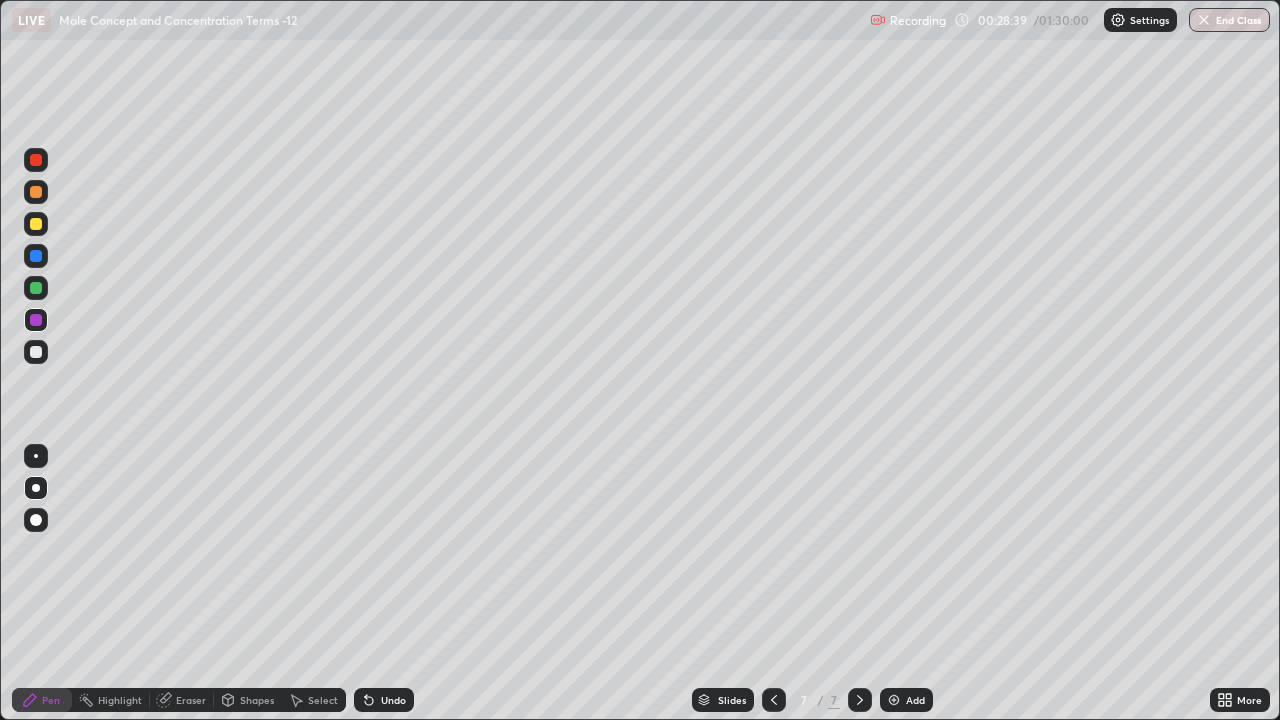 click at bounding box center [36, 352] 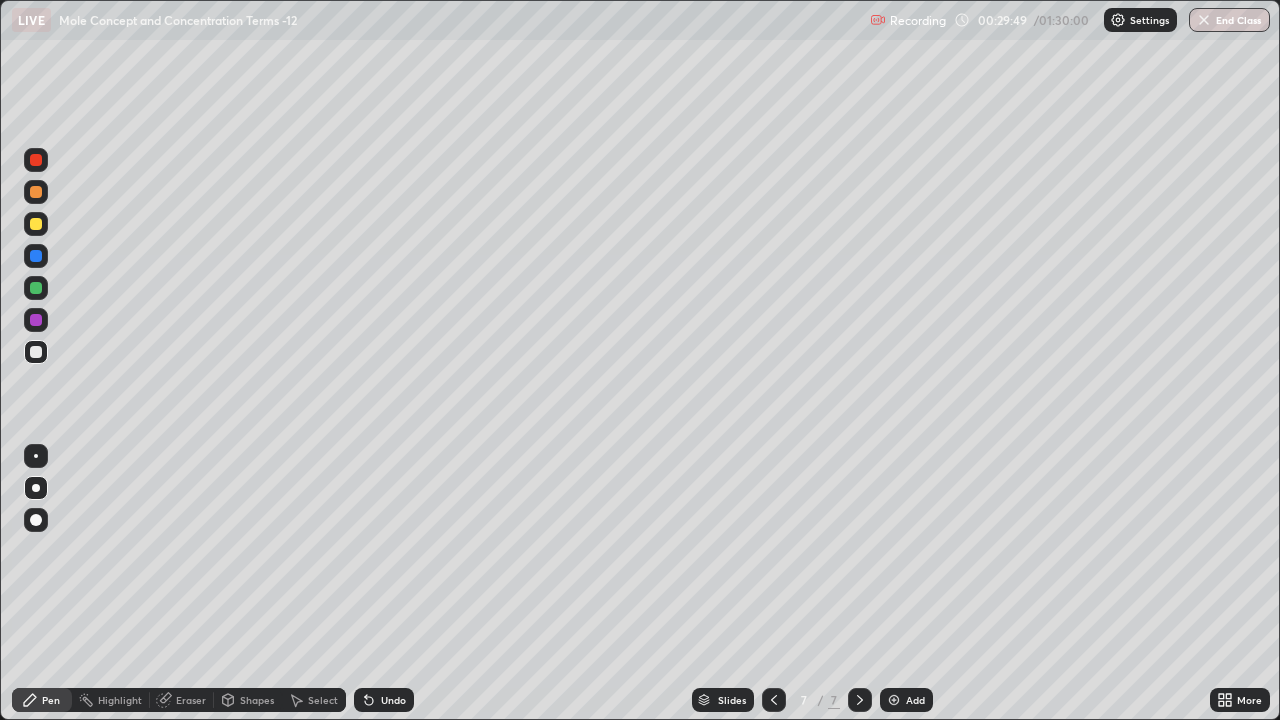 click on "Undo" at bounding box center (384, 700) 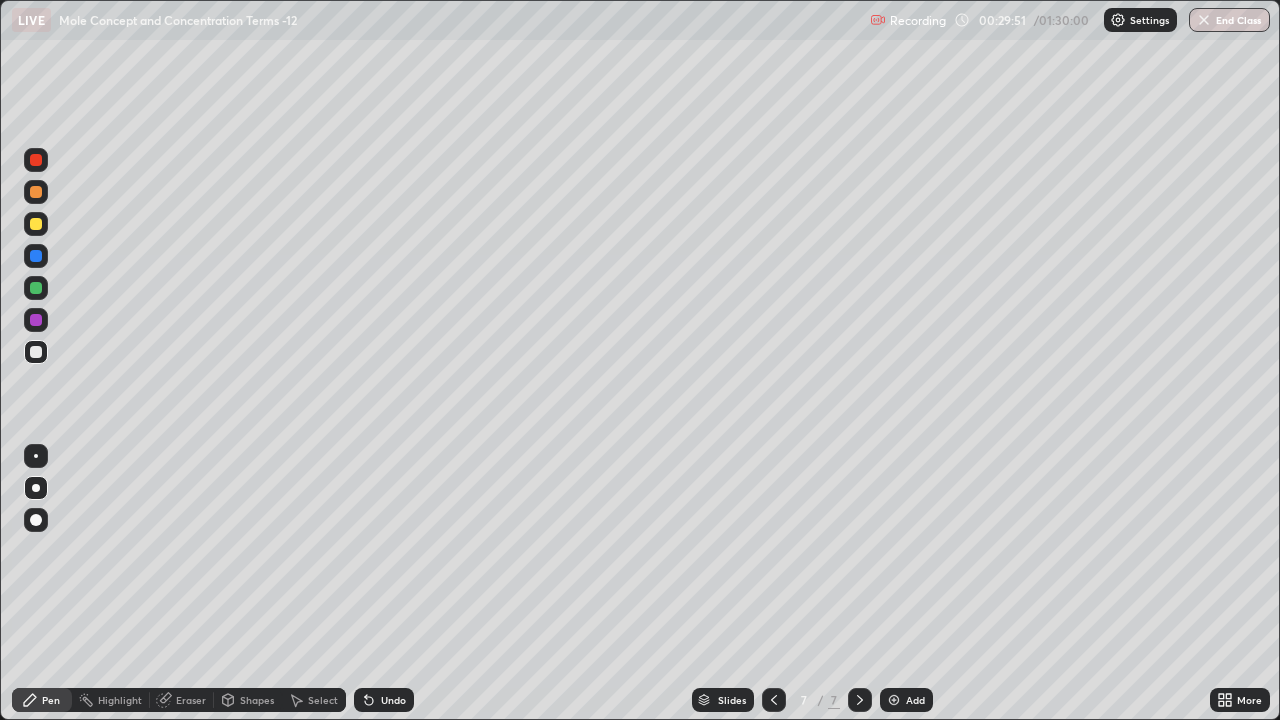 click on "Eraser" at bounding box center (191, 700) 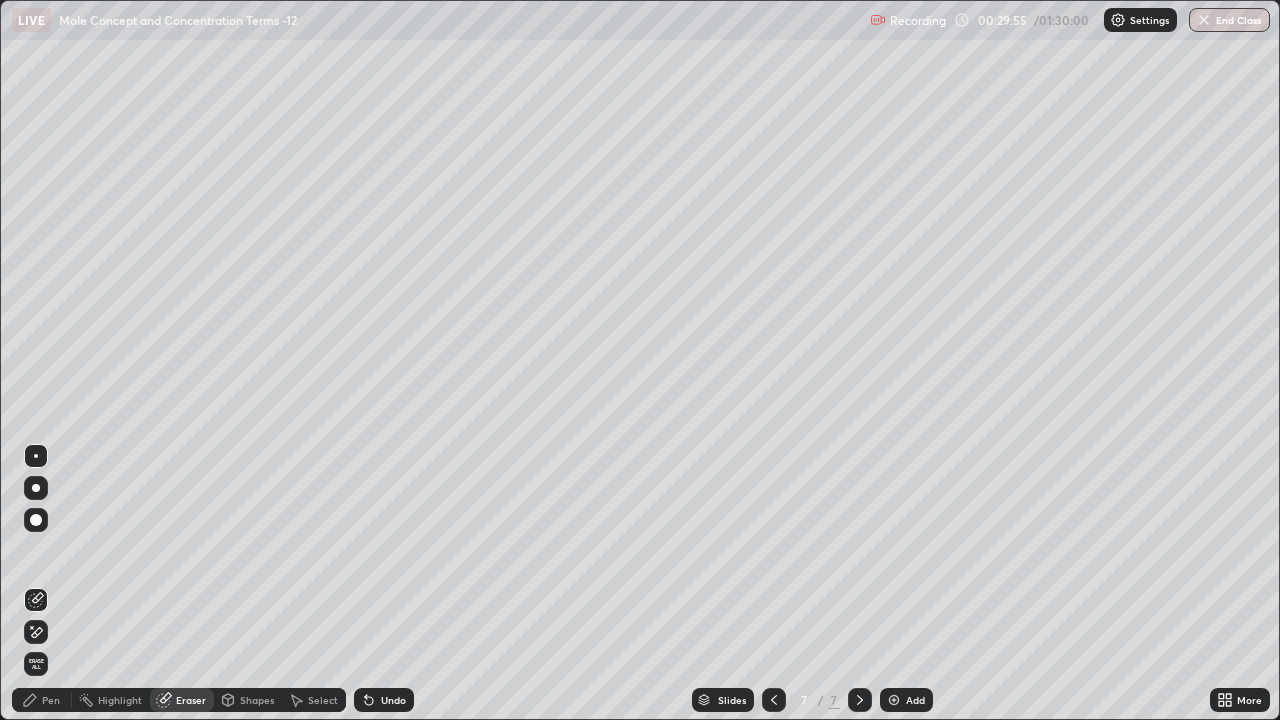 click on "Pen" at bounding box center (42, 700) 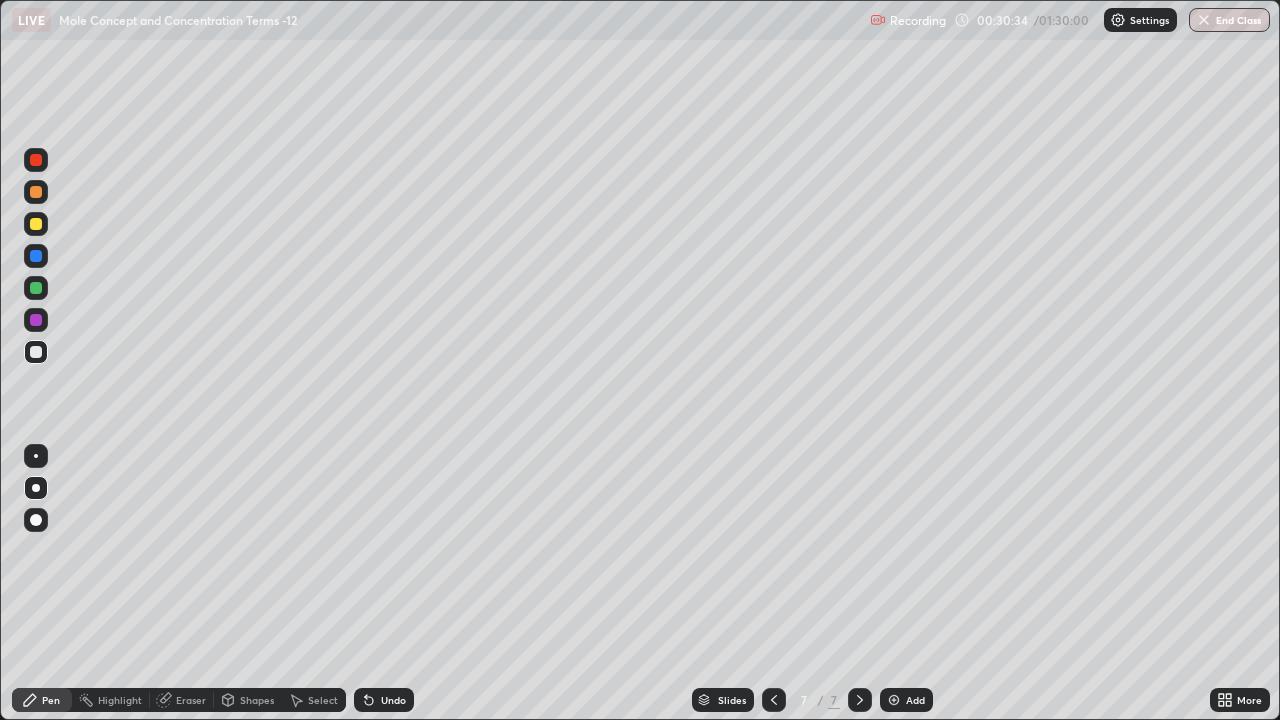 click on "Eraser" at bounding box center [191, 700] 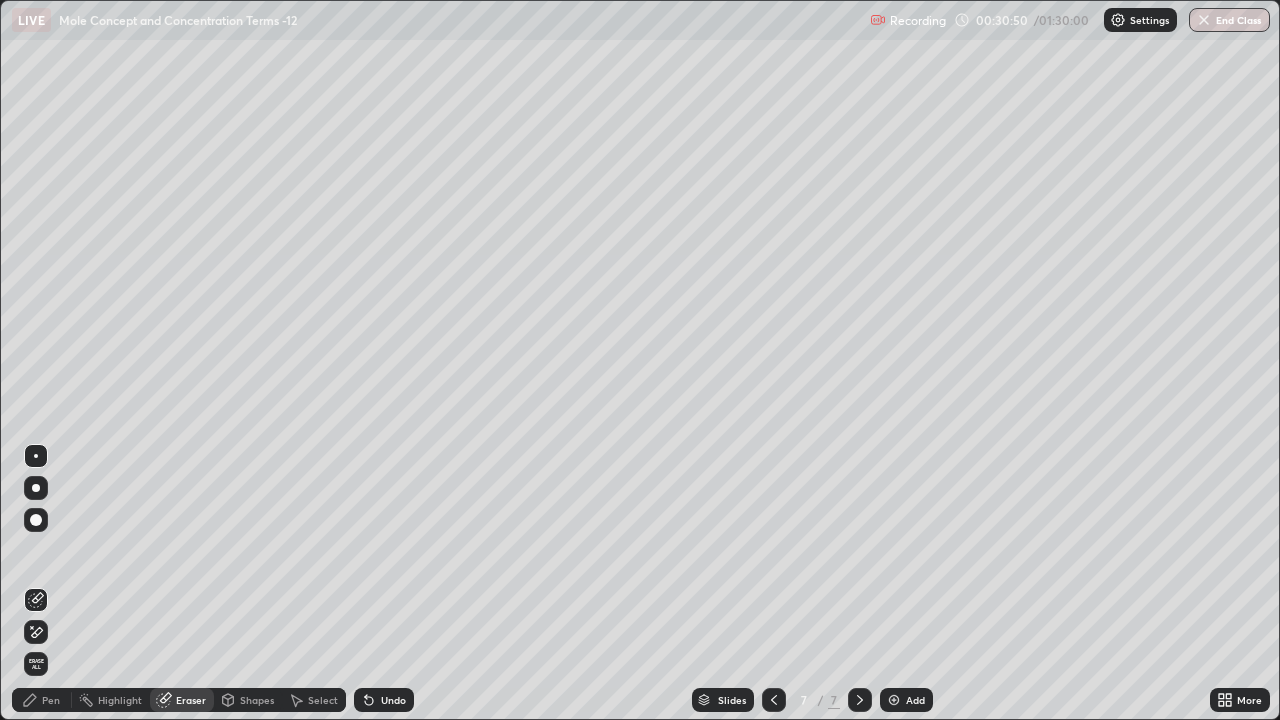 click on "Eraser" at bounding box center [191, 700] 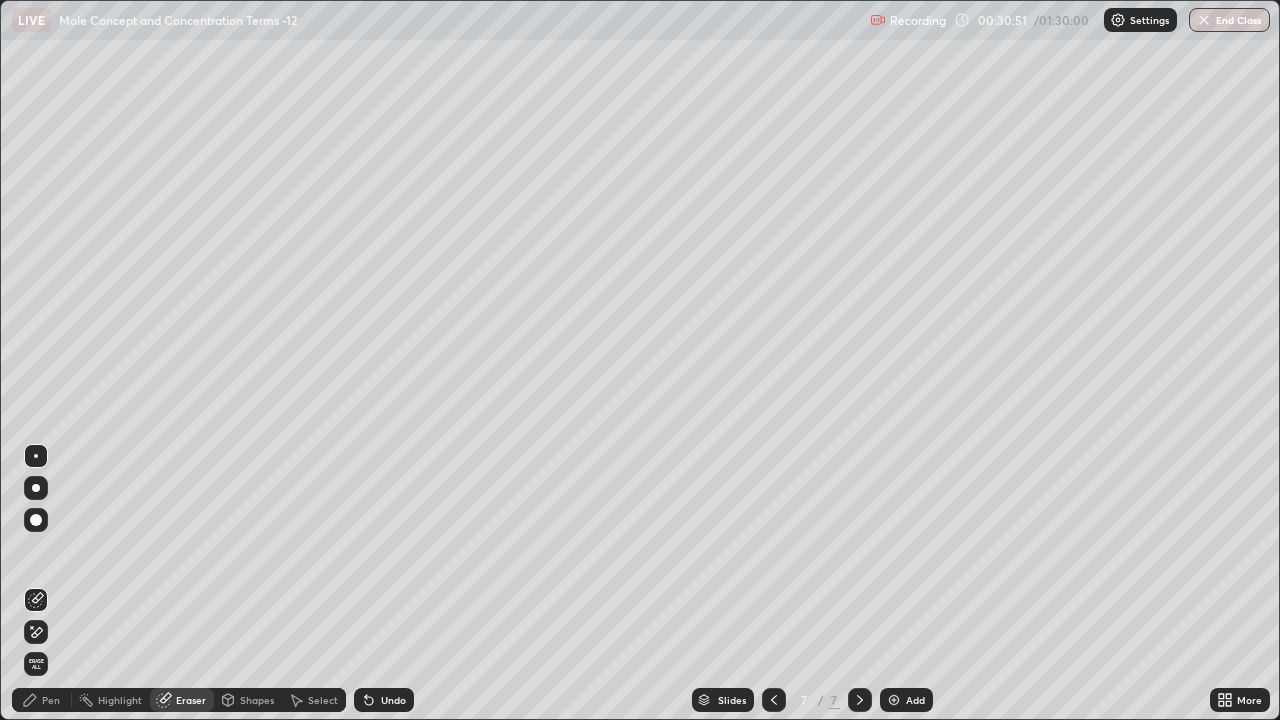 click on "Eraser" at bounding box center (191, 700) 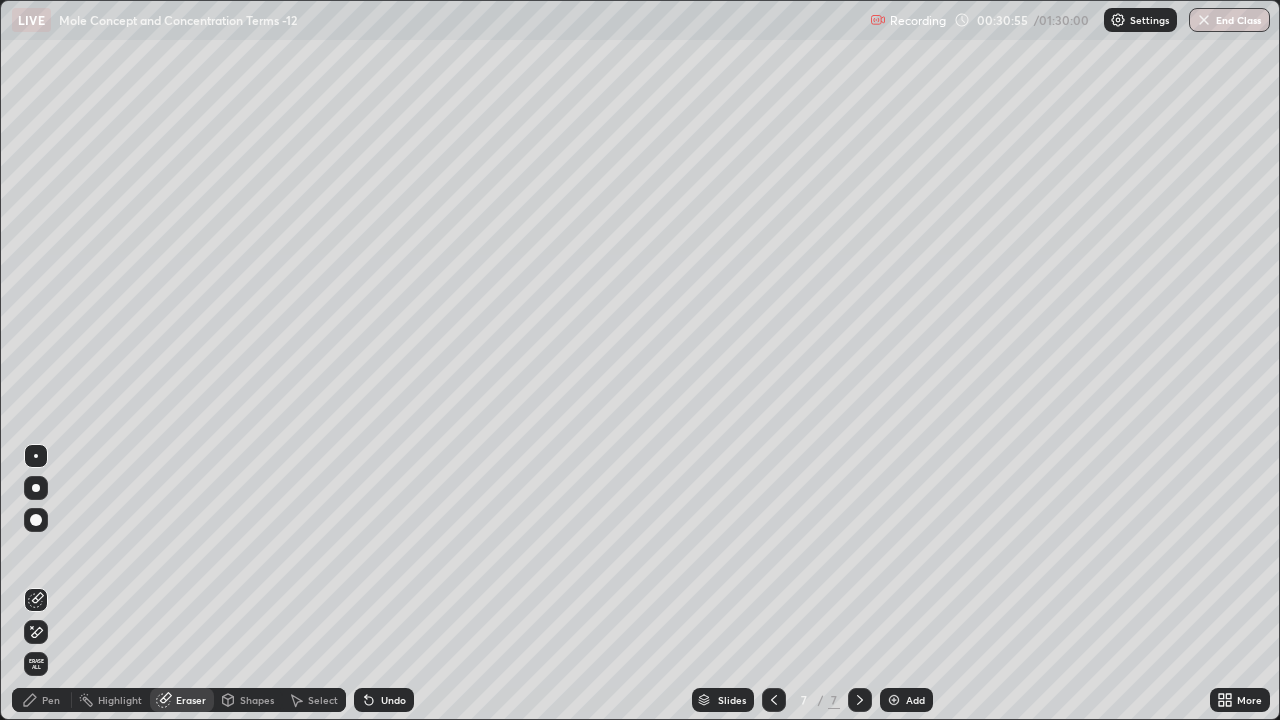 click 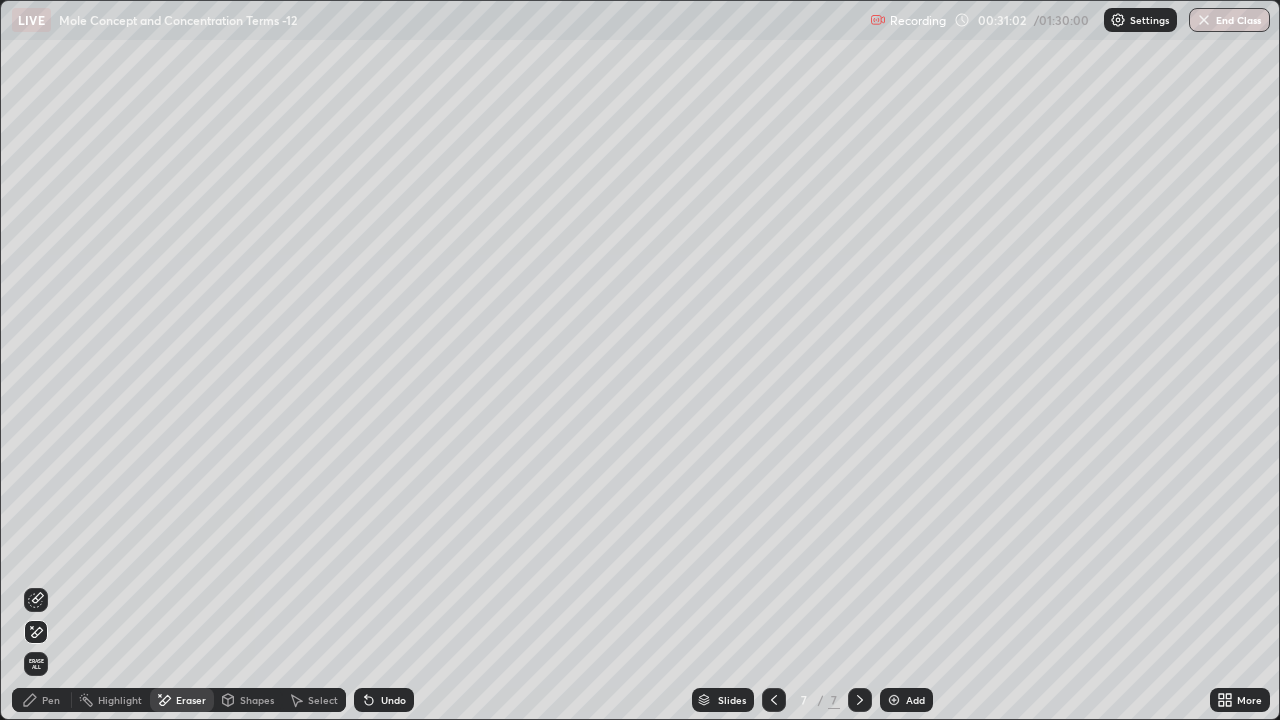click 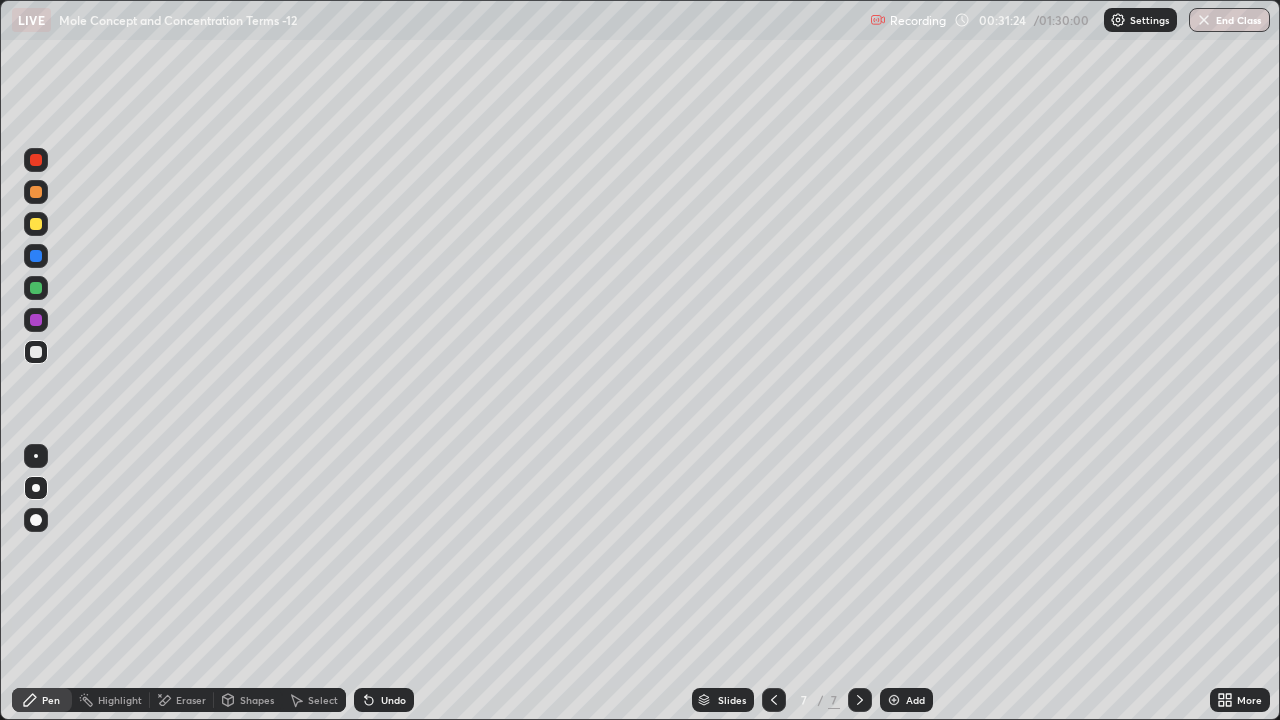 click on "Eraser" at bounding box center [191, 700] 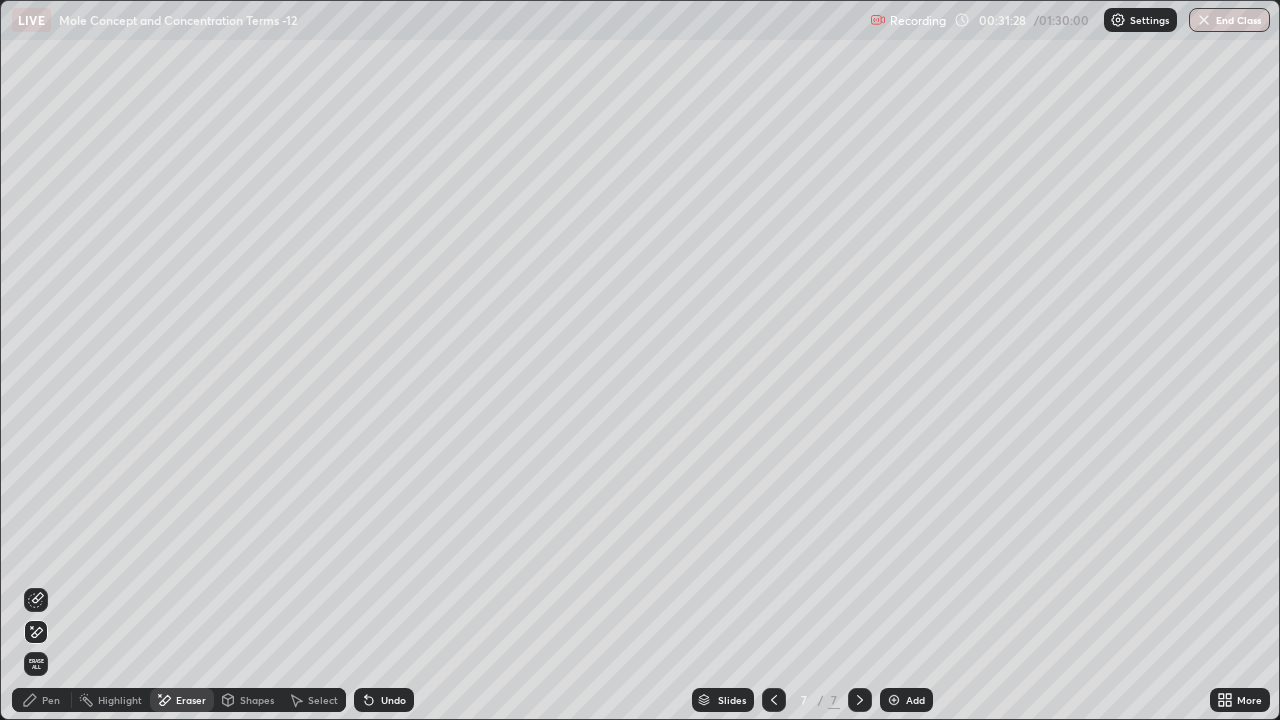 click on "Pen" at bounding box center (42, 700) 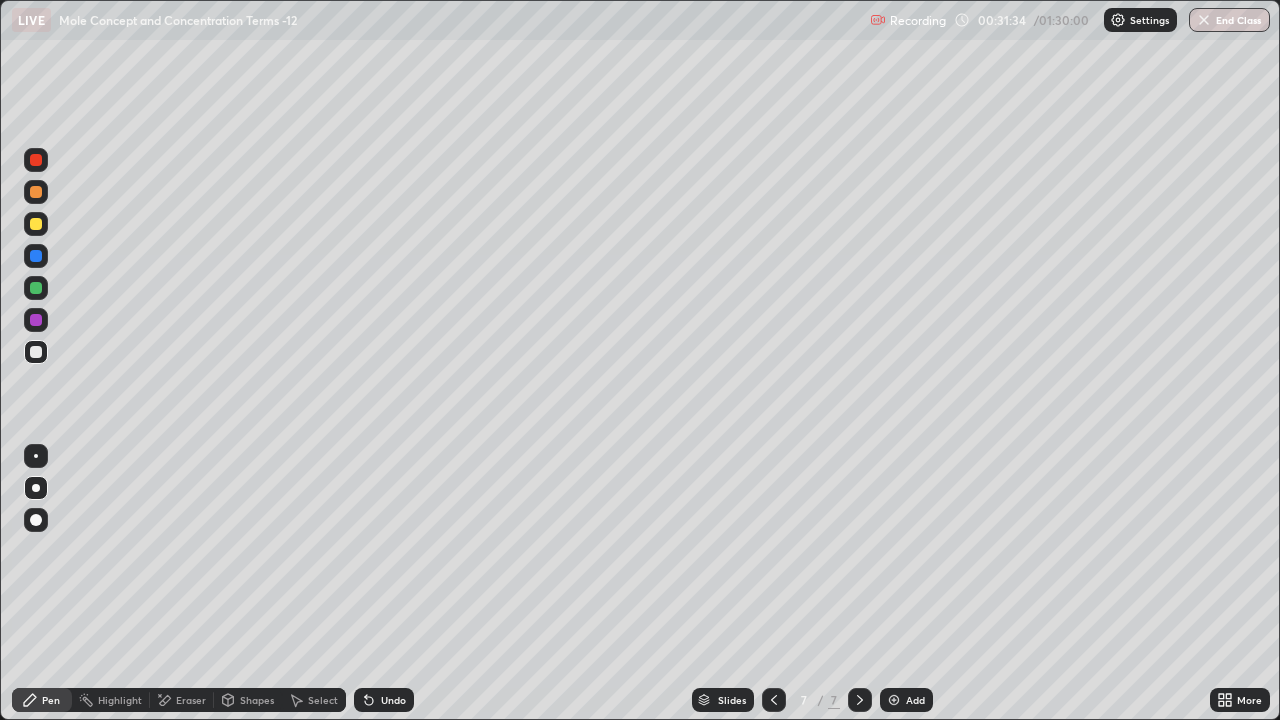 click on "Eraser" at bounding box center (191, 700) 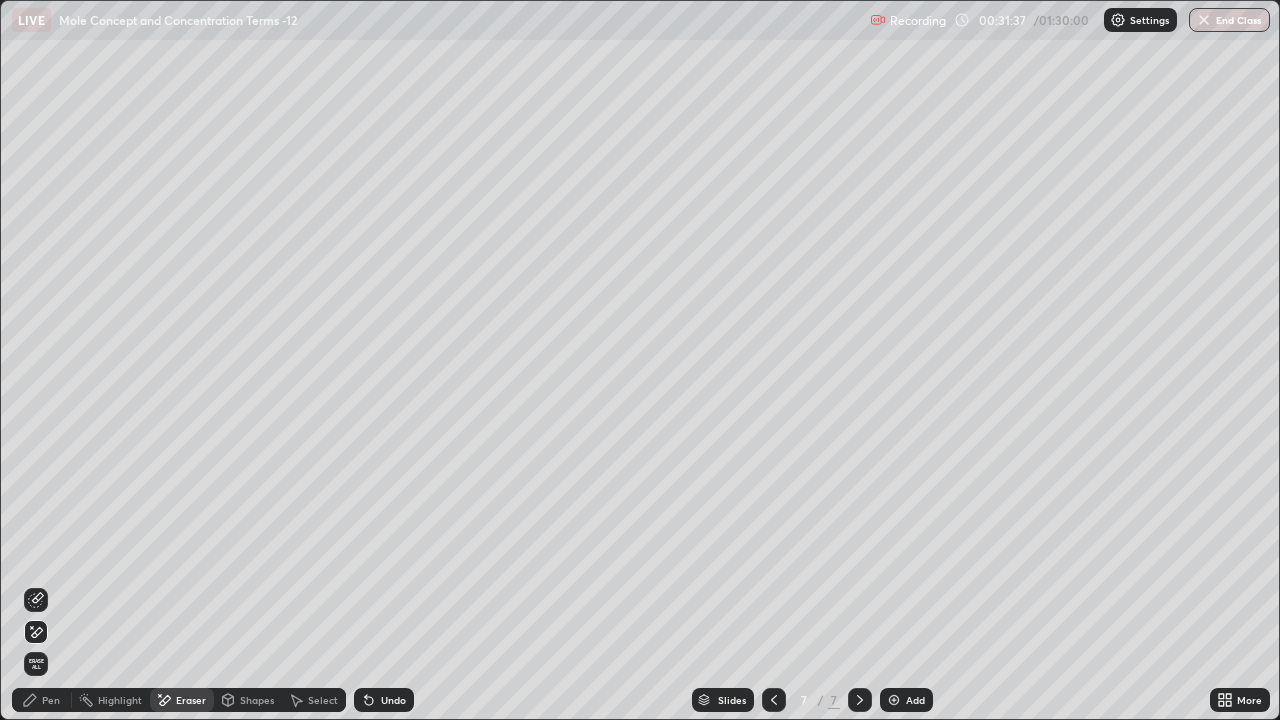 click on "Pen" at bounding box center [42, 700] 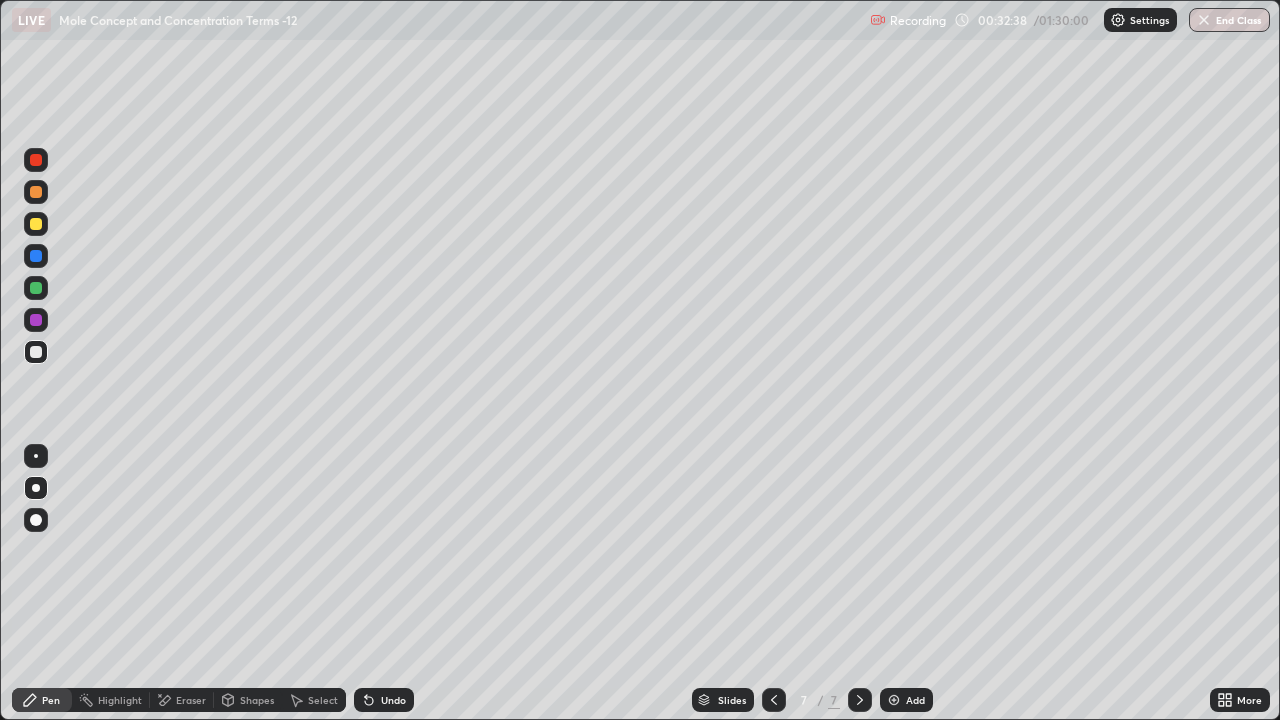 click on "Eraser" at bounding box center (191, 700) 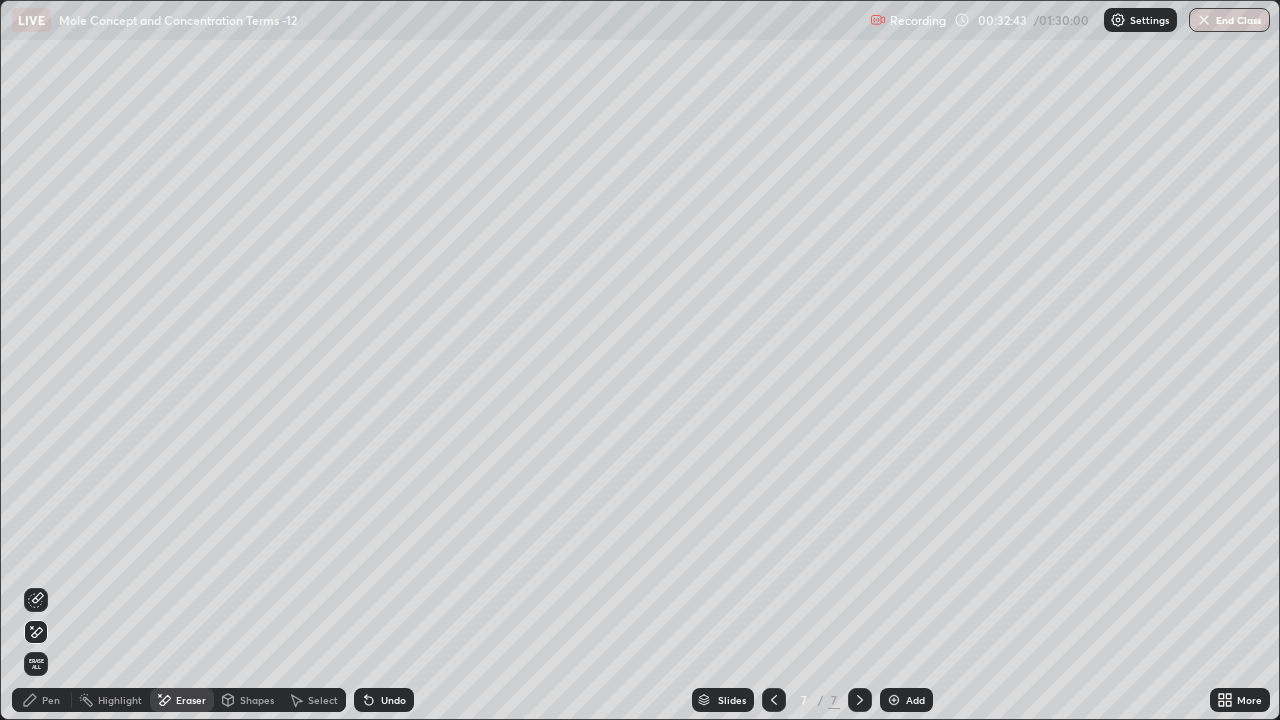click on "Pen" at bounding box center (42, 700) 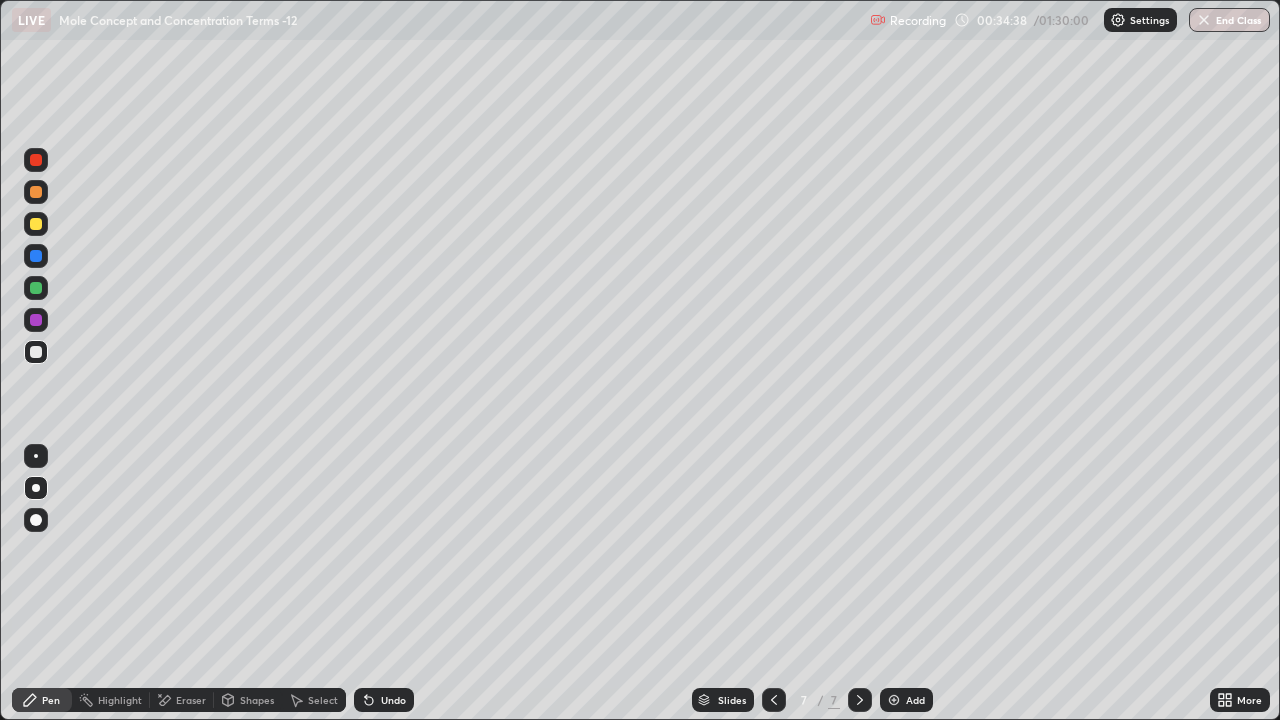 click at bounding box center (36, 192) 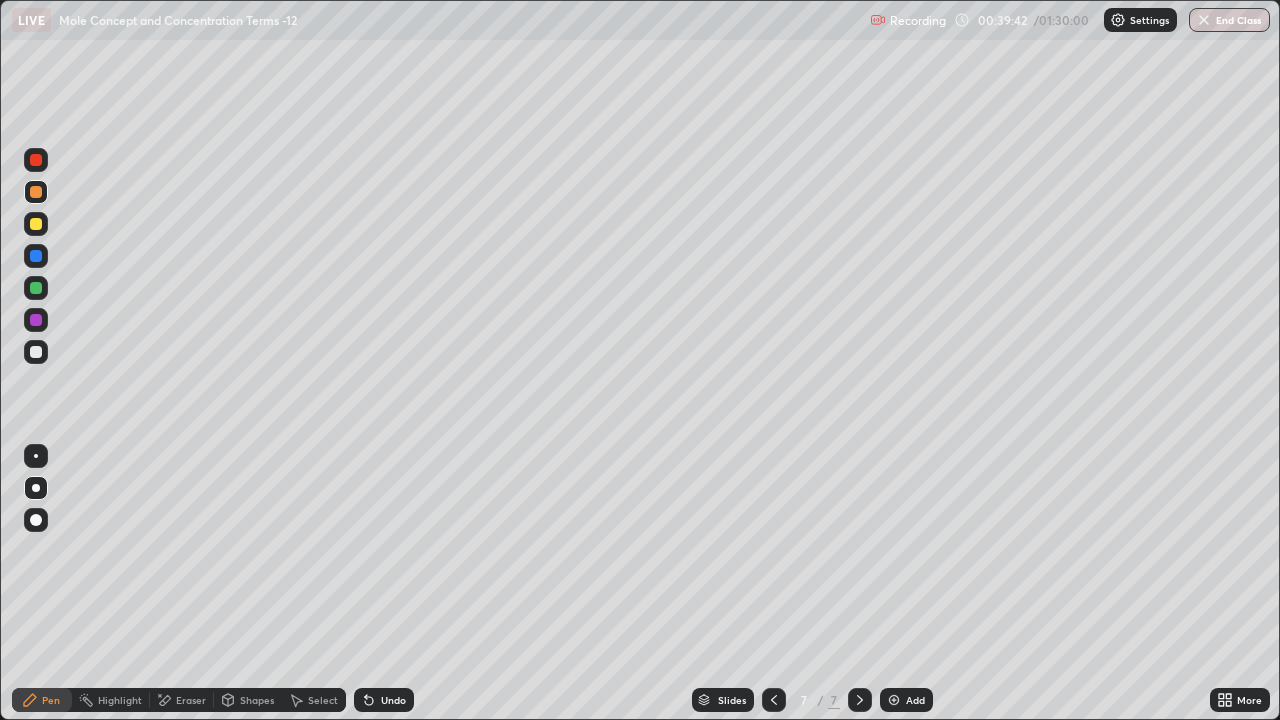 click at bounding box center [894, 700] 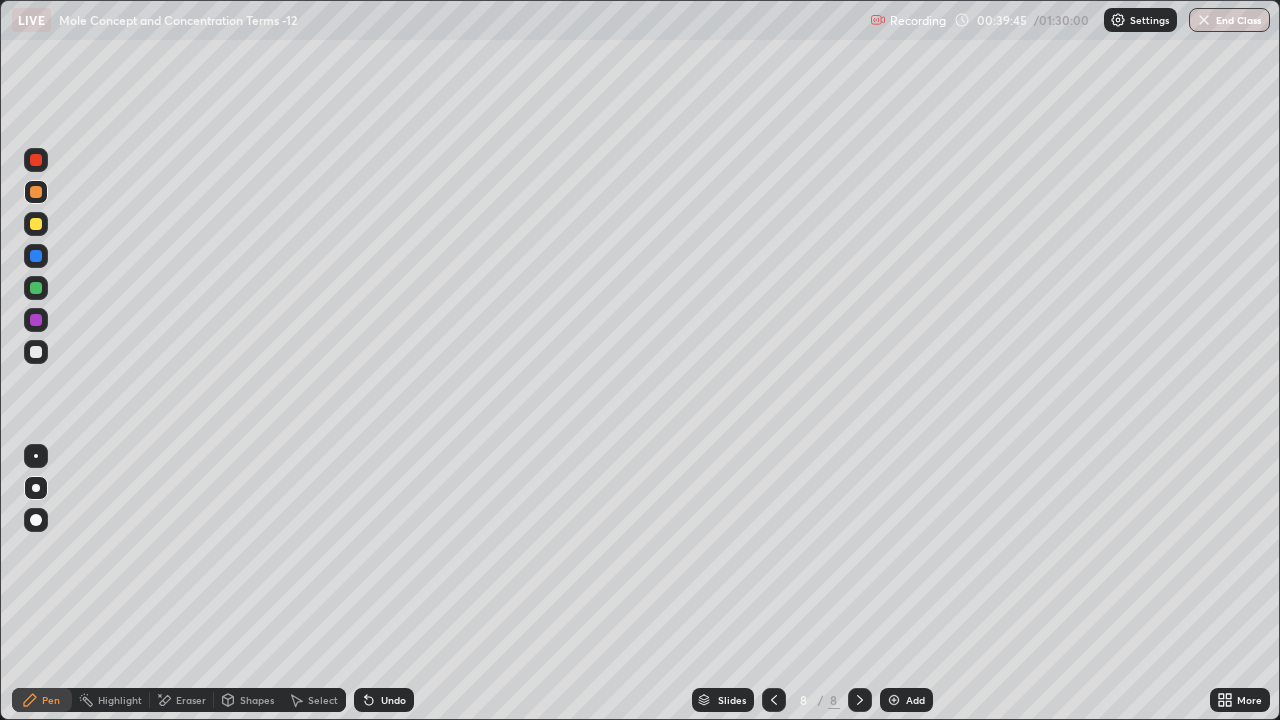 click at bounding box center [36, 224] 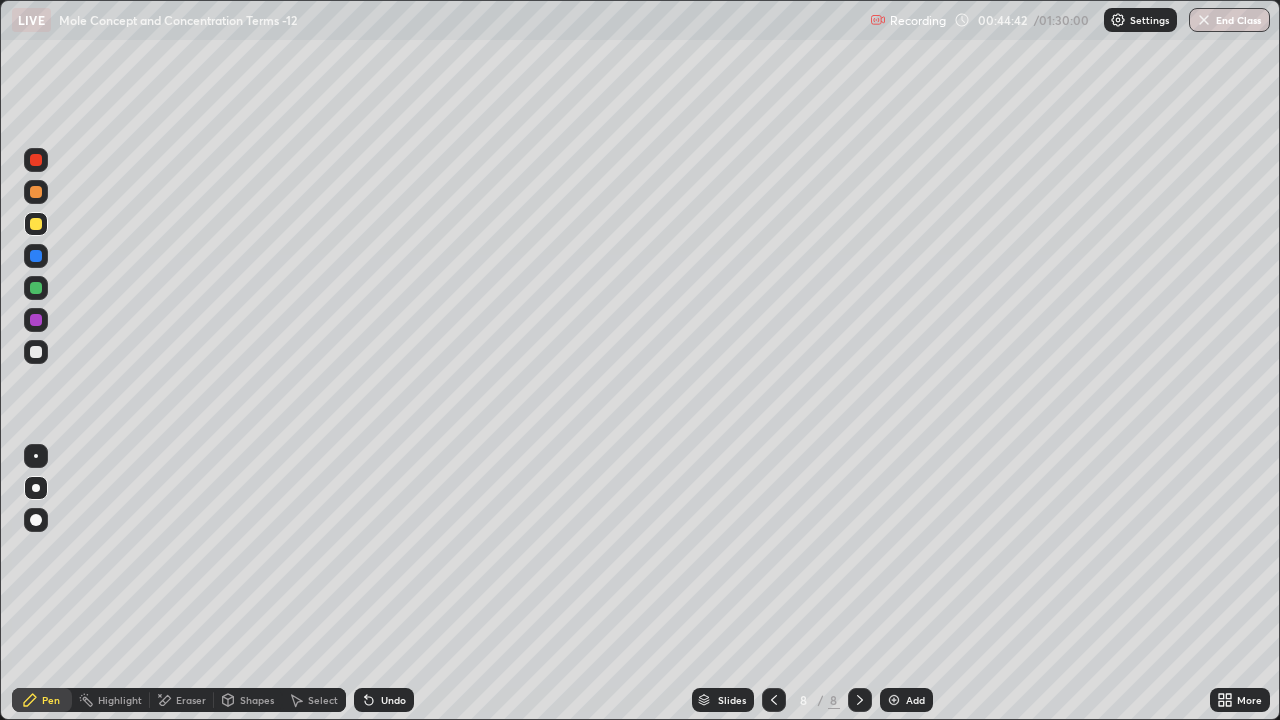 click on "Eraser" at bounding box center [191, 700] 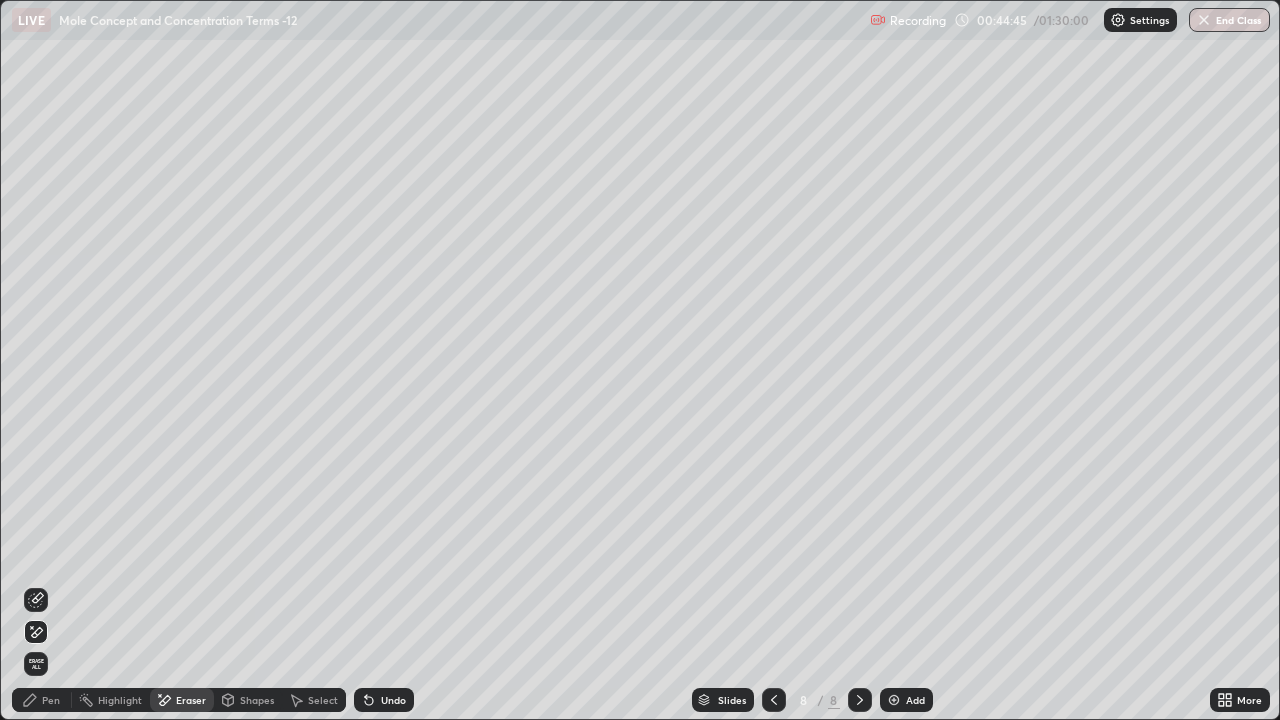 click on "Pen" at bounding box center (42, 700) 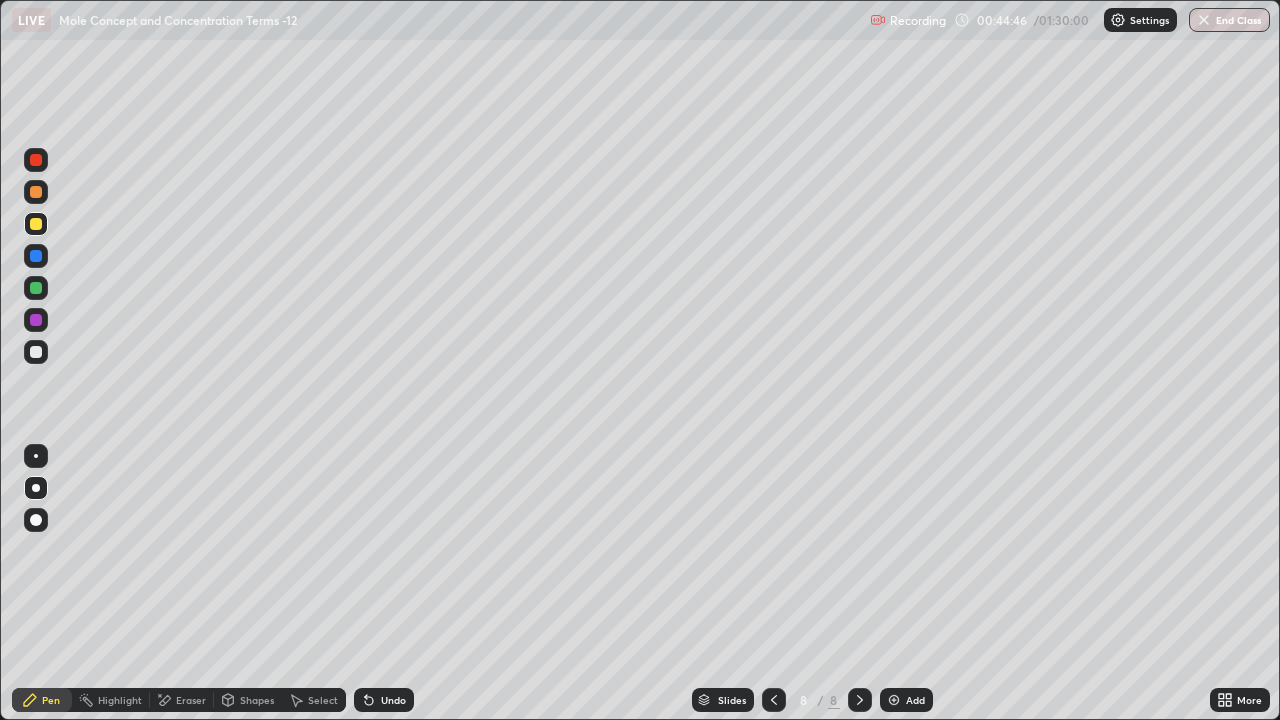click at bounding box center [36, 352] 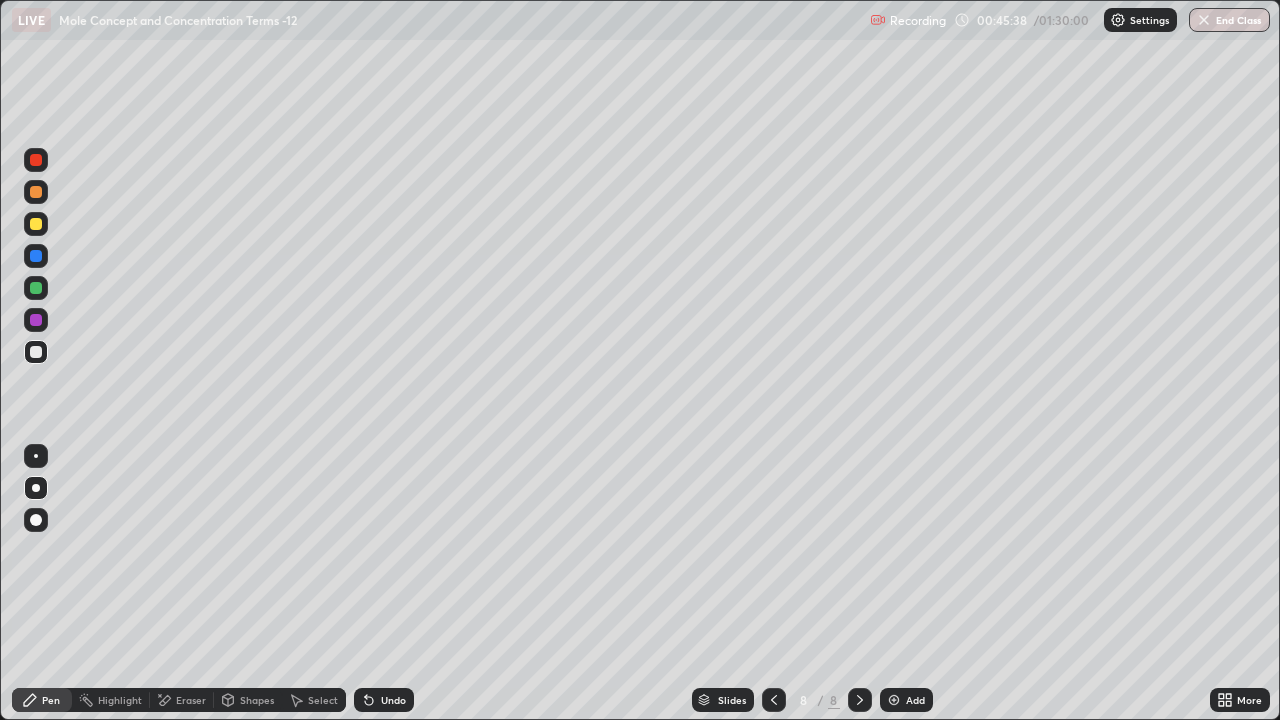 click at bounding box center (36, 320) 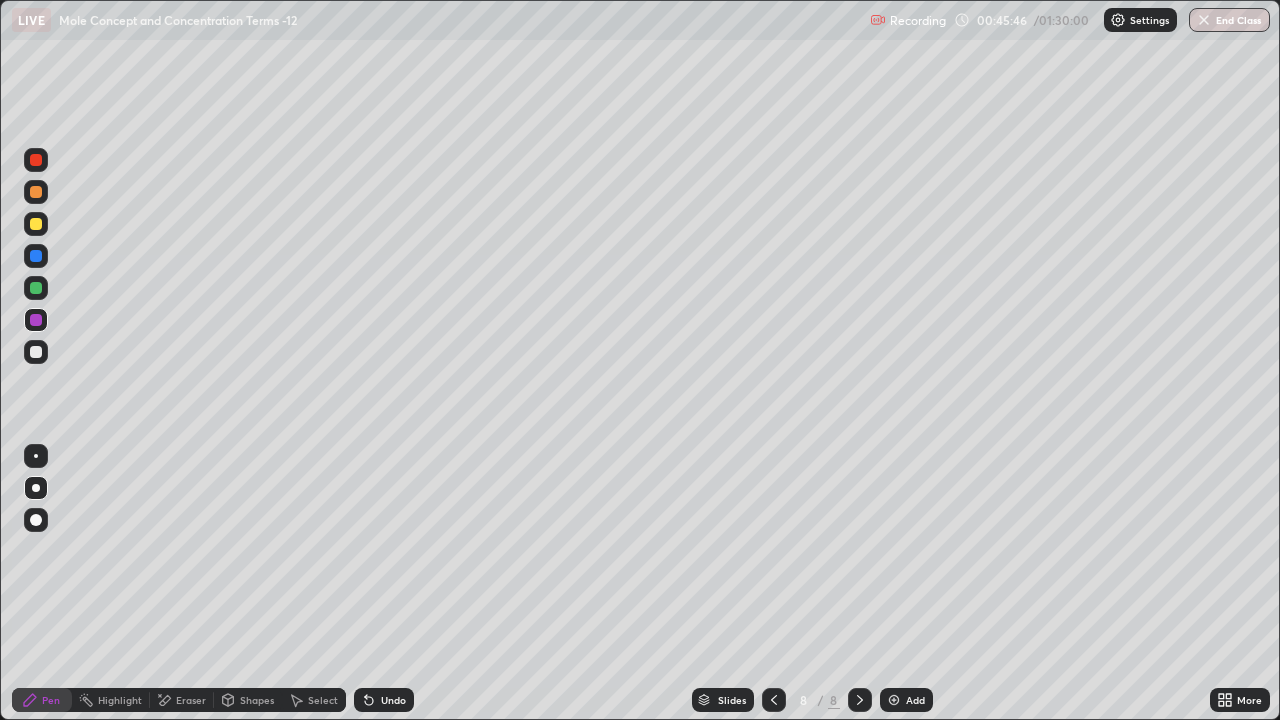 click on "Shapes" at bounding box center [257, 700] 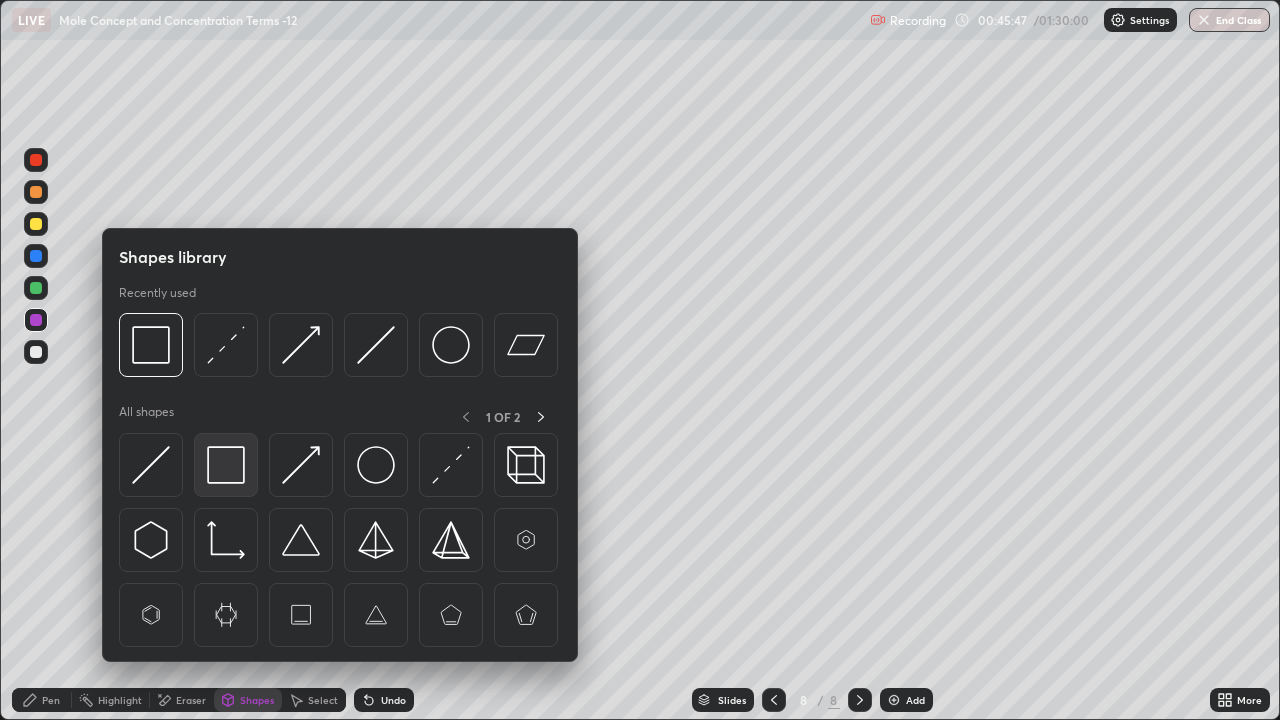 click at bounding box center [226, 465] 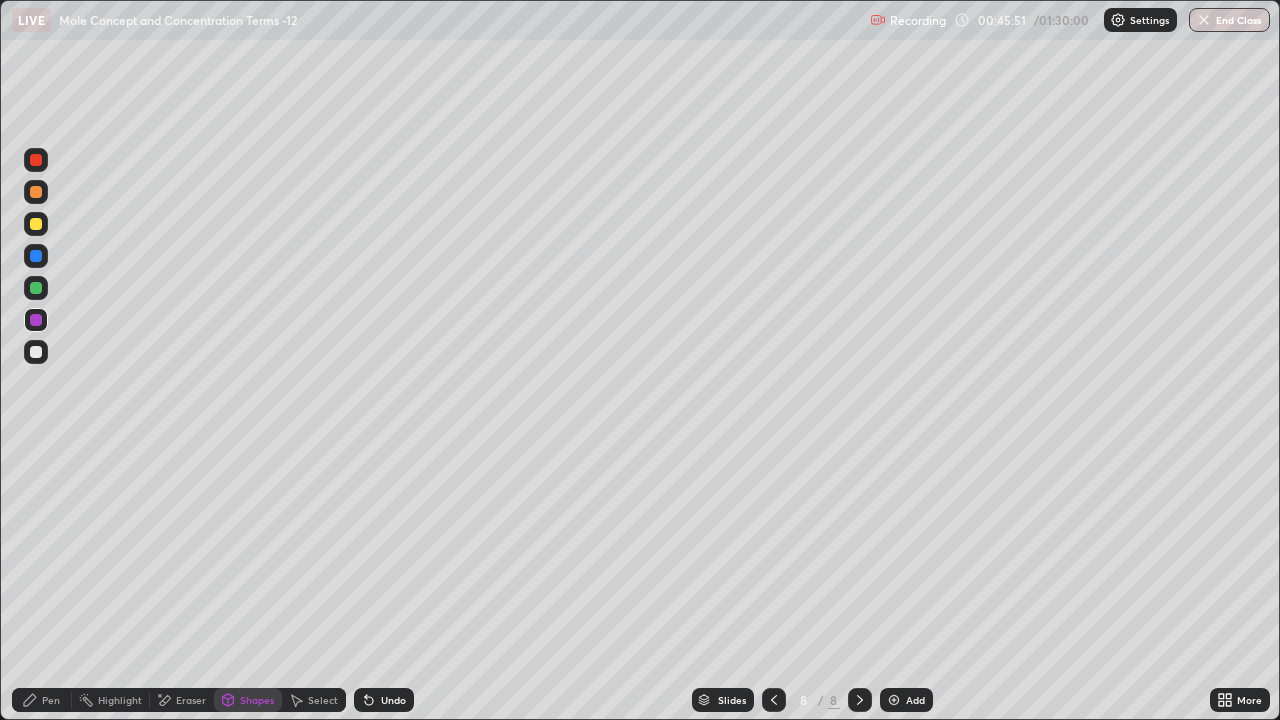 click on "Pen" at bounding box center (42, 700) 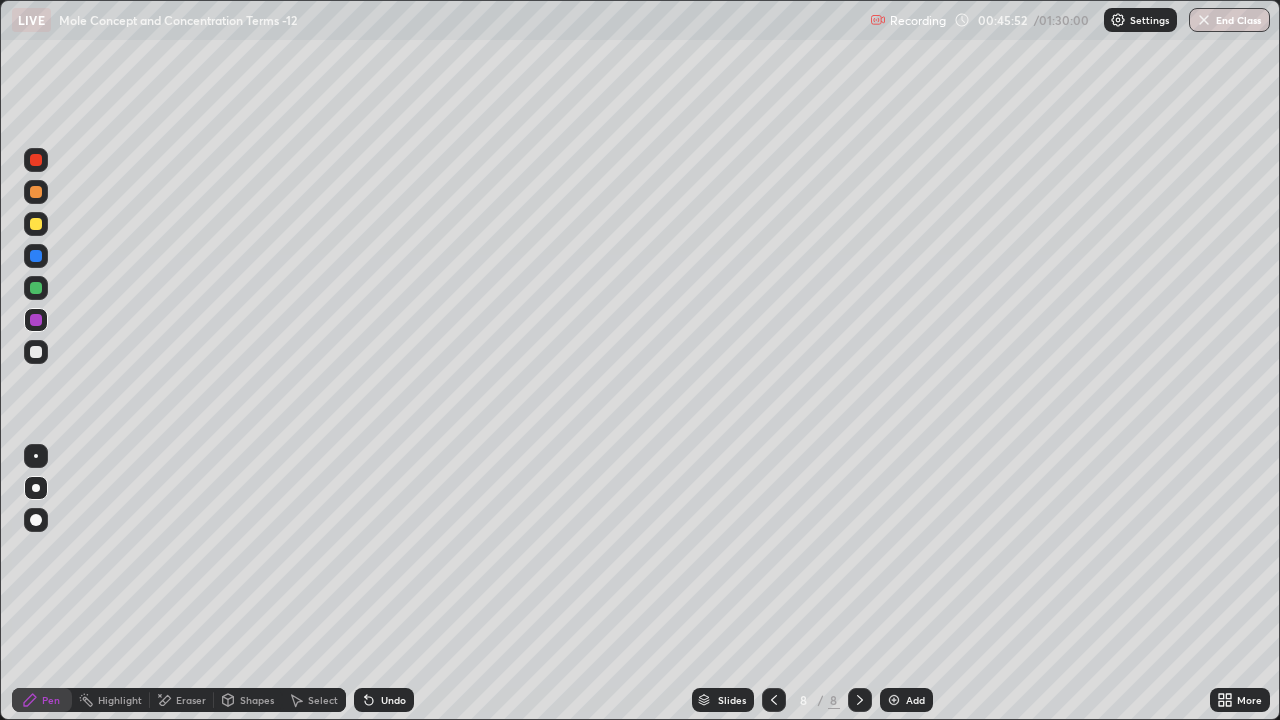 click at bounding box center (36, 352) 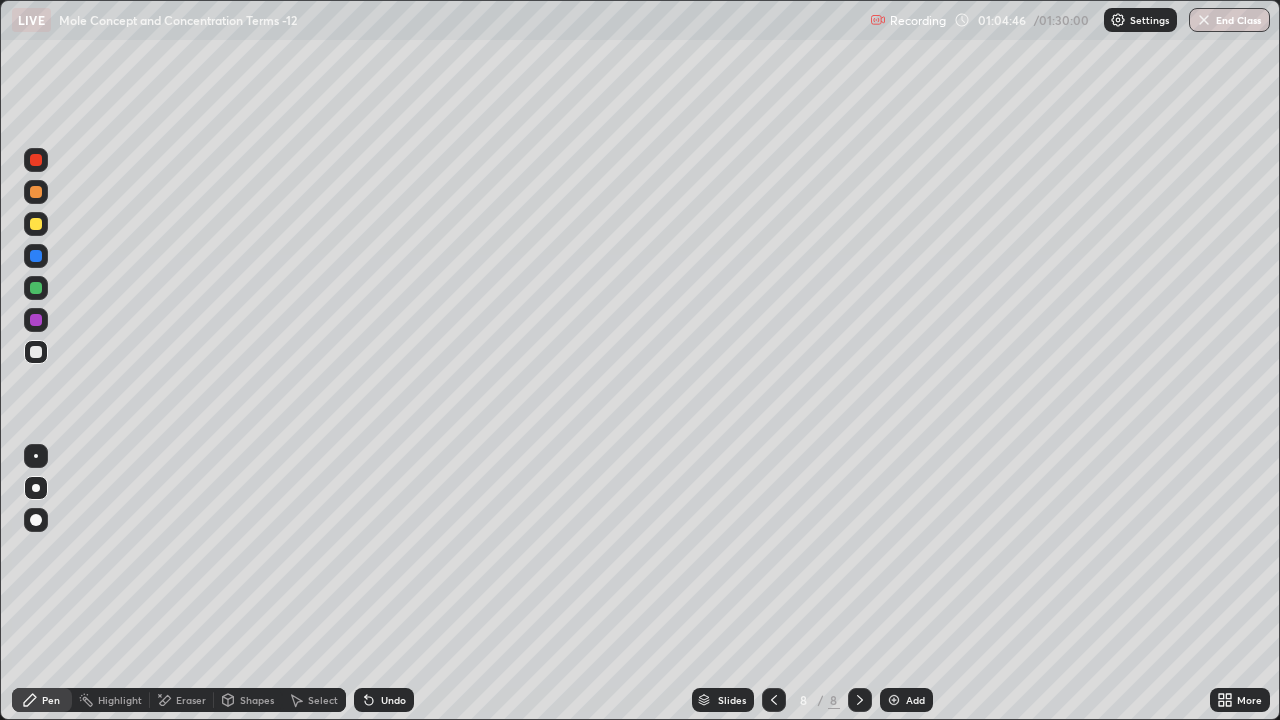 click on "Add" at bounding box center (906, 700) 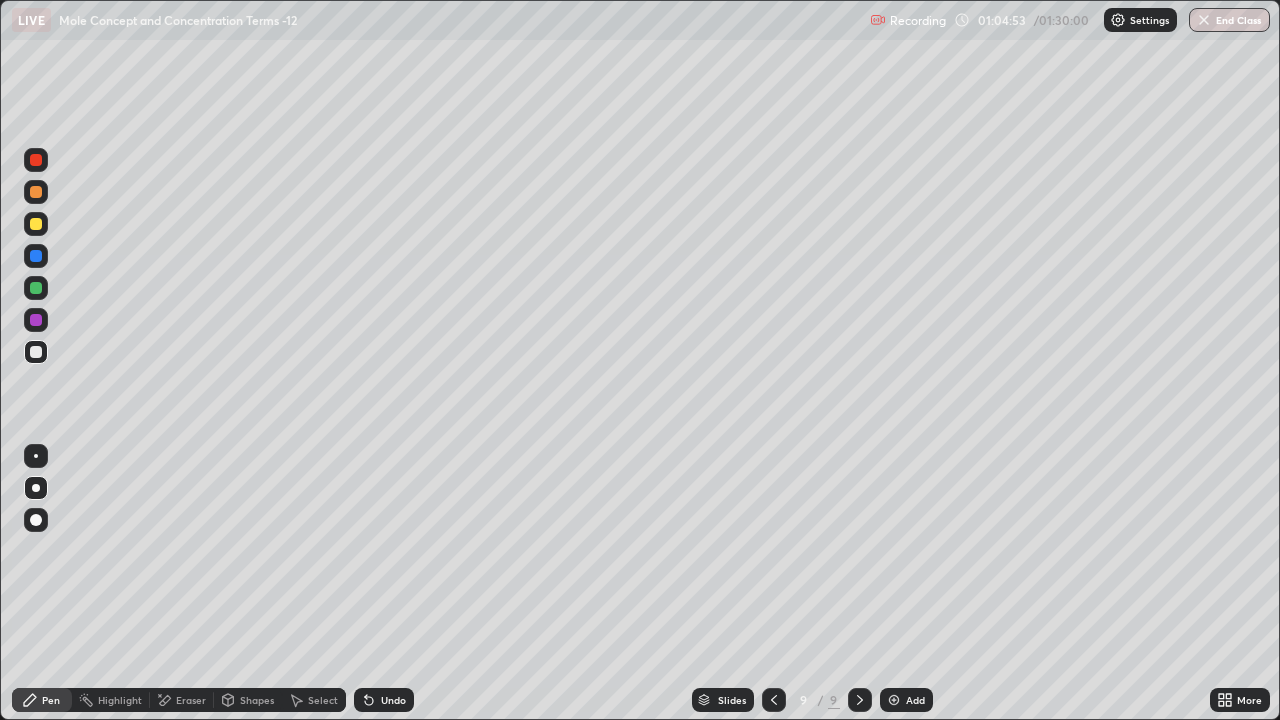 click at bounding box center [36, 192] 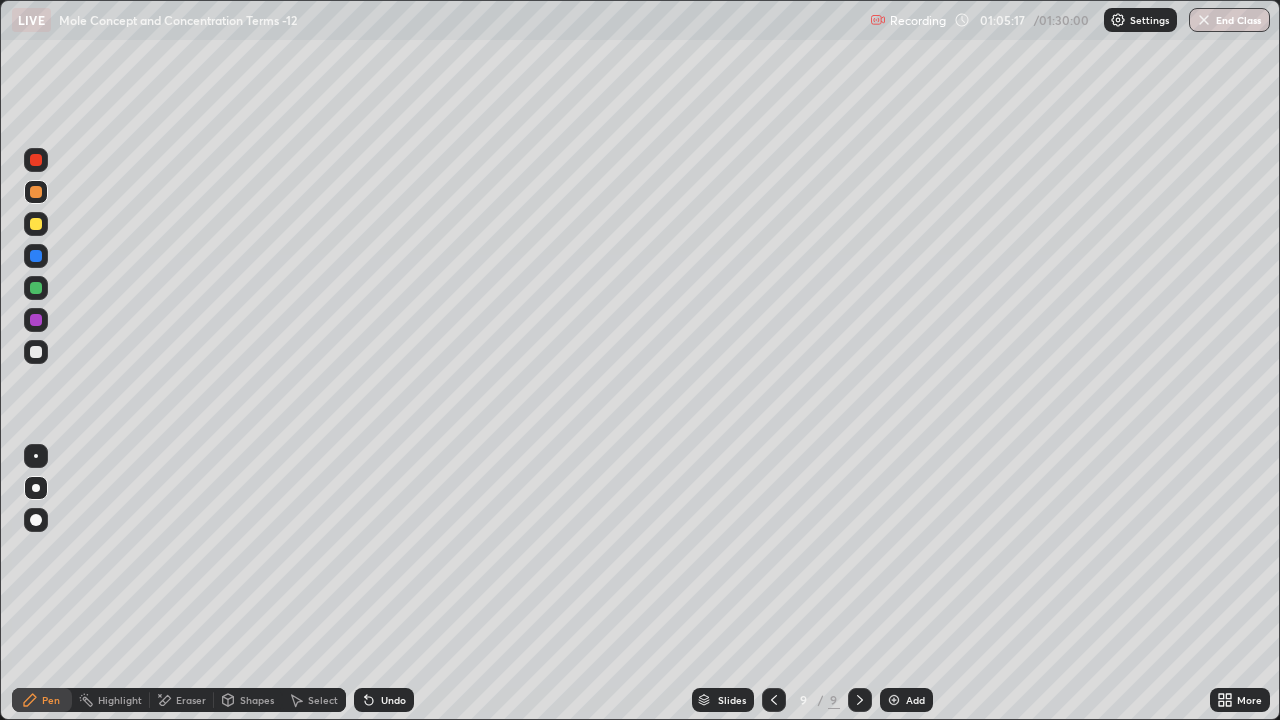 click on "Shapes" at bounding box center [257, 700] 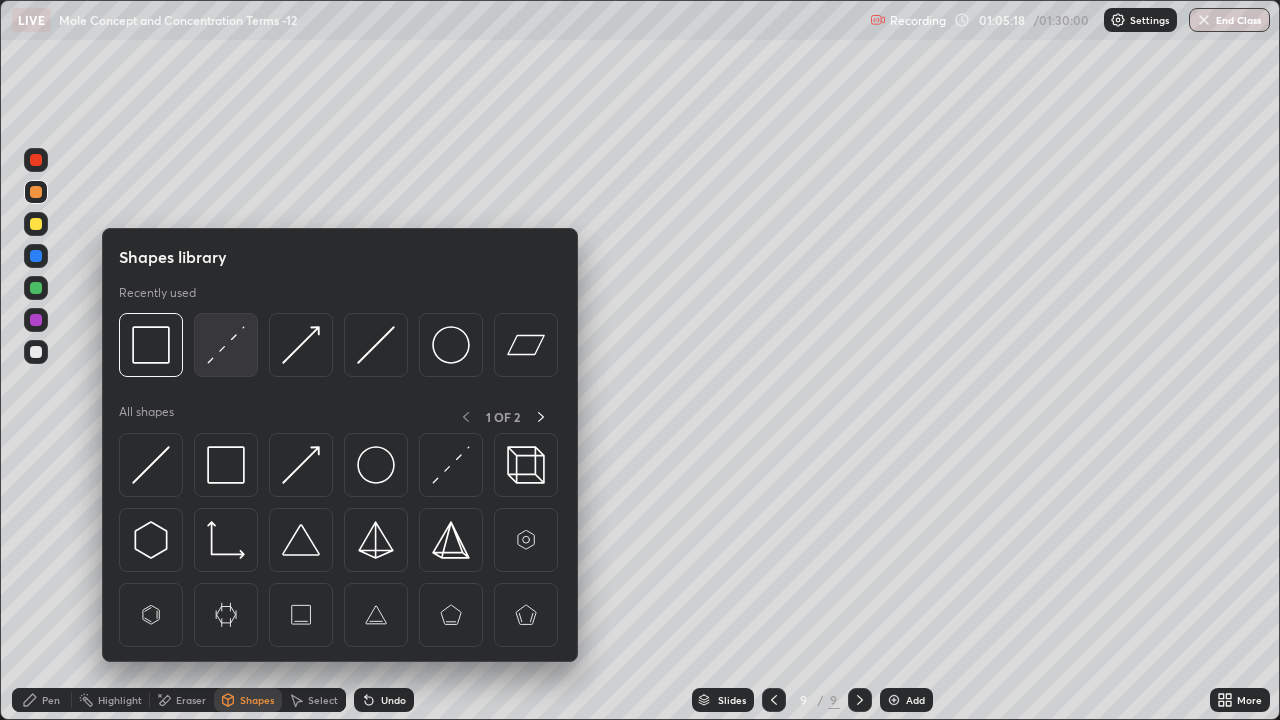 click at bounding box center (226, 345) 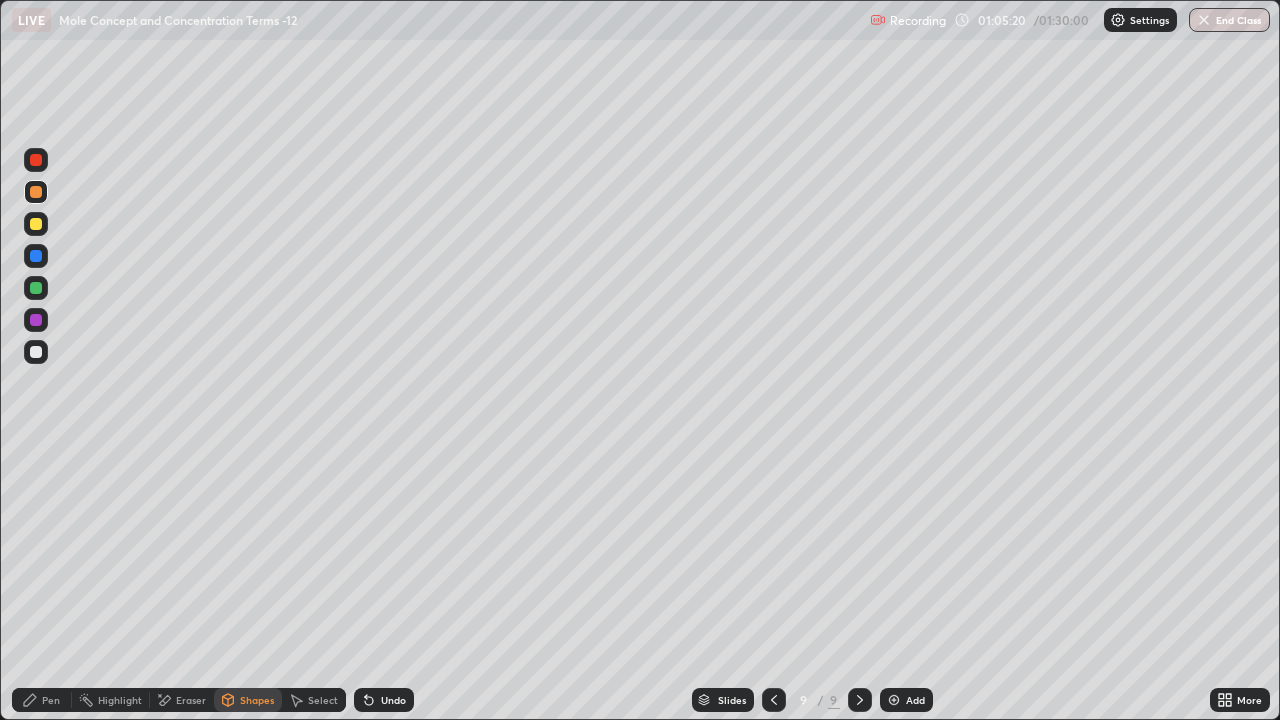 click 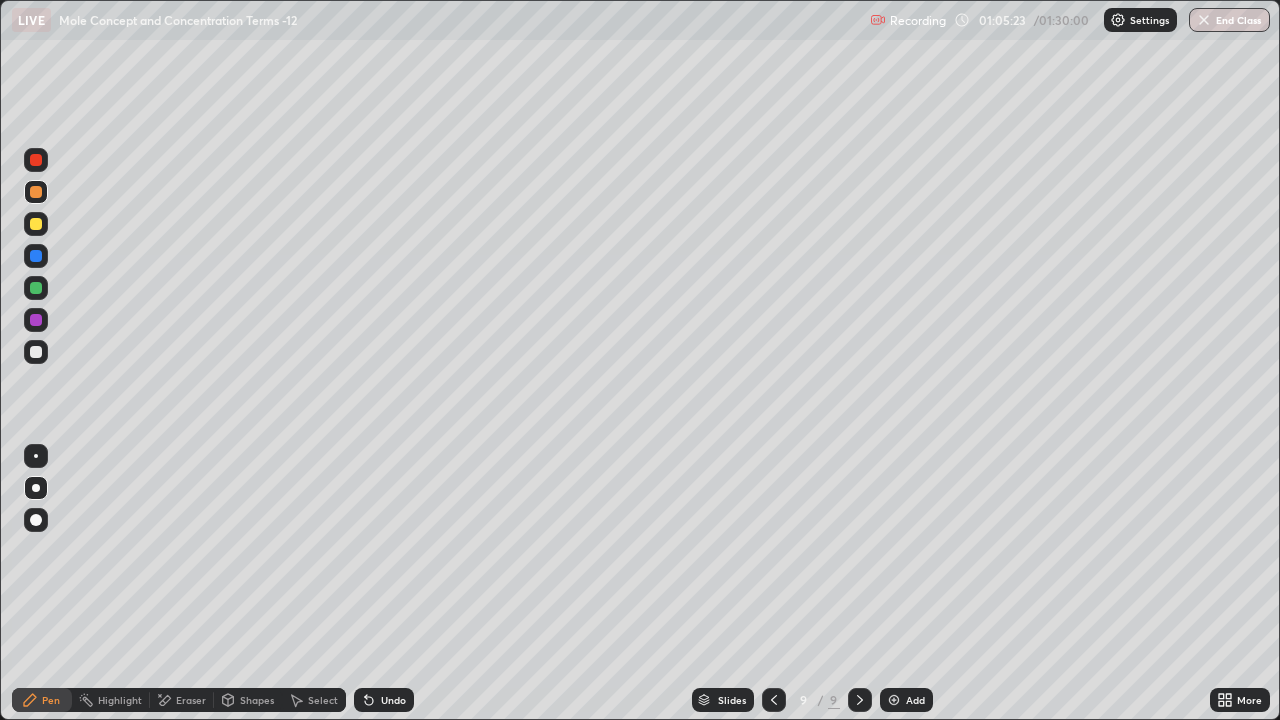 click at bounding box center (36, 352) 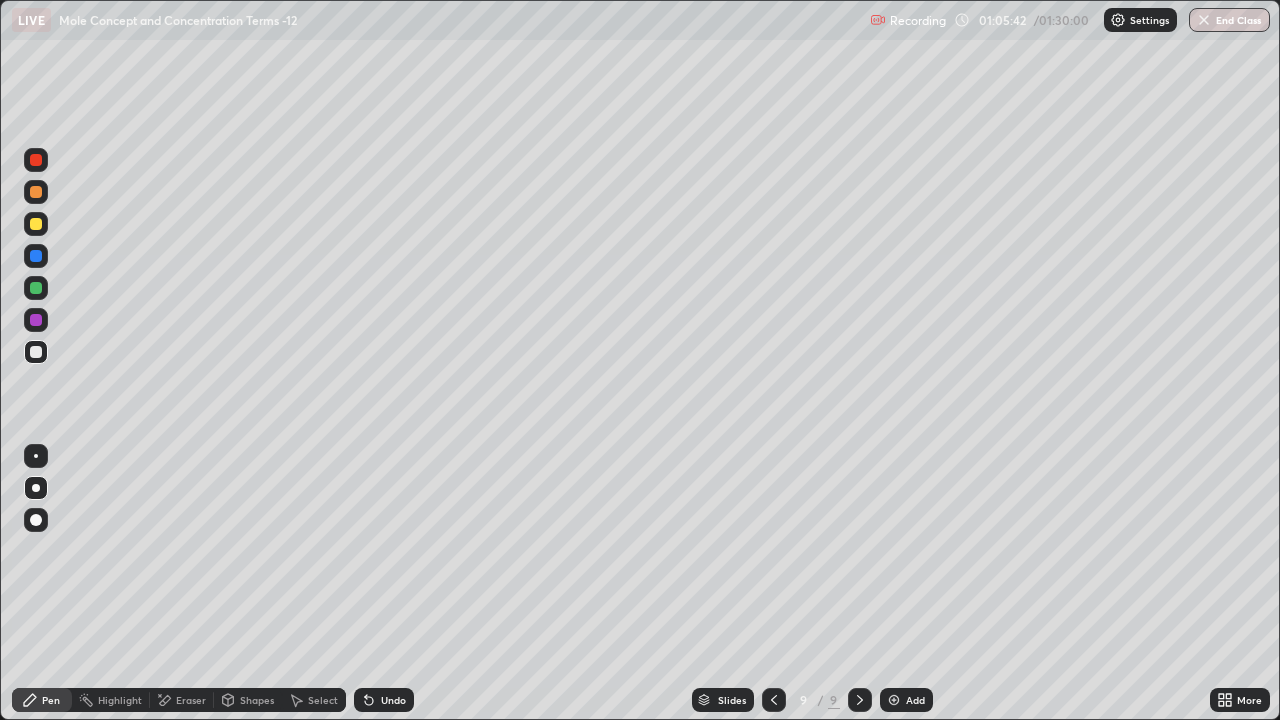 click at bounding box center (36, 288) 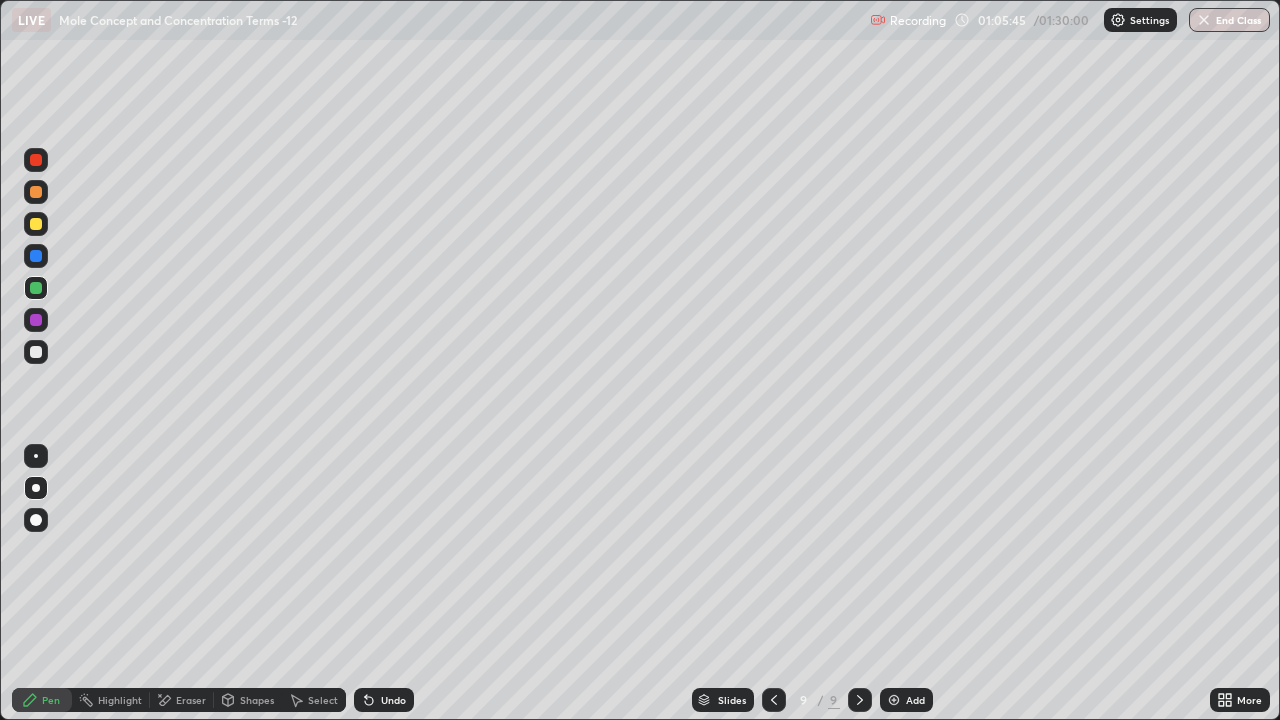 click on "Undo" at bounding box center (393, 700) 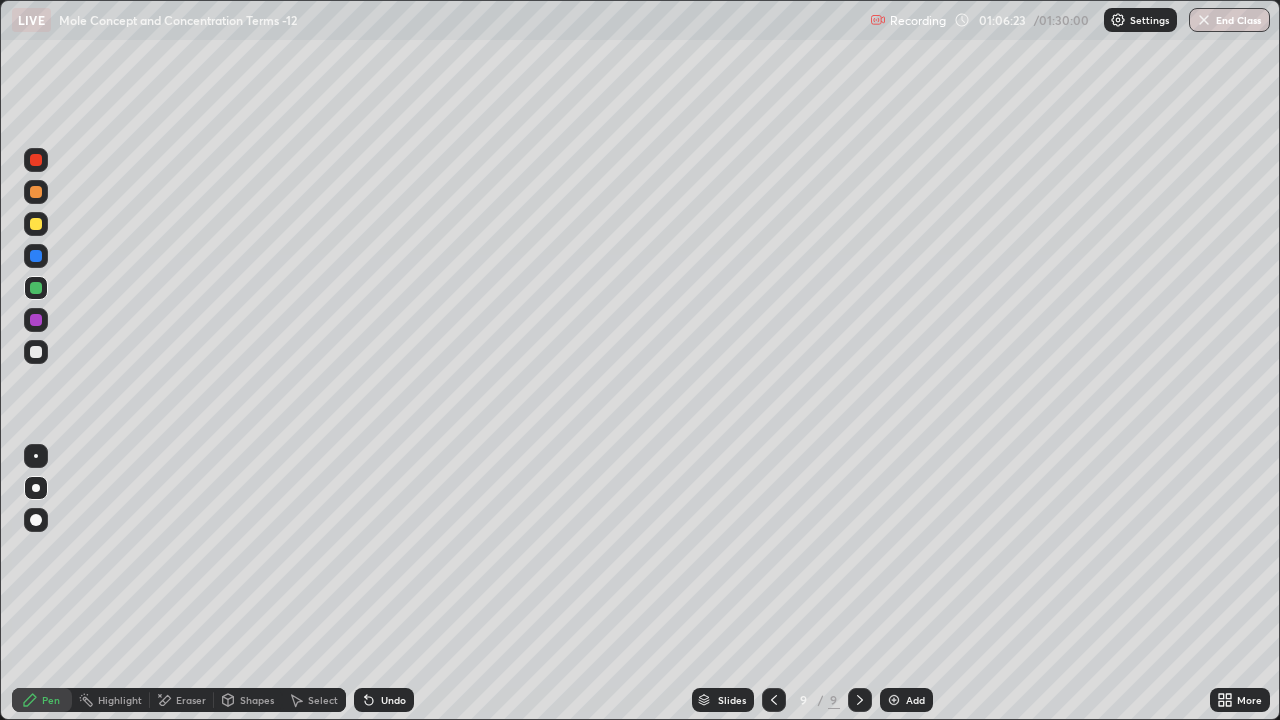 click at bounding box center [36, 352] 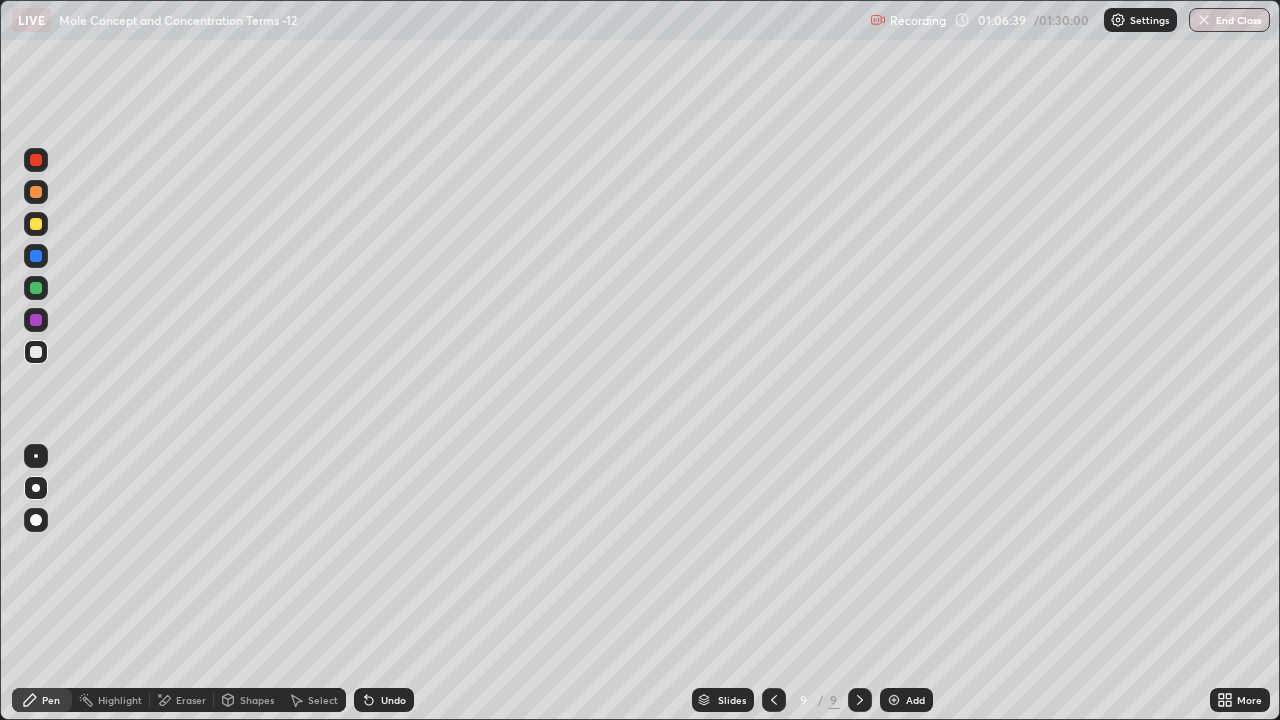 click on "Shapes" at bounding box center [248, 700] 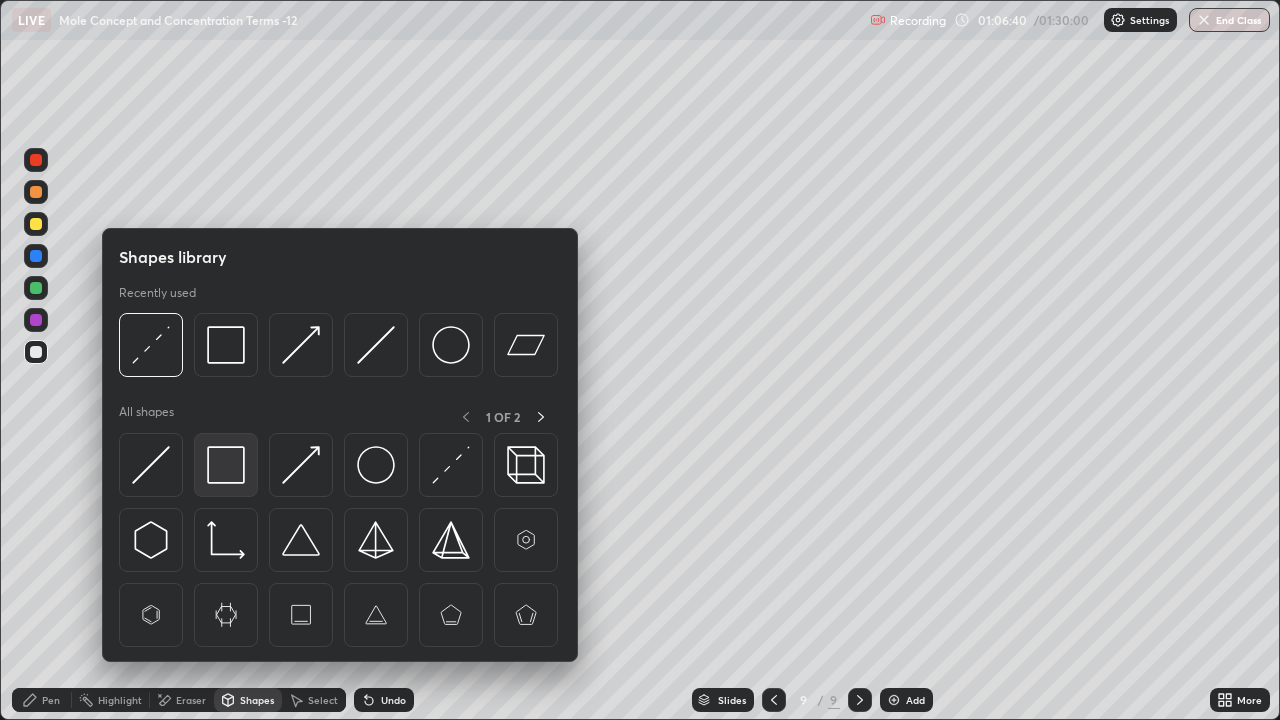 click at bounding box center (226, 465) 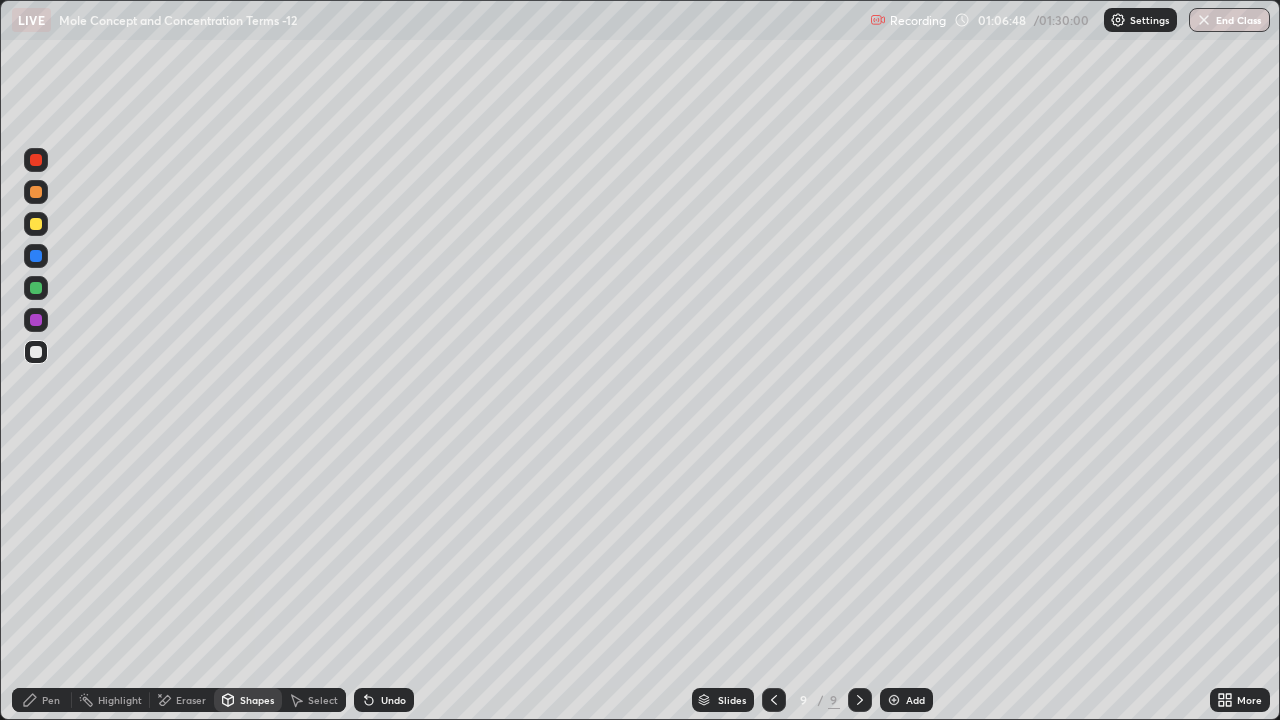 click 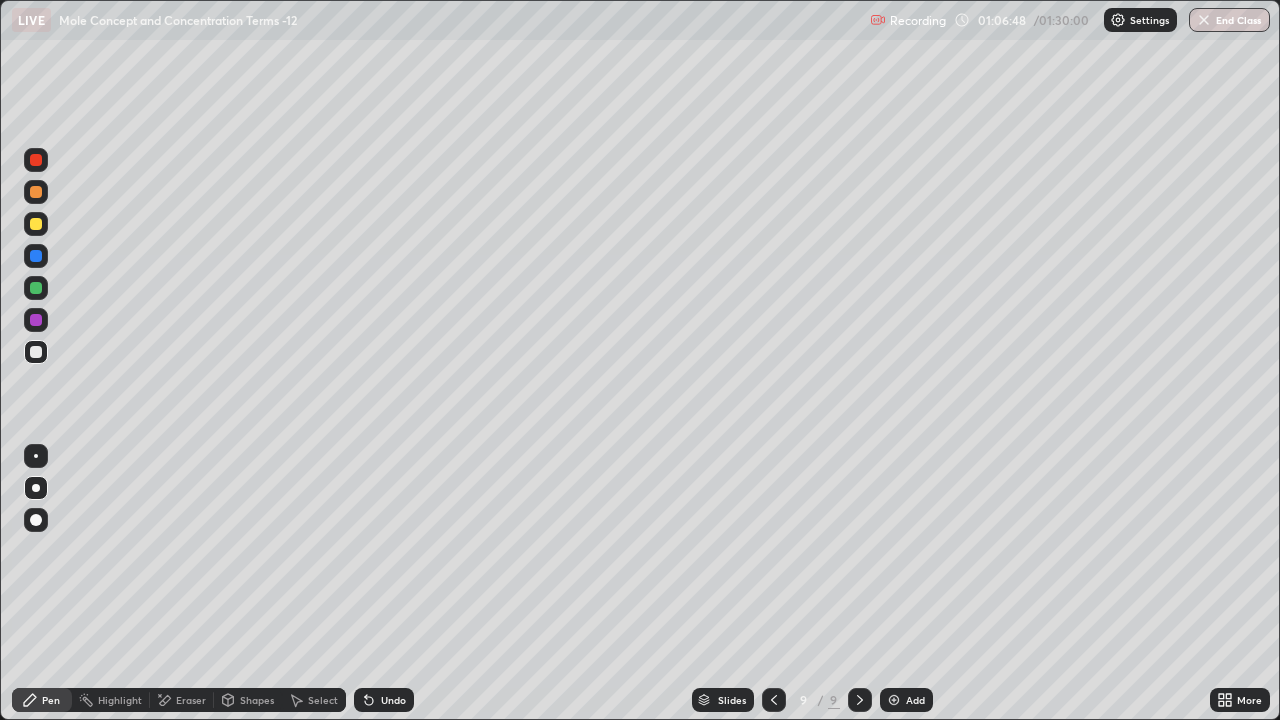 click on "Shapes" at bounding box center (248, 700) 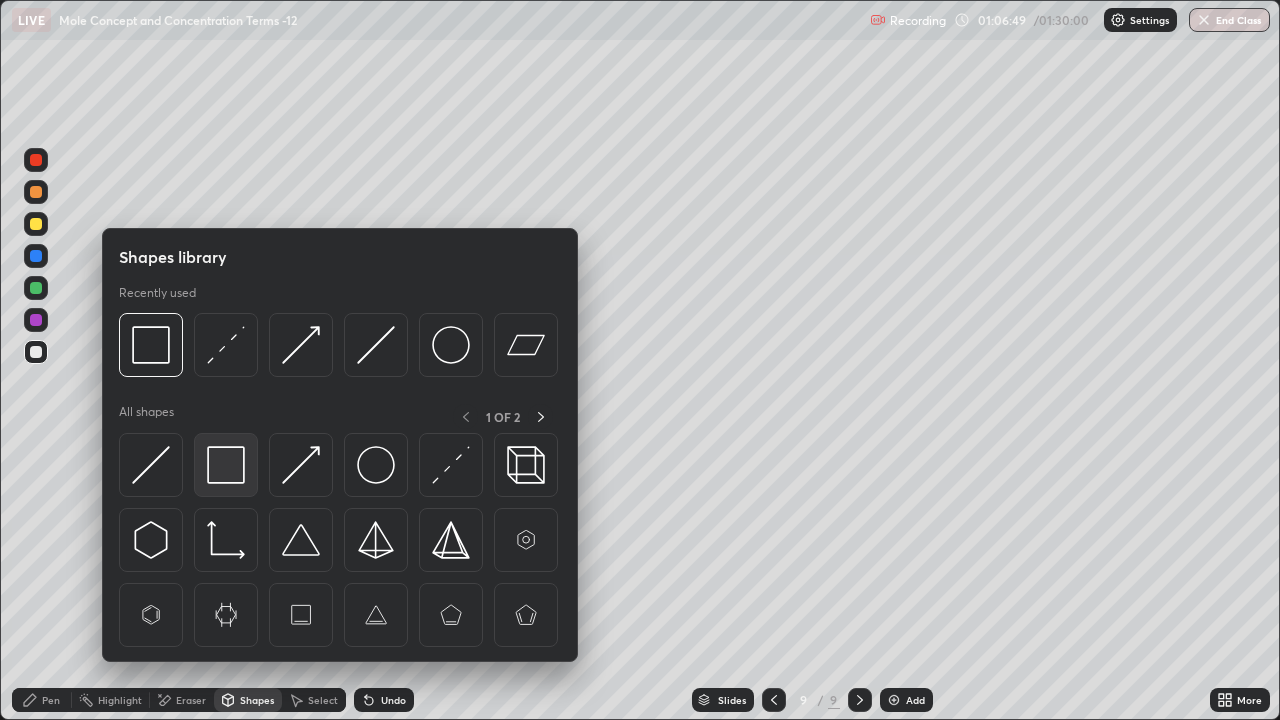 click at bounding box center [226, 465] 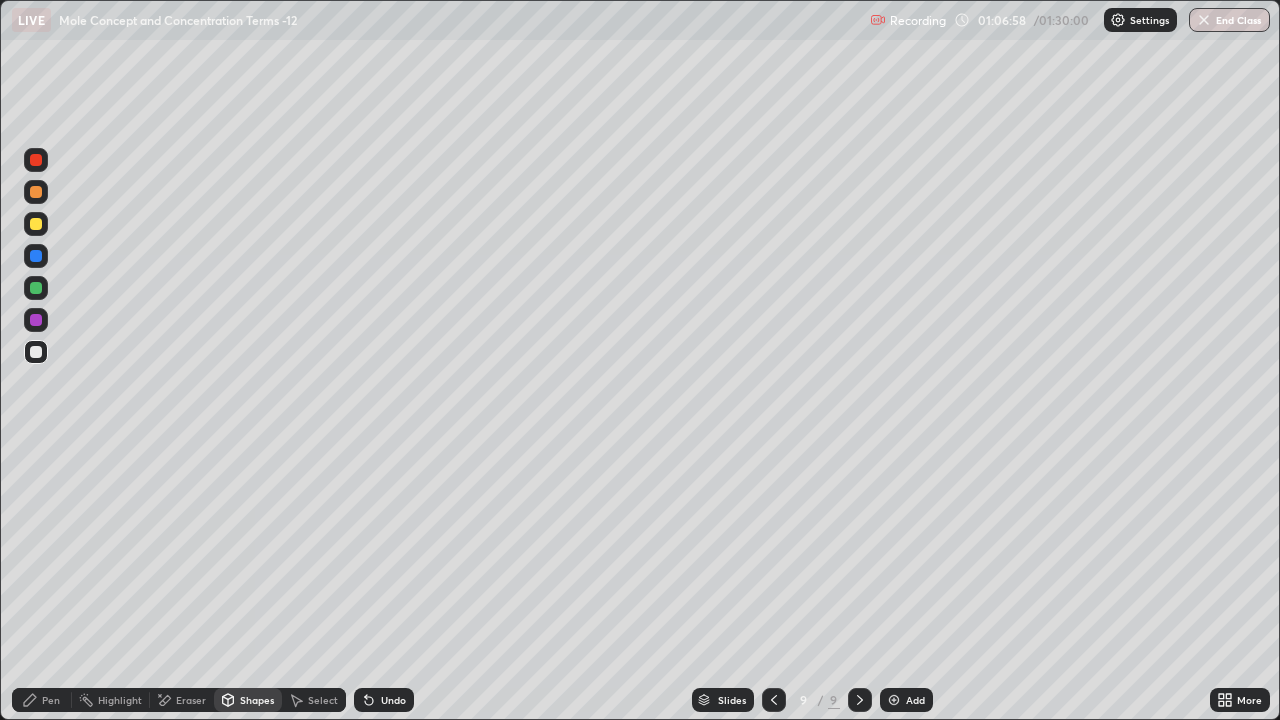 click on "Pen" at bounding box center (42, 700) 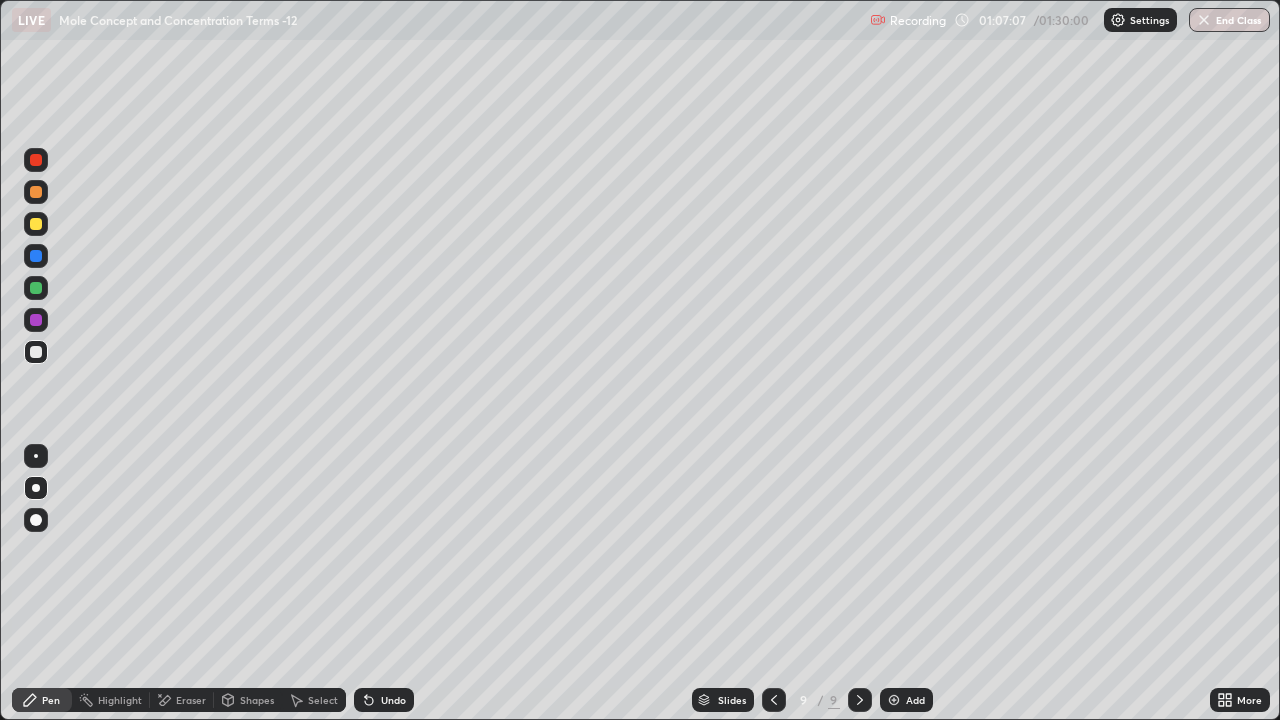 click at bounding box center [36, 288] 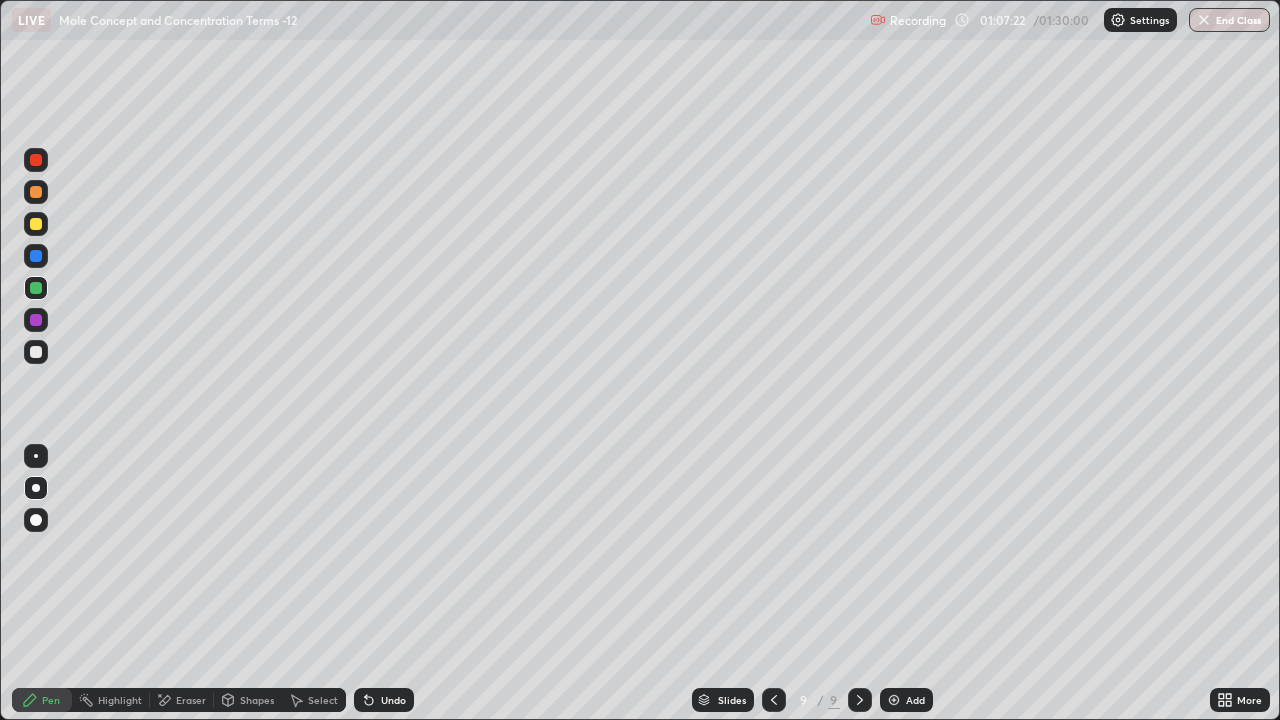 click at bounding box center (36, 352) 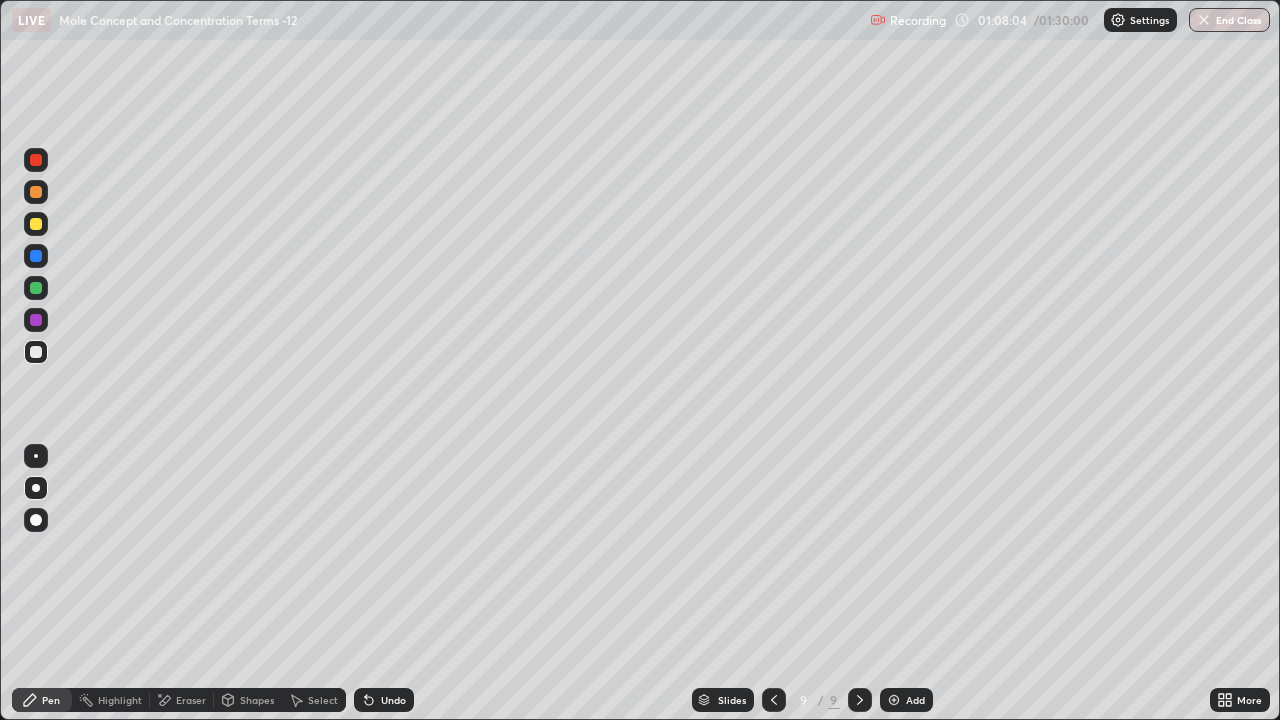 click at bounding box center [36, 224] 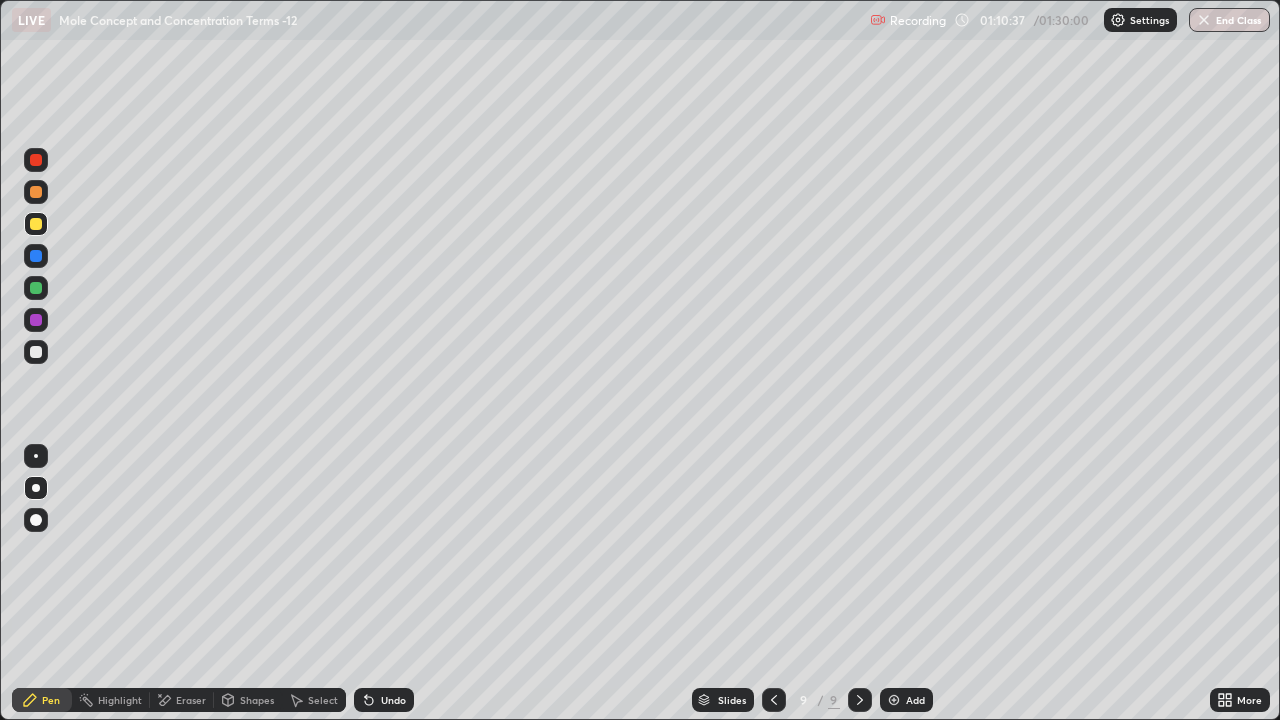 click at bounding box center [36, 352] 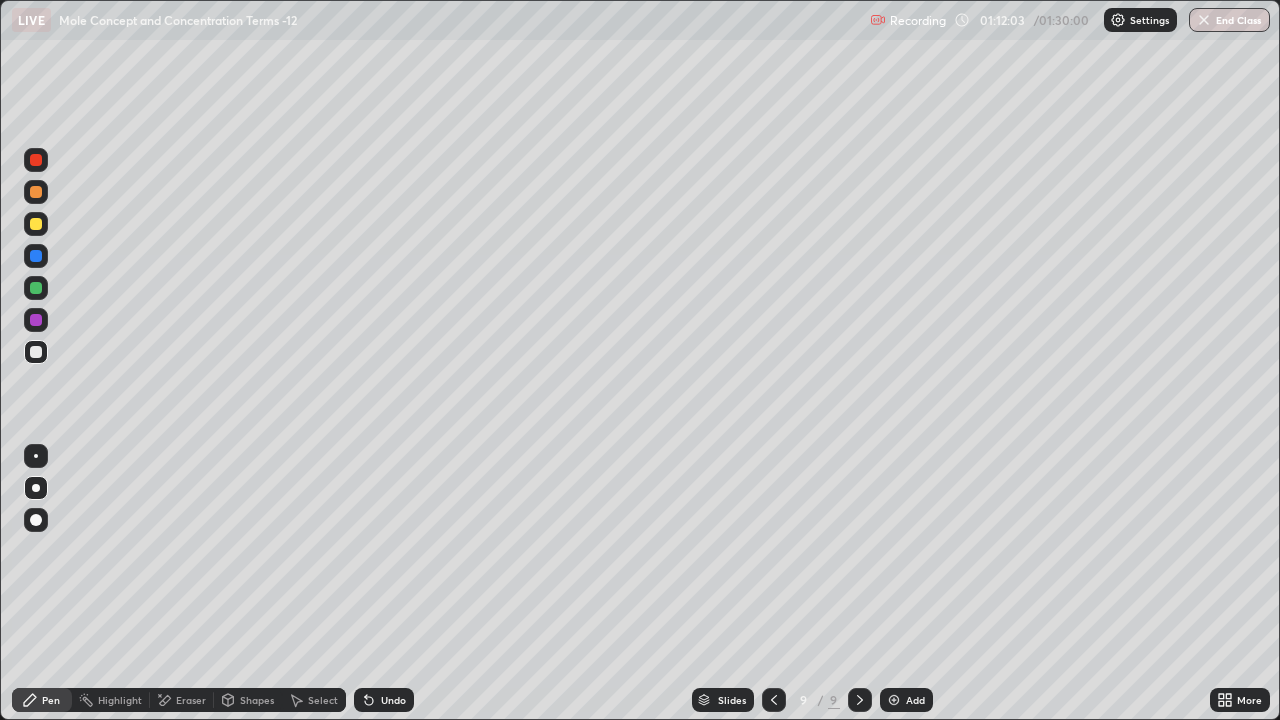 click on "Add" at bounding box center [906, 700] 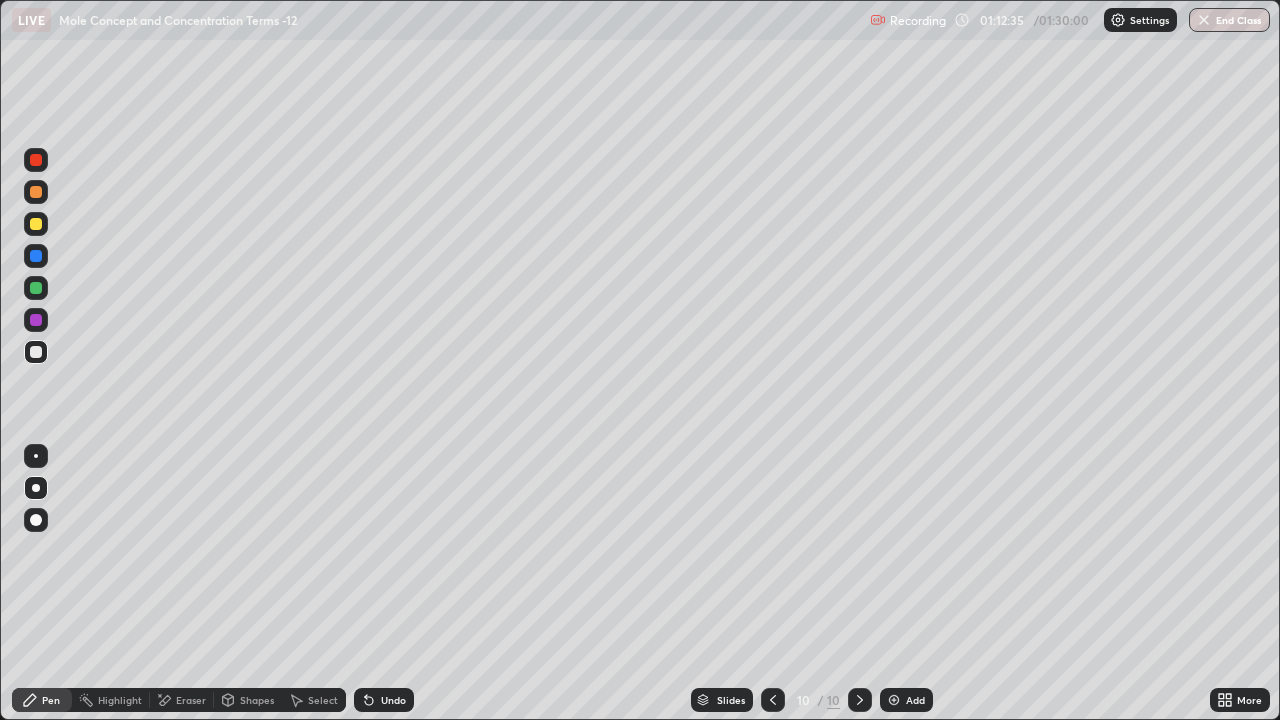 click at bounding box center [36, 288] 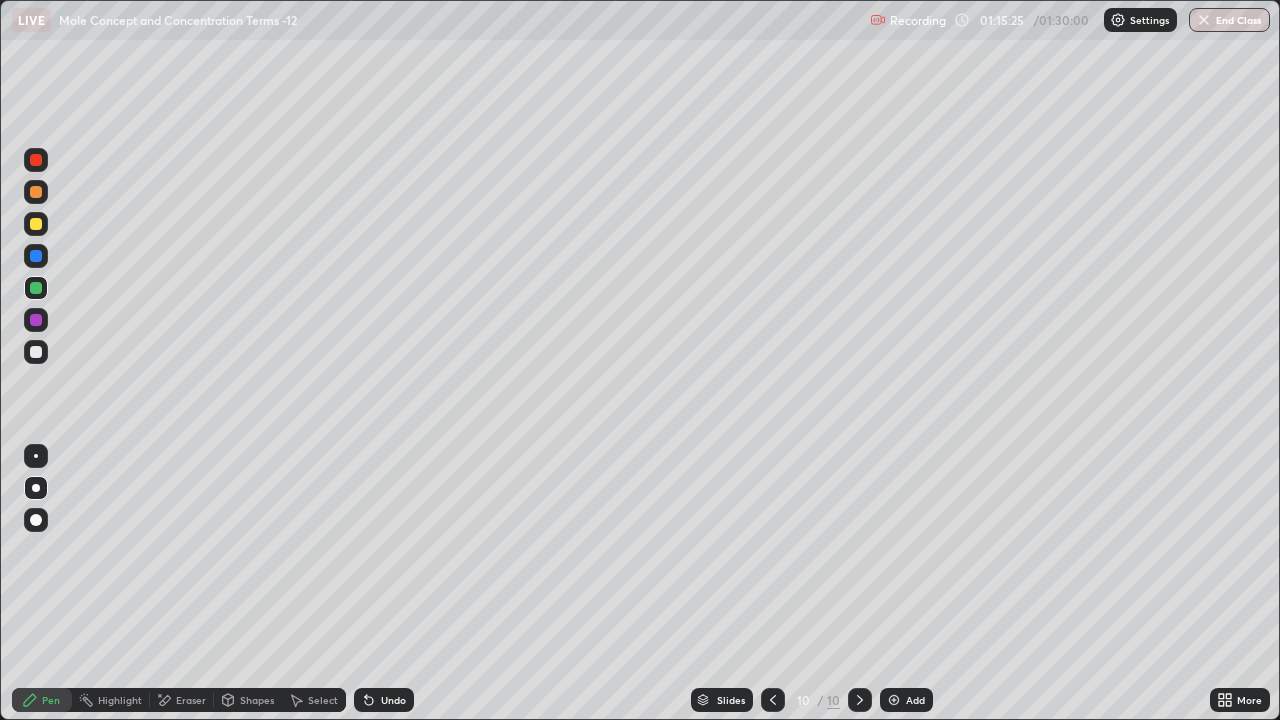 click at bounding box center [36, 352] 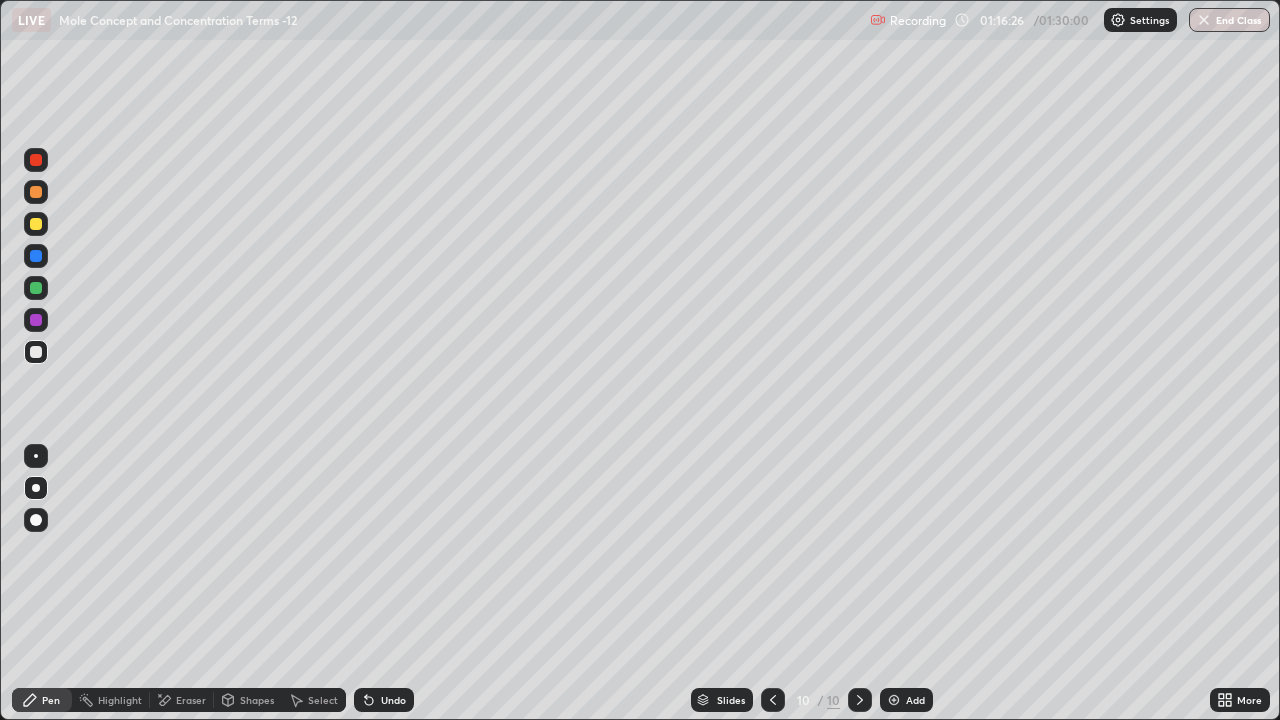 click at bounding box center [36, 224] 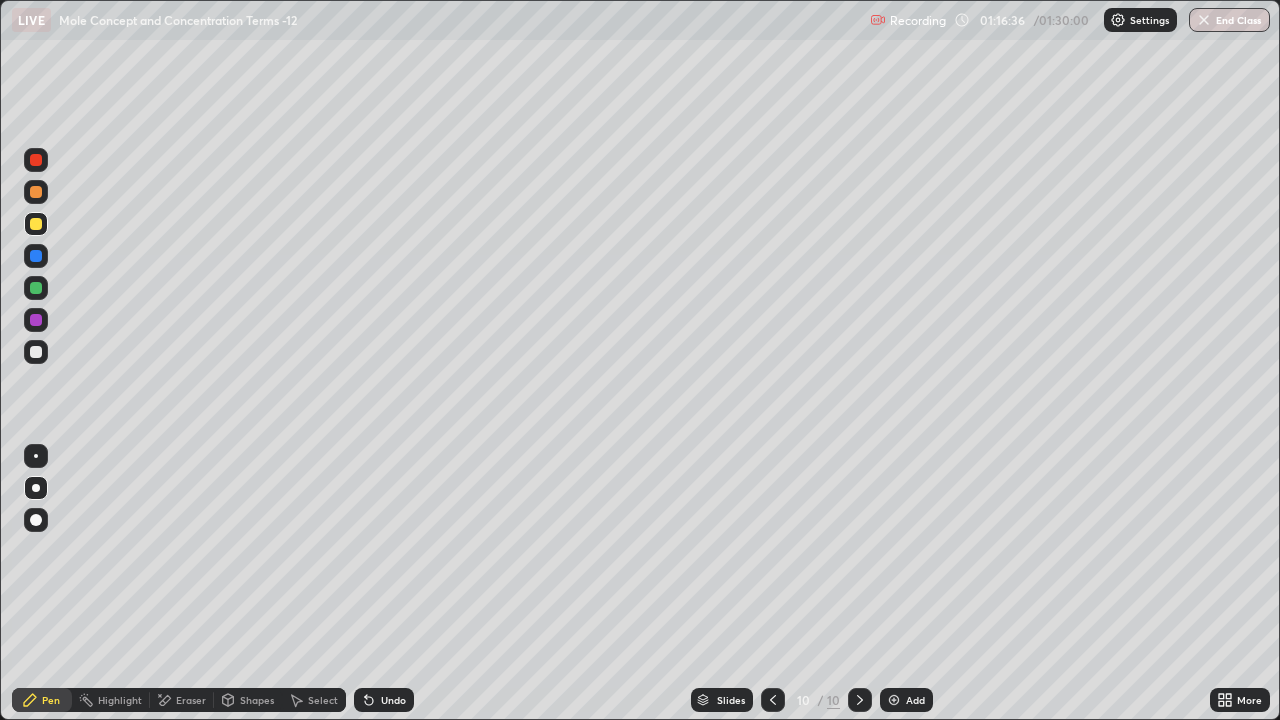 click at bounding box center [894, 700] 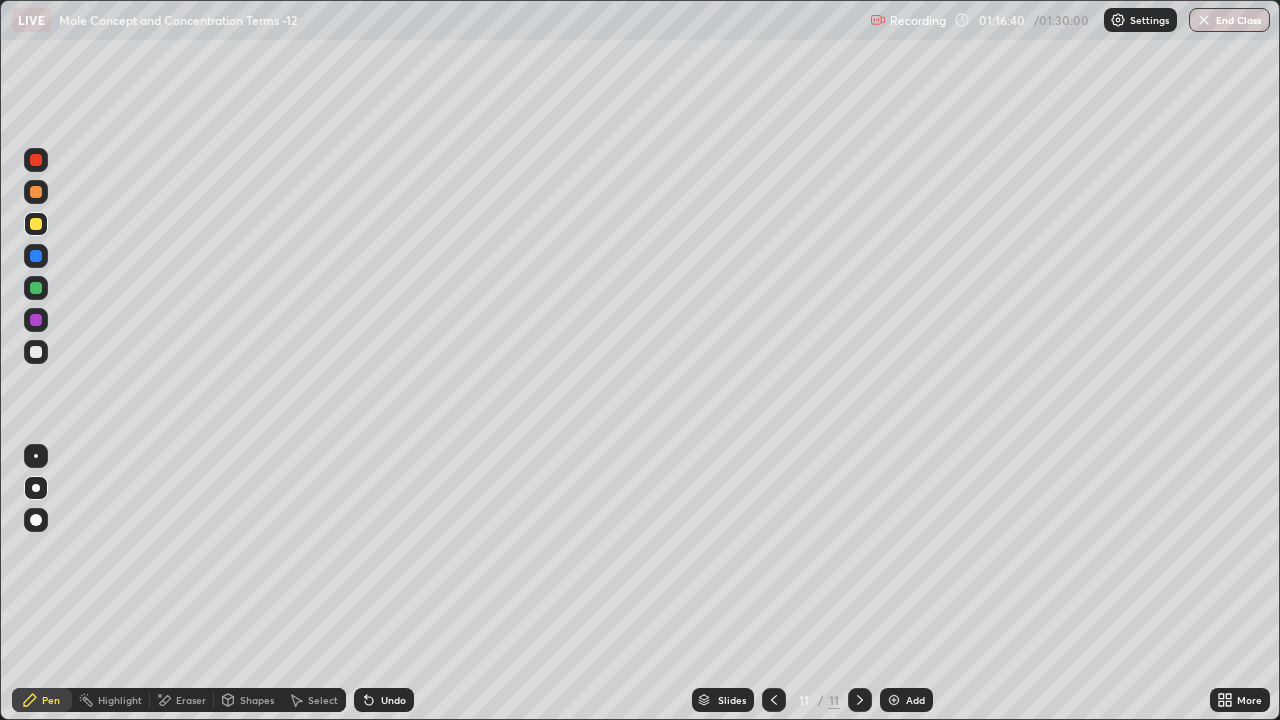 click 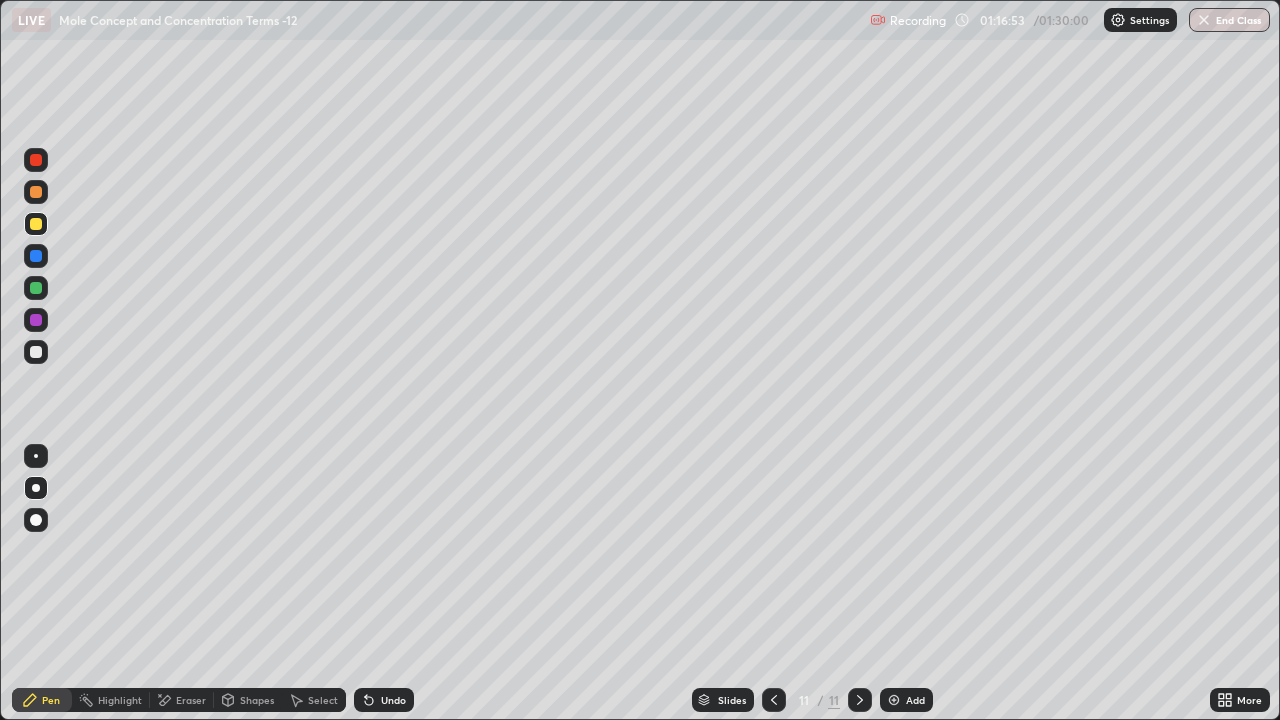 click on "Undo" at bounding box center [384, 700] 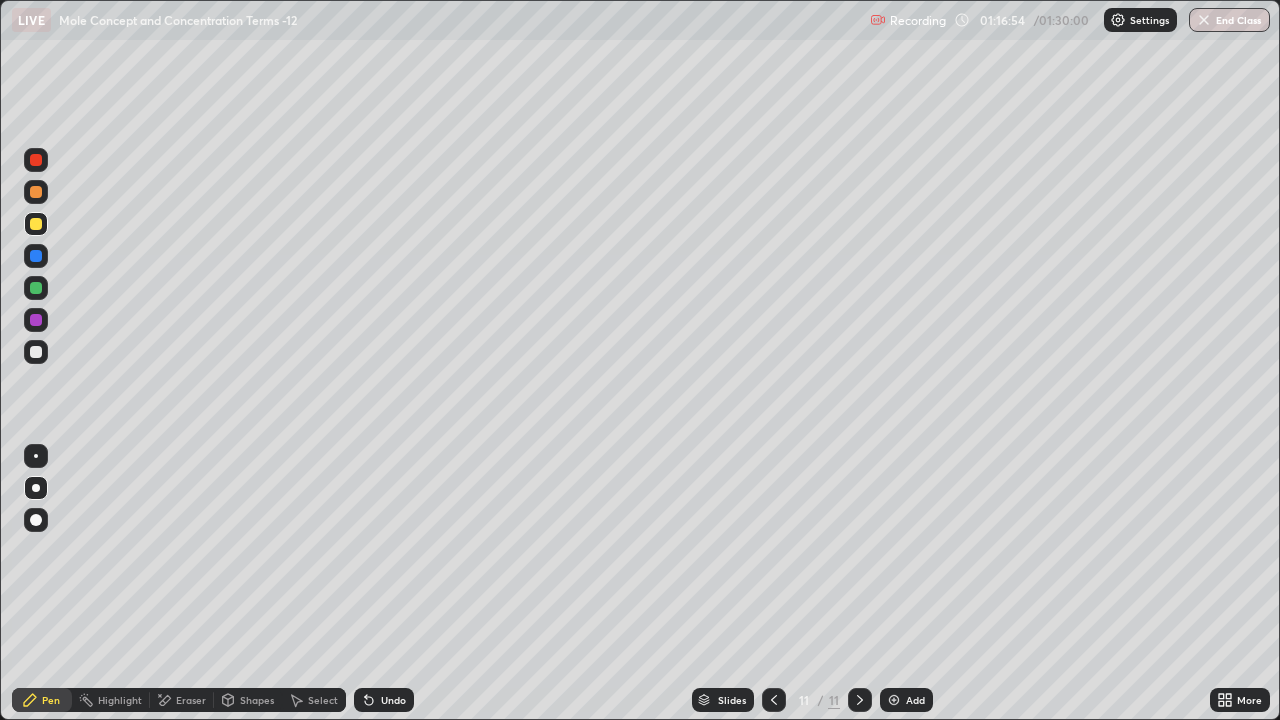 click on "Undo" at bounding box center [393, 700] 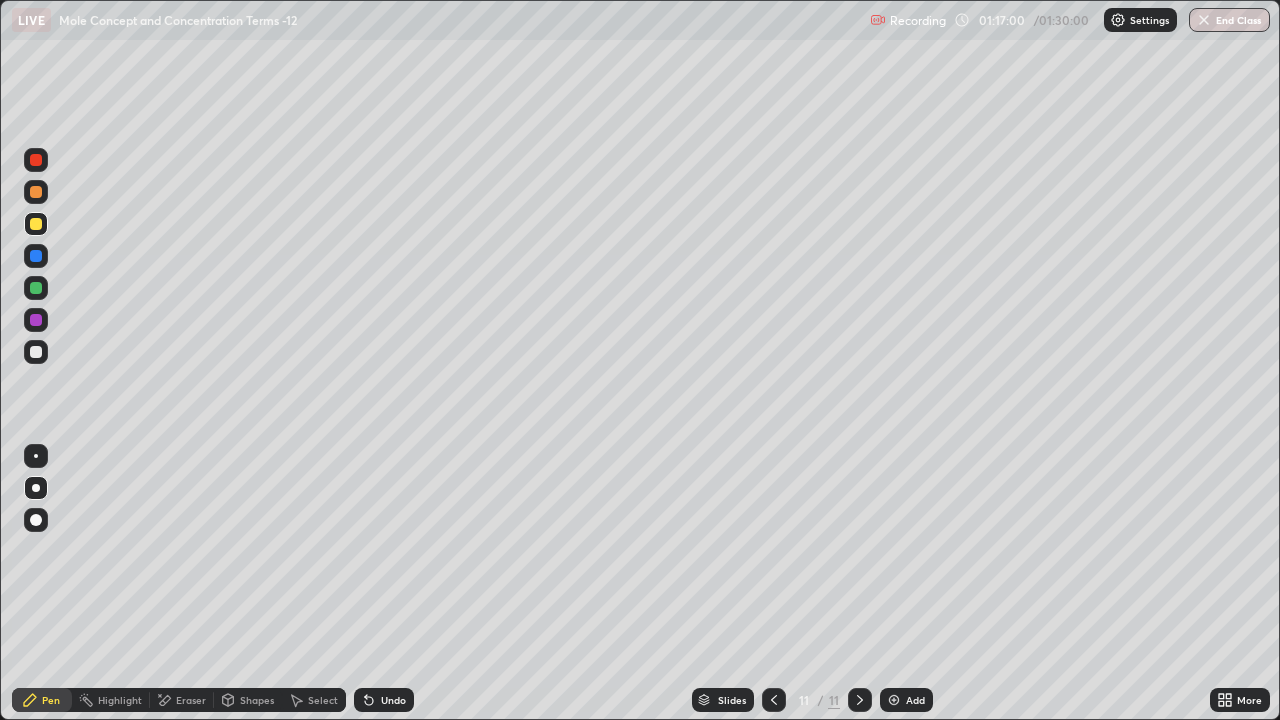 click at bounding box center [36, 352] 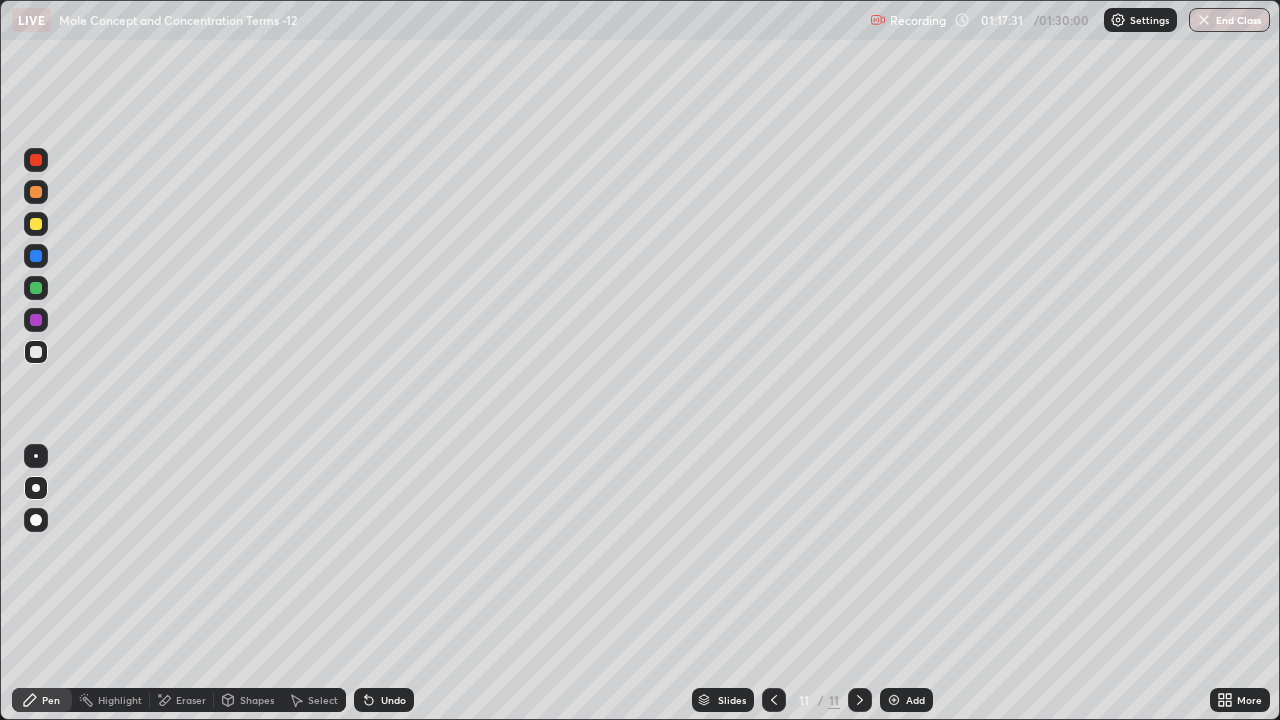 click at bounding box center [36, 288] 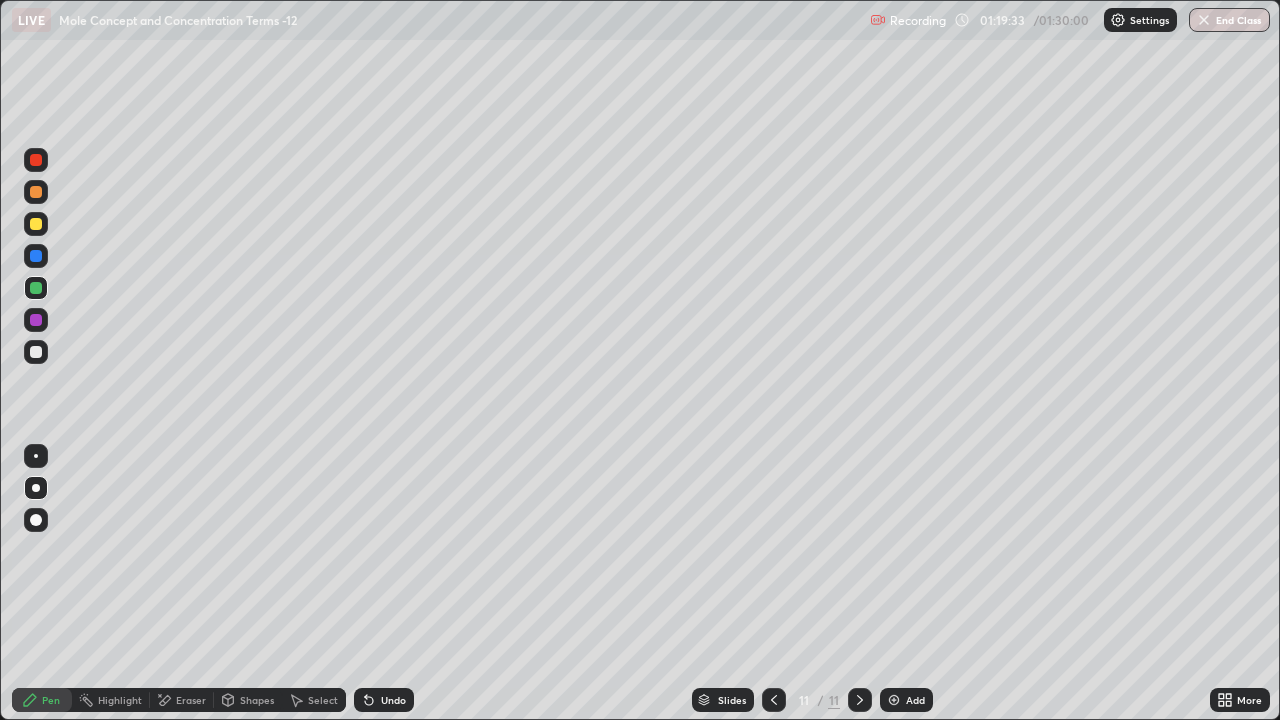 click at bounding box center (36, 224) 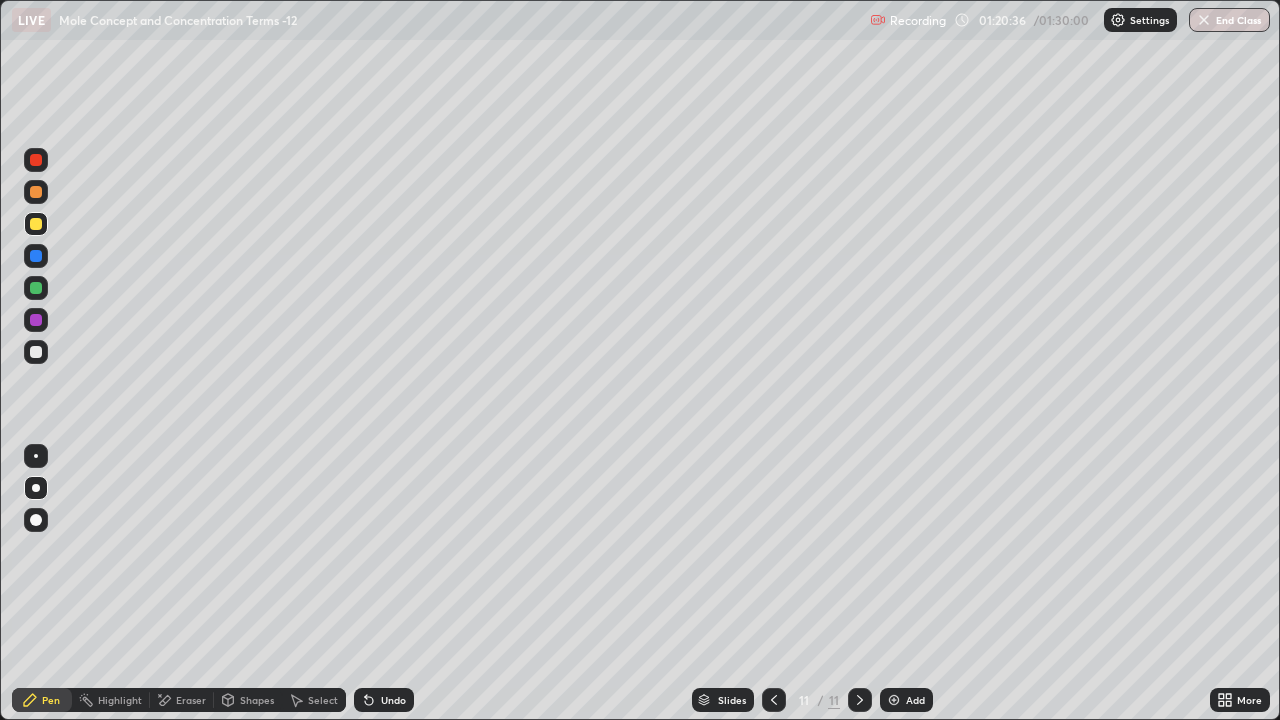 click on "Add" at bounding box center (906, 700) 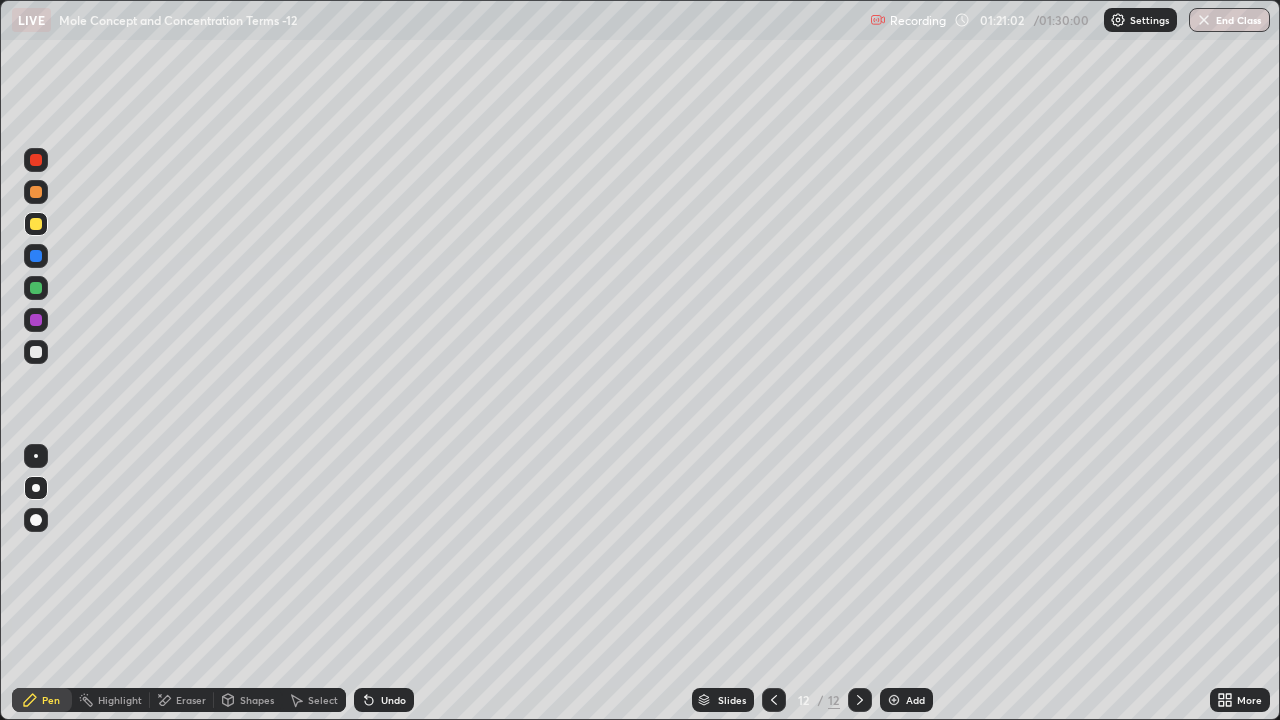 click at bounding box center (36, 352) 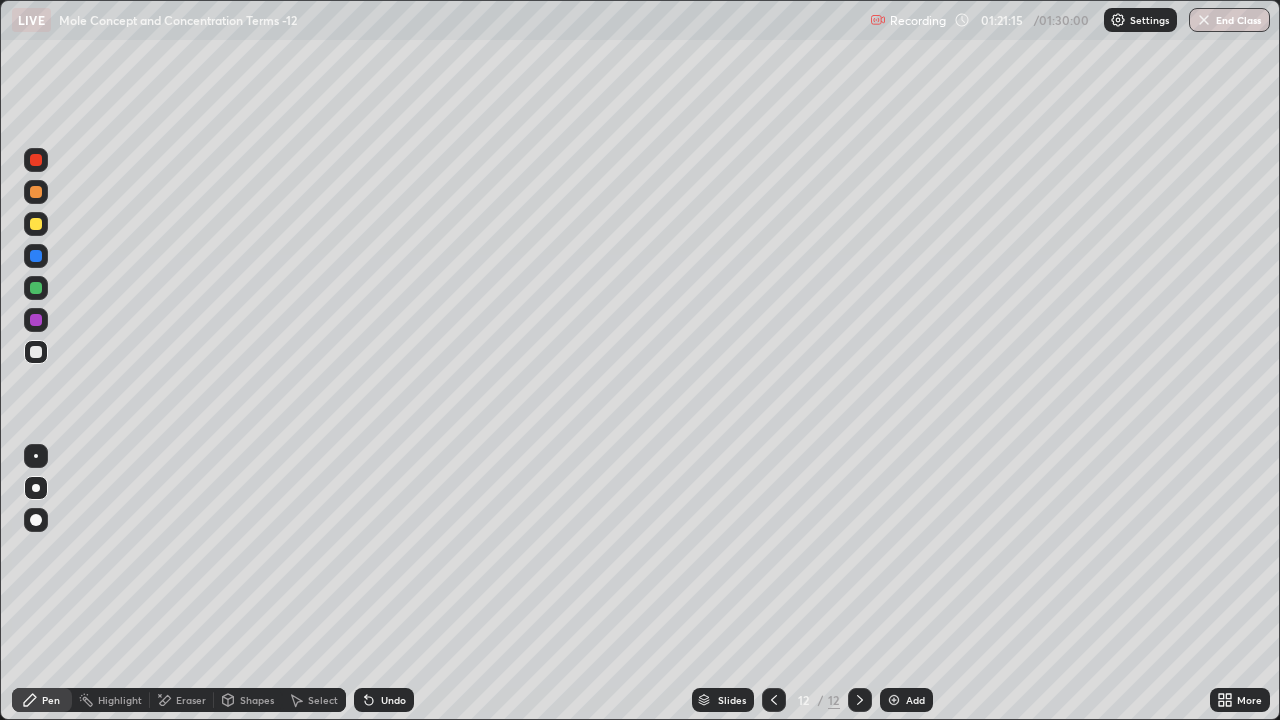 click at bounding box center (36, 352) 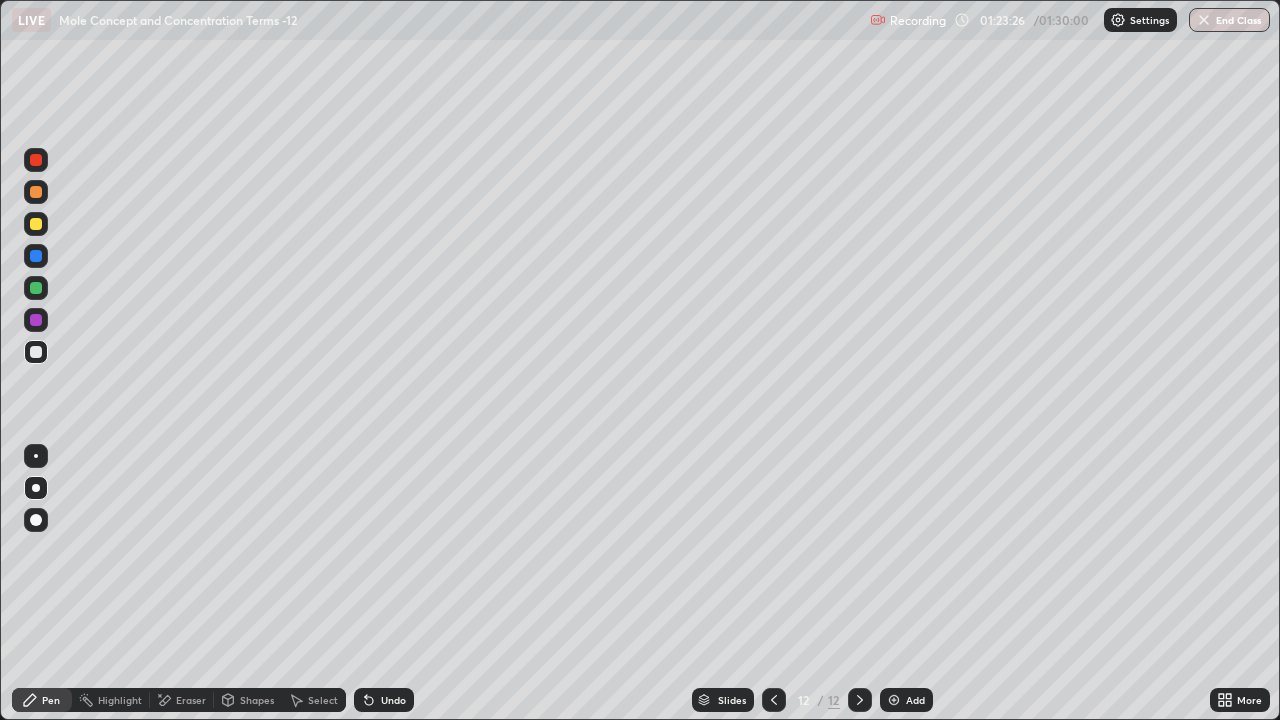 click on "End Class" at bounding box center (1229, 20) 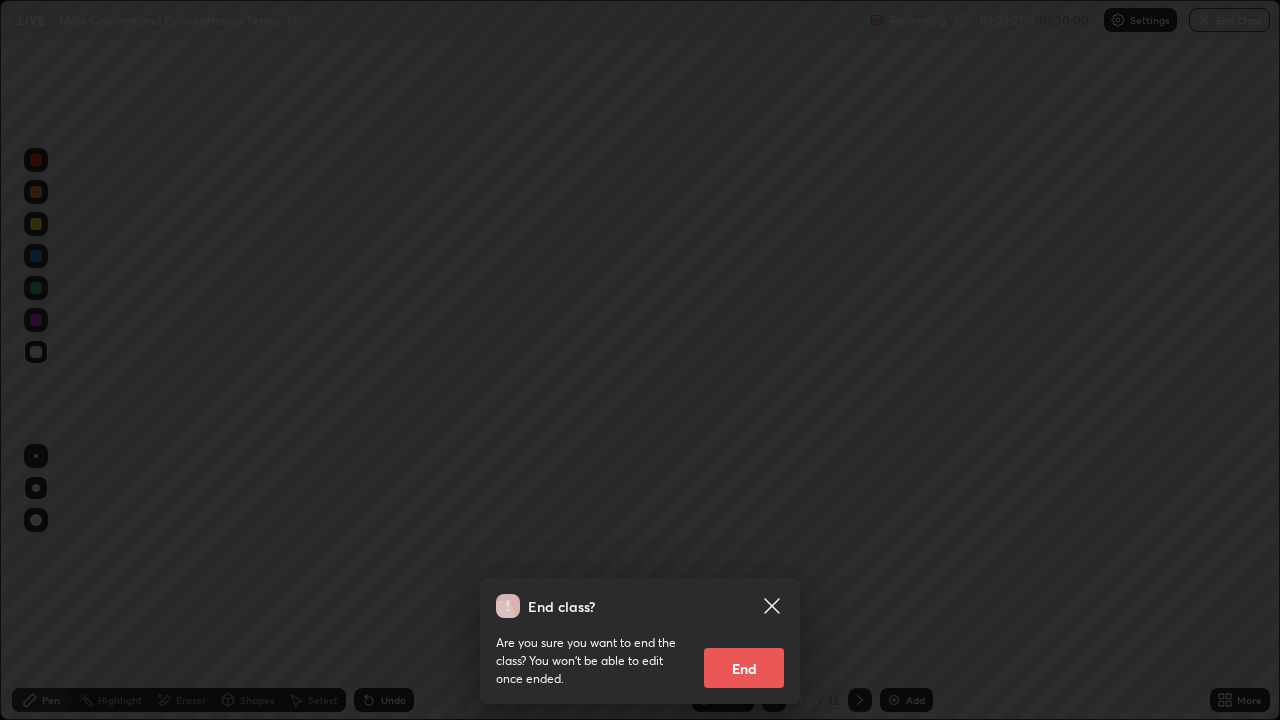click on "End" at bounding box center [744, 668] 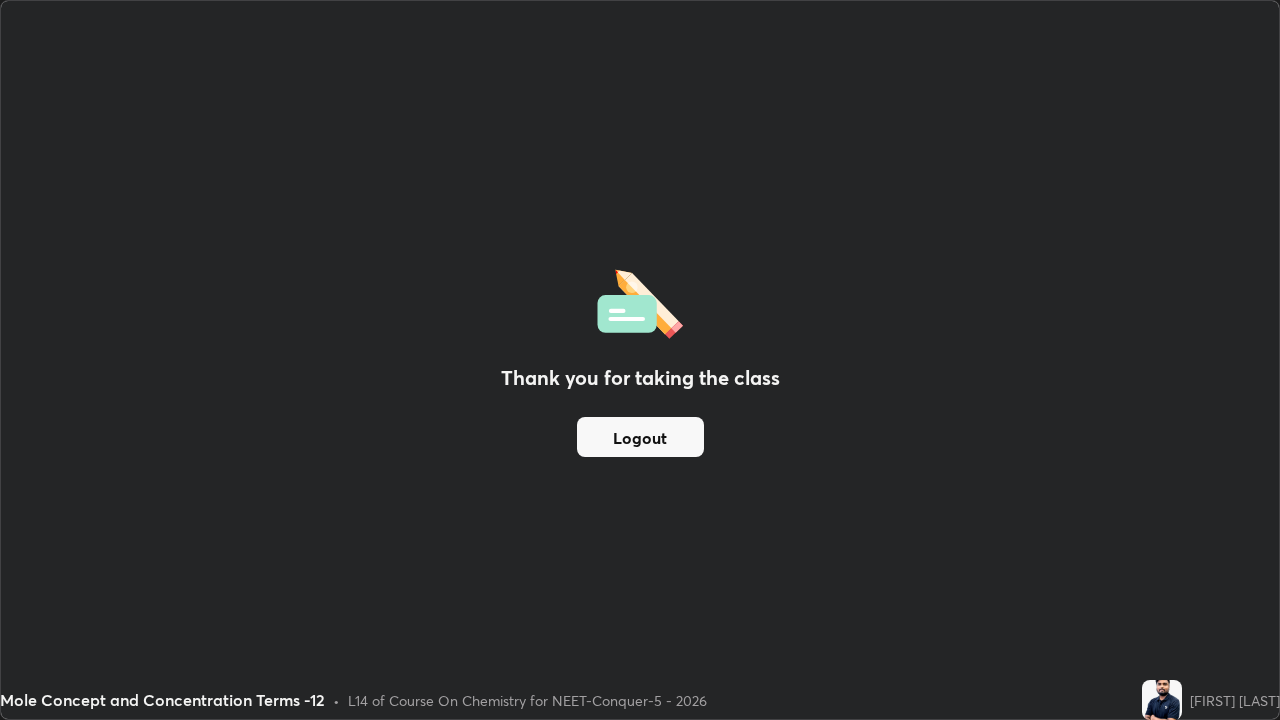 click on "Thank you for taking the class Logout" at bounding box center [640, 360] 